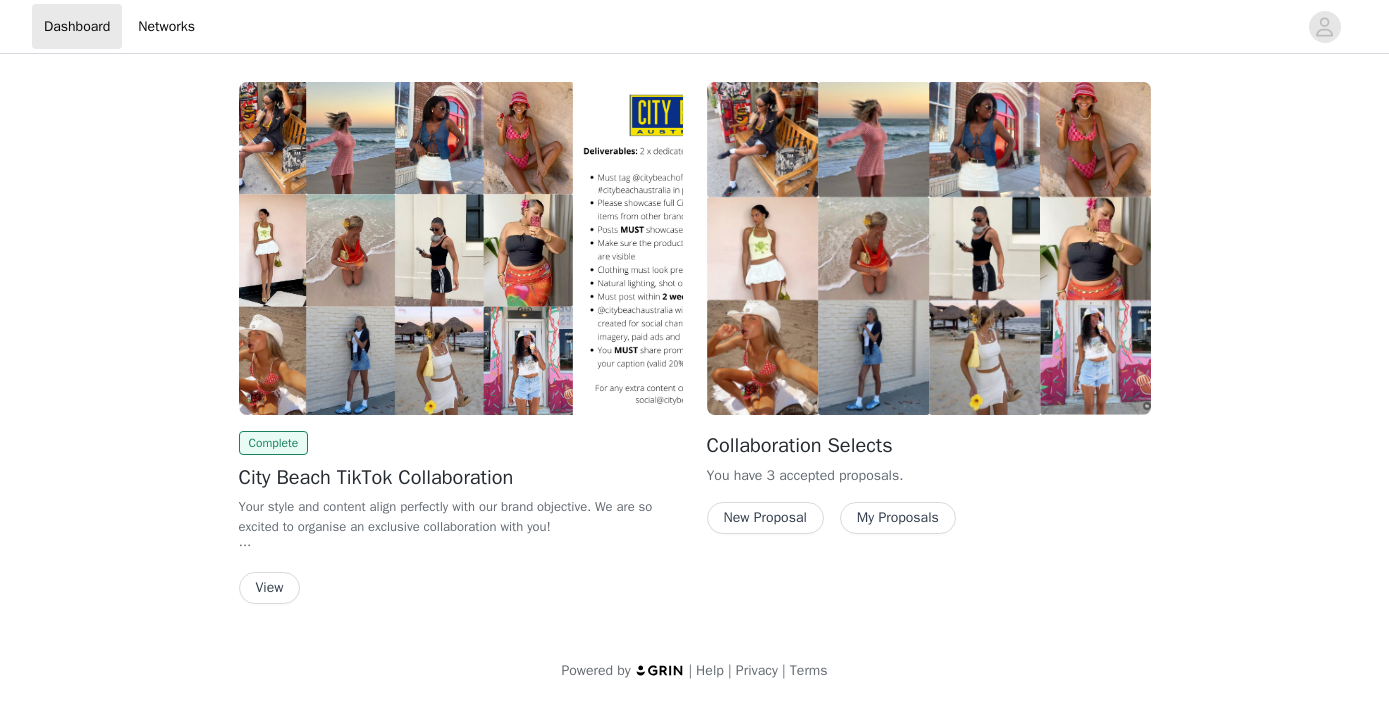 scroll, scrollTop: 0, scrollLeft: 0, axis: both 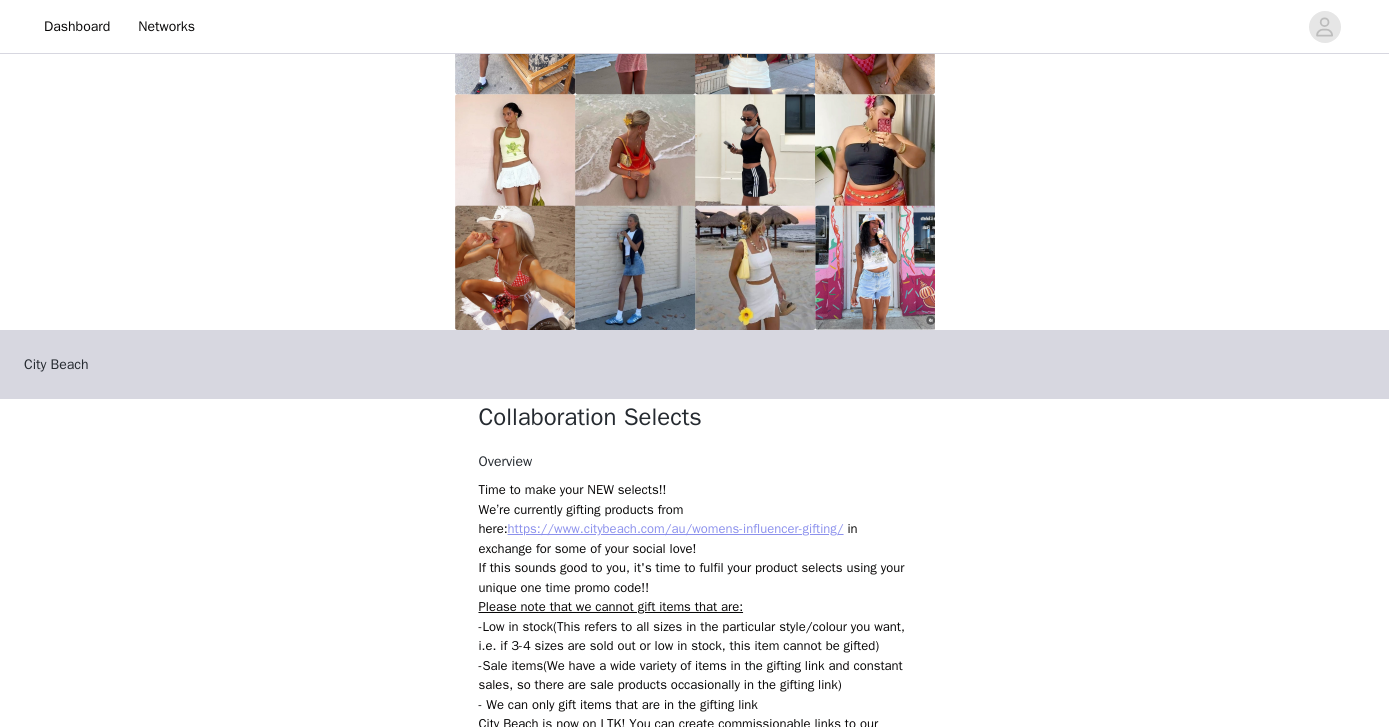 click on "https://www.citybeach.com/au/womens-influencer-gifting/" at bounding box center [676, 528] 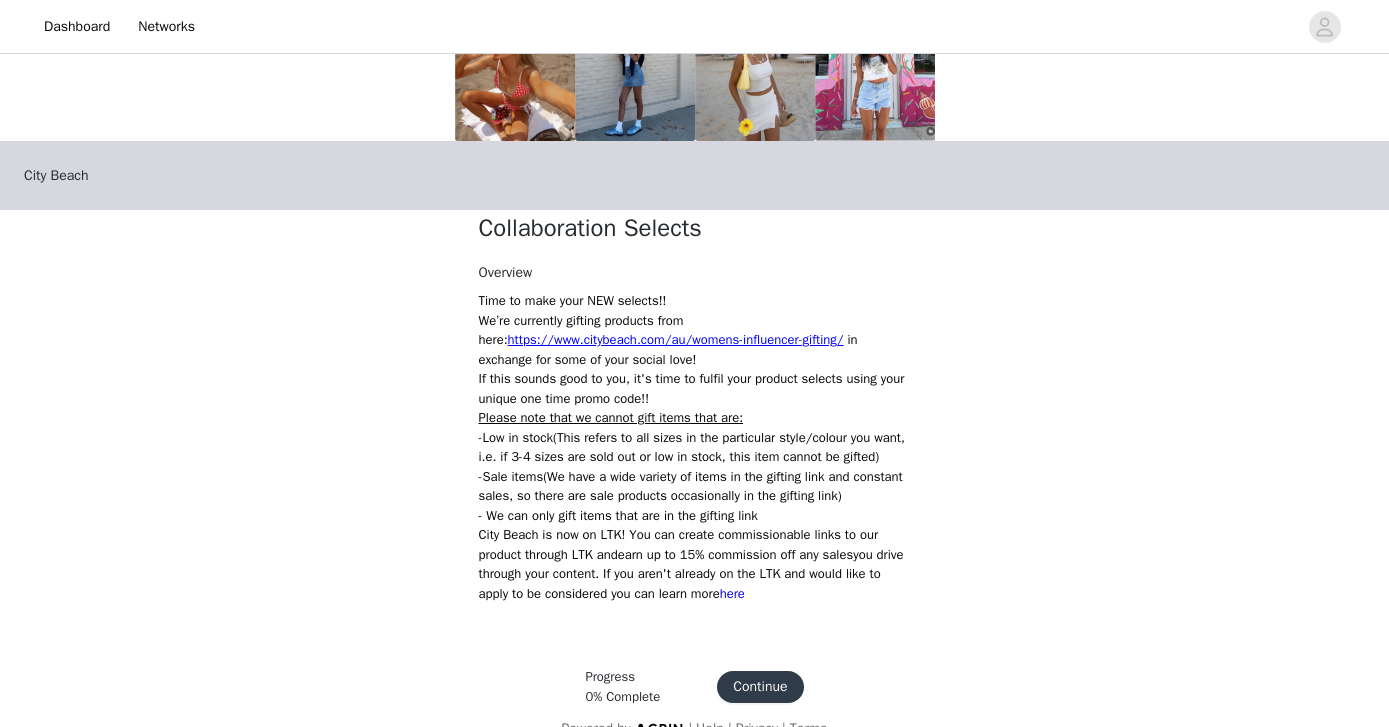 scroll, scrollTop: 352, scrollLeft: 0, axis: vertical 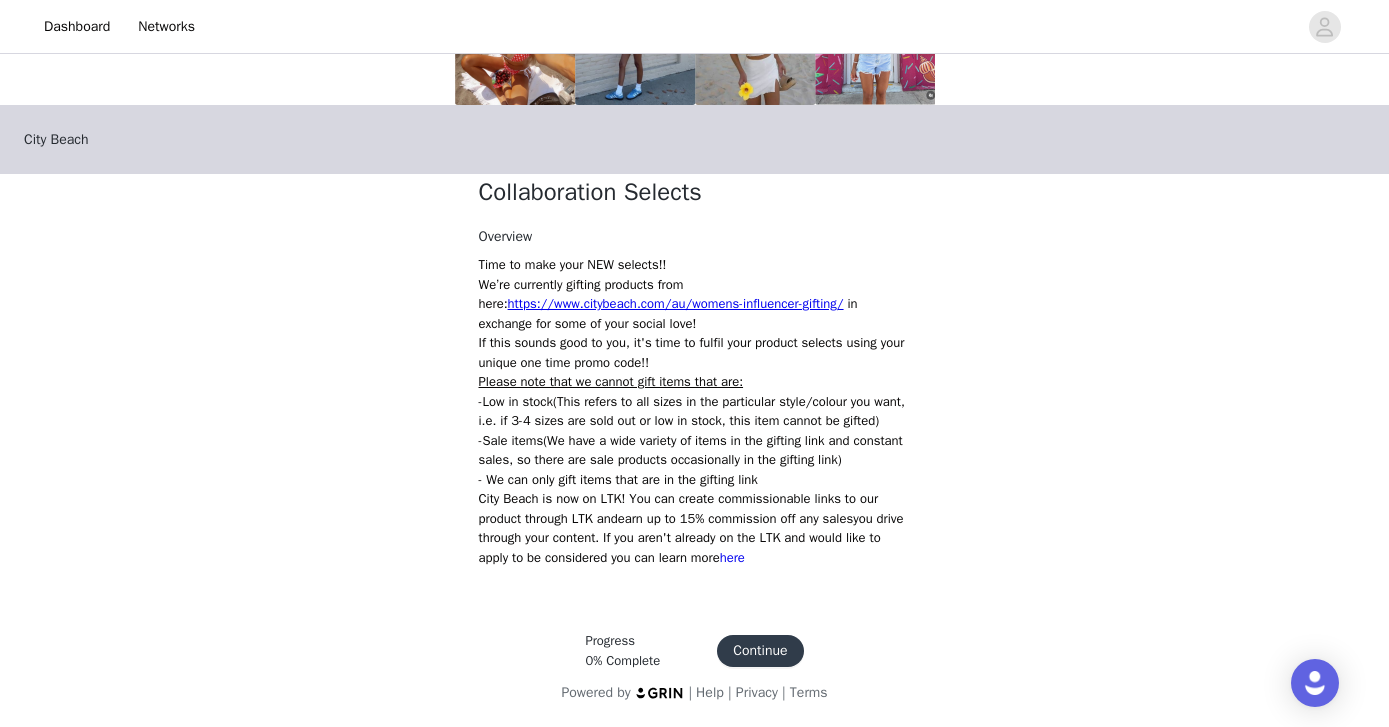click on "Continue" at bounding box center [760, 651] 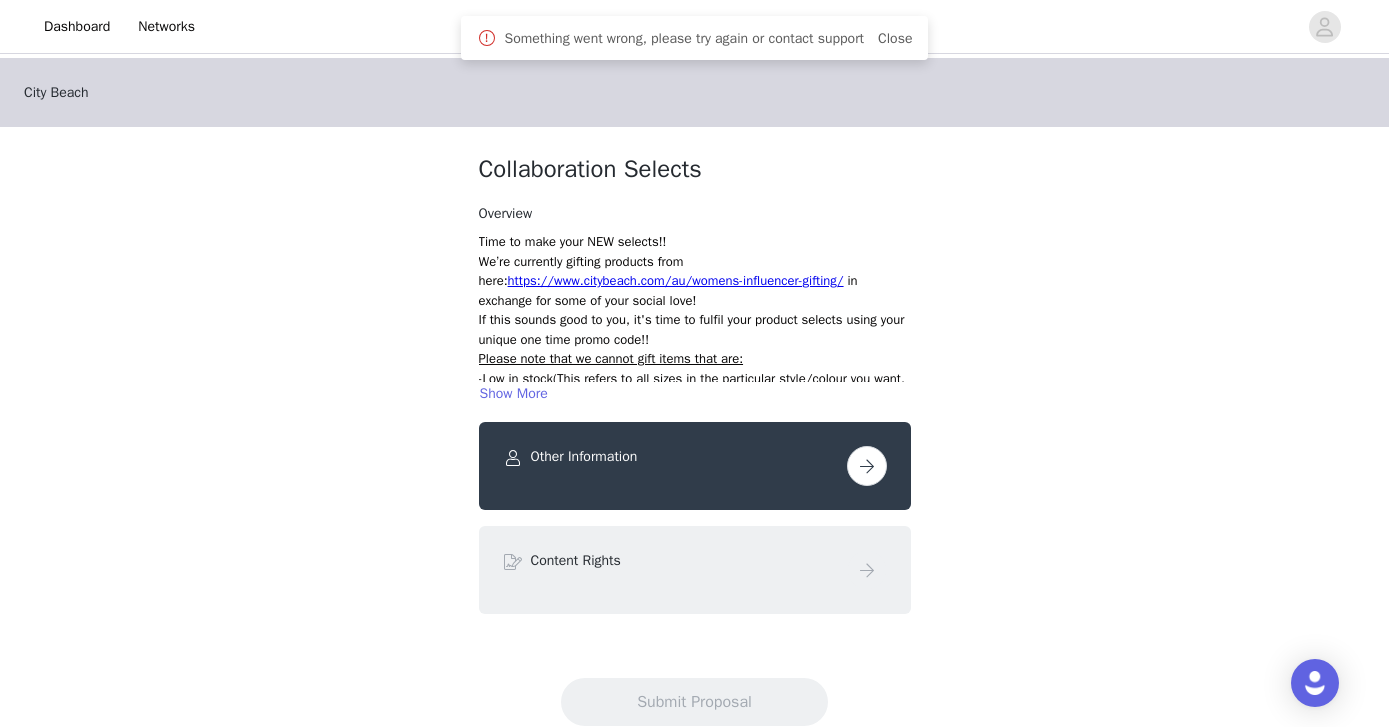 click at bounding box center [867, 466] 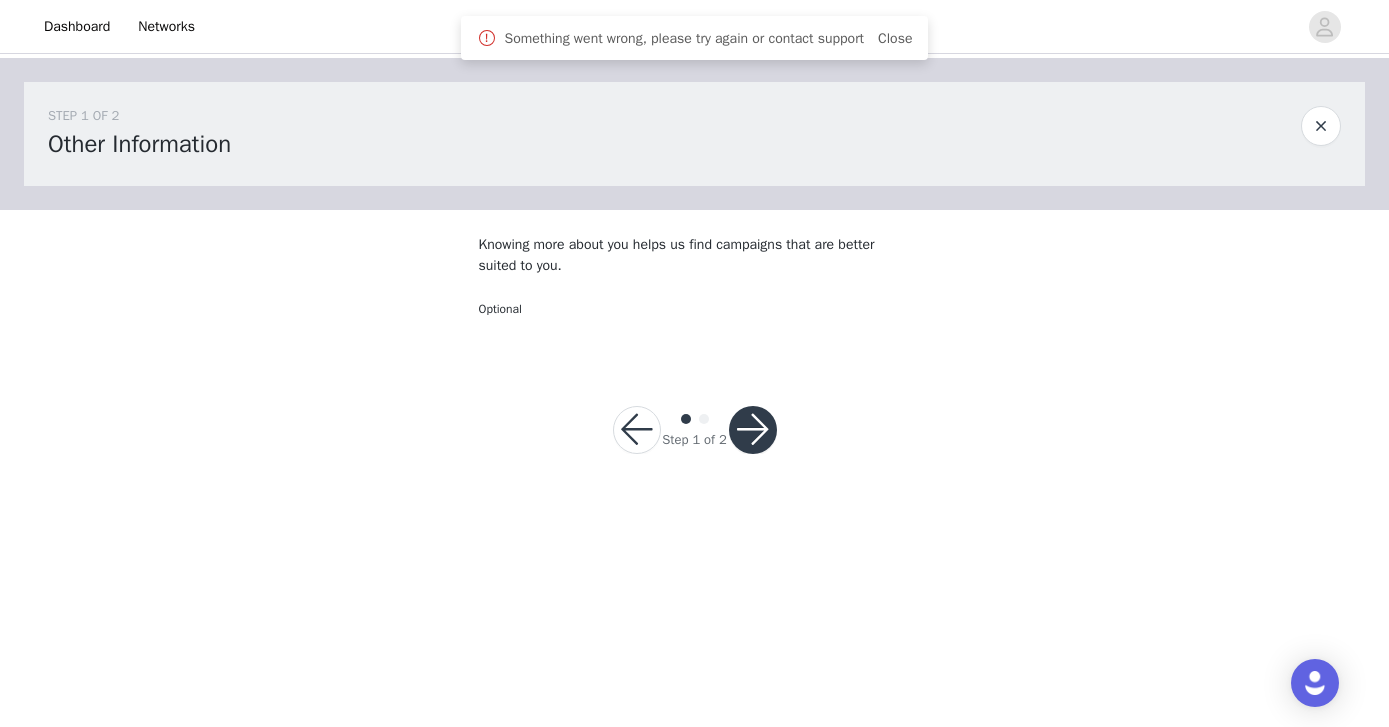 click at bounding box center [753, 430] 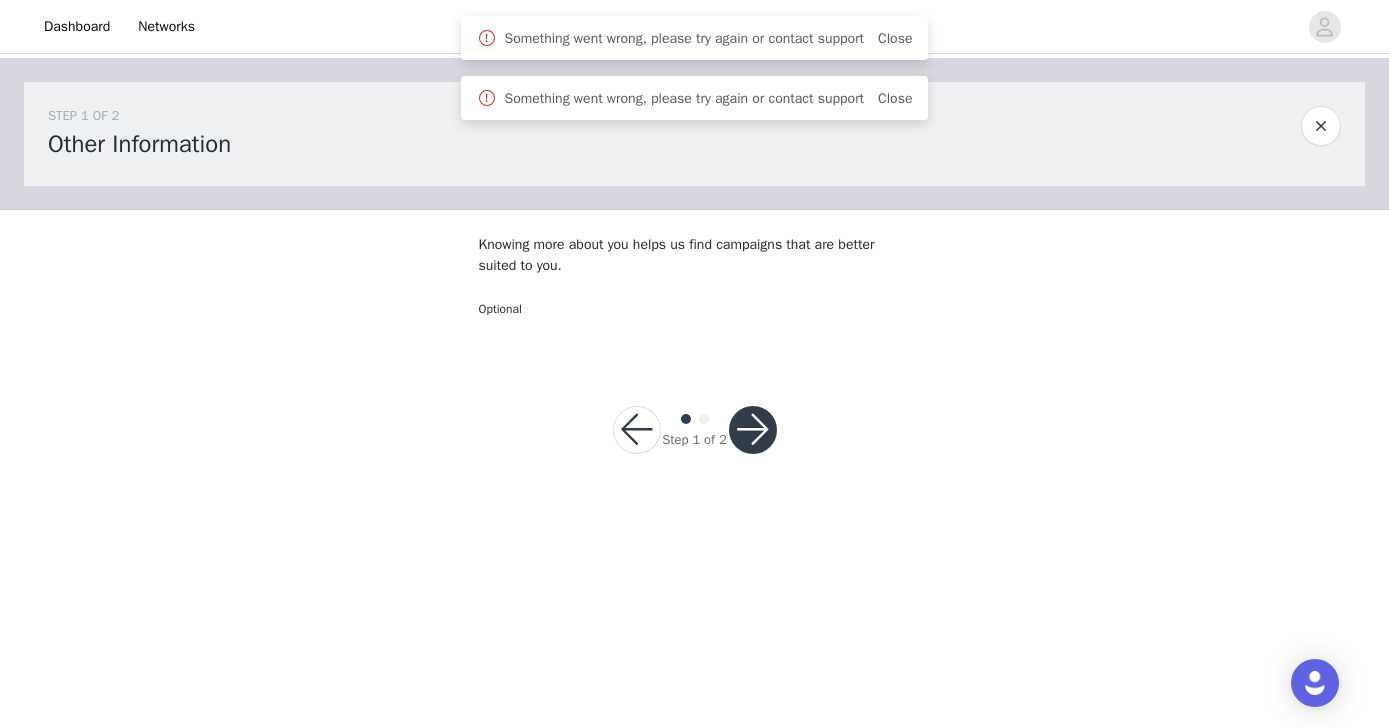 click at bounding box center (637, 430) 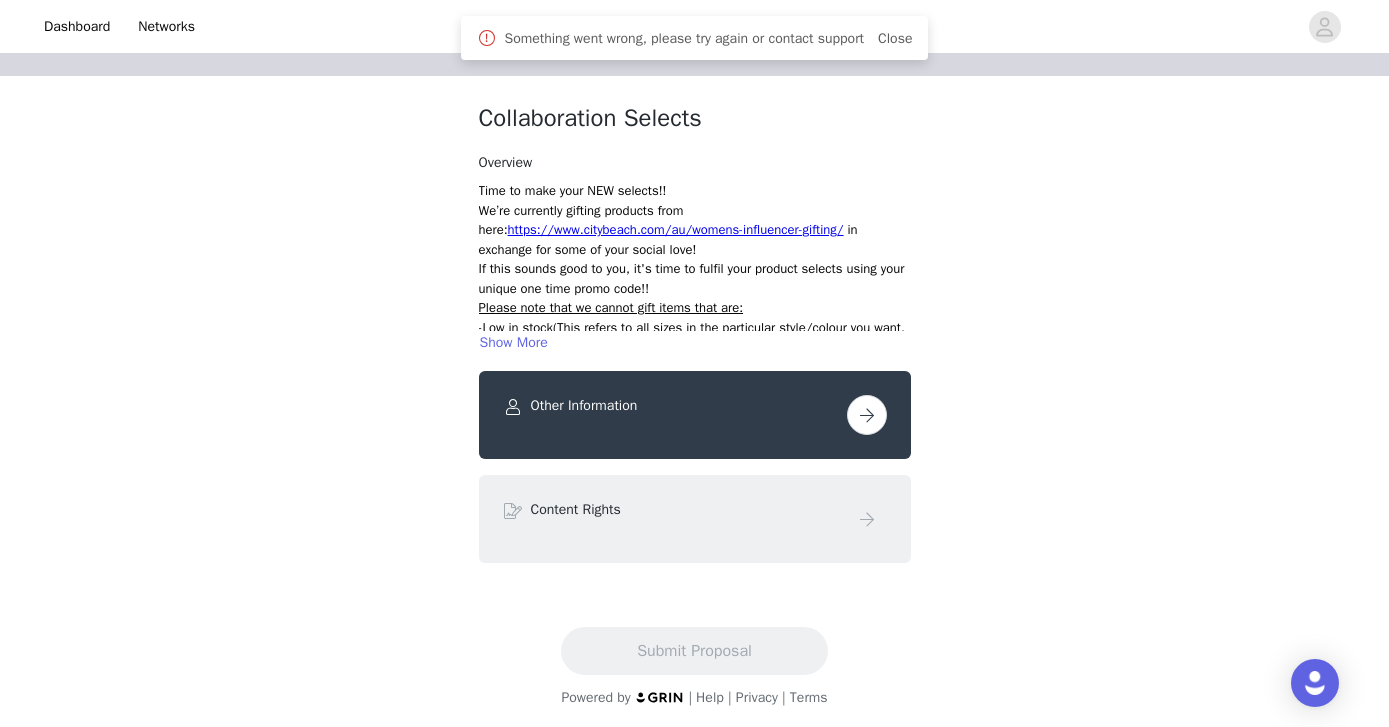 scroll, scrollTop: 56, scrollLeft: 0, axis: vertical 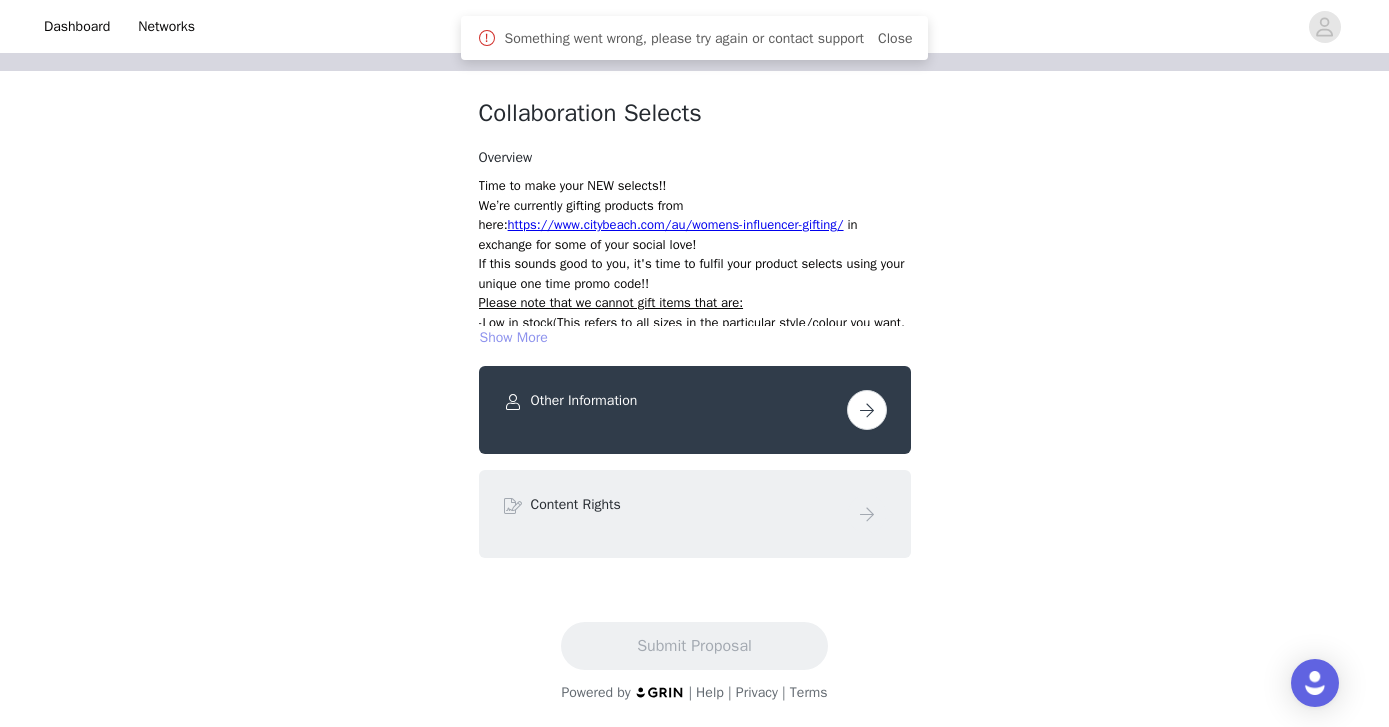 click on "Show More" at bounding box center [514, 338] 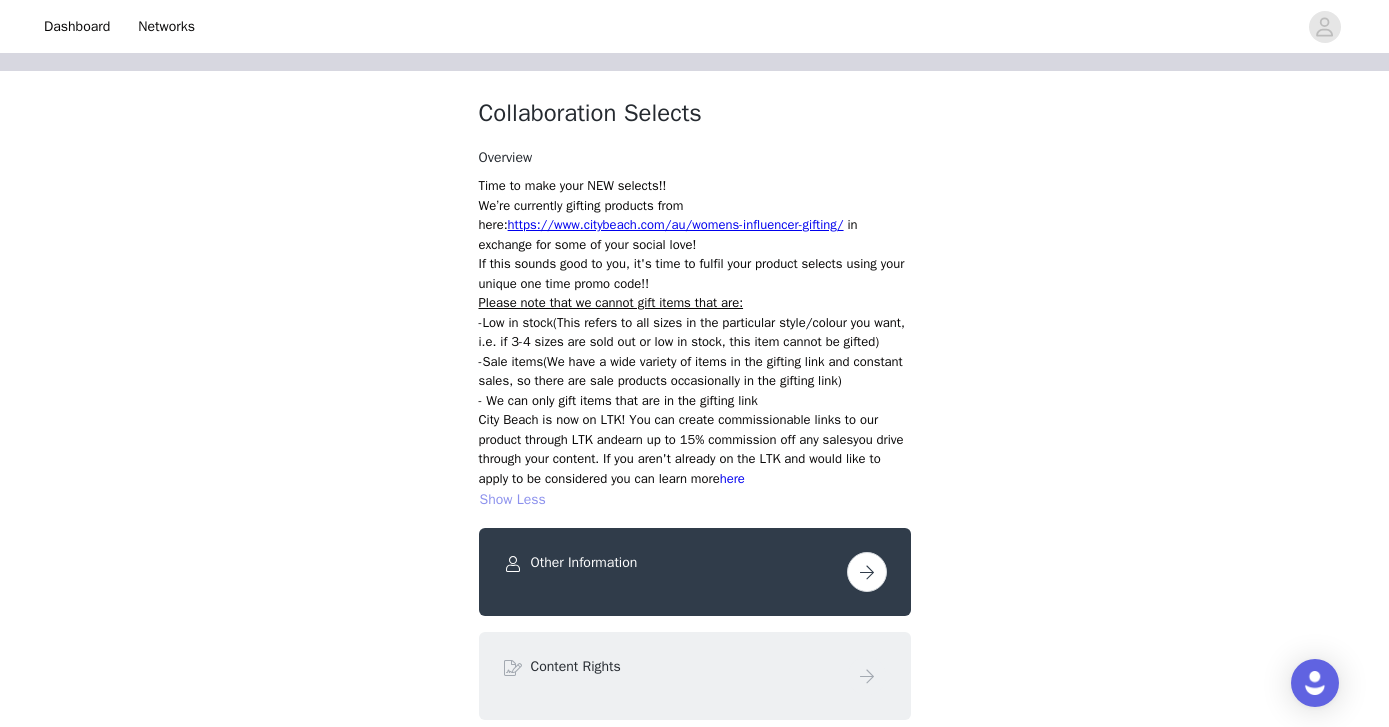 scroll, scrollTop: 131, scrollLeft: 0, axis: vertical 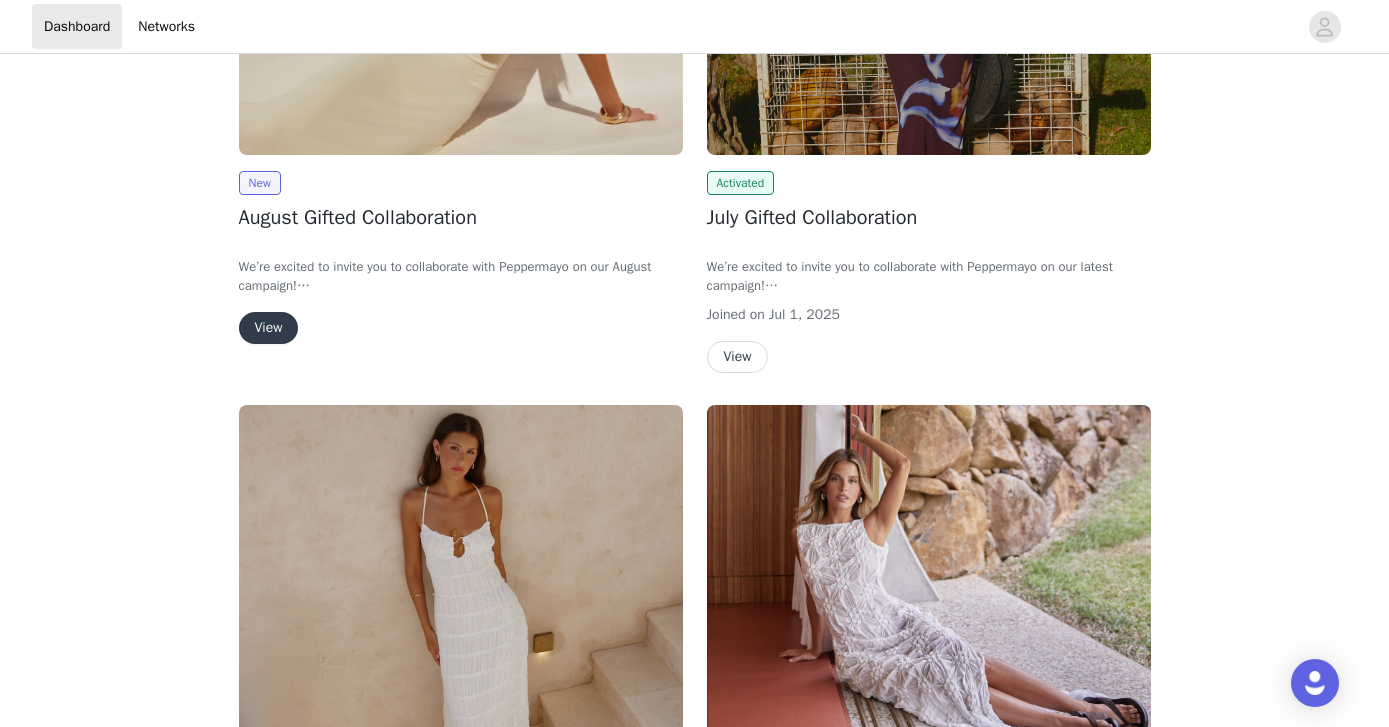 click on "View" at bounding box center (269, 328) 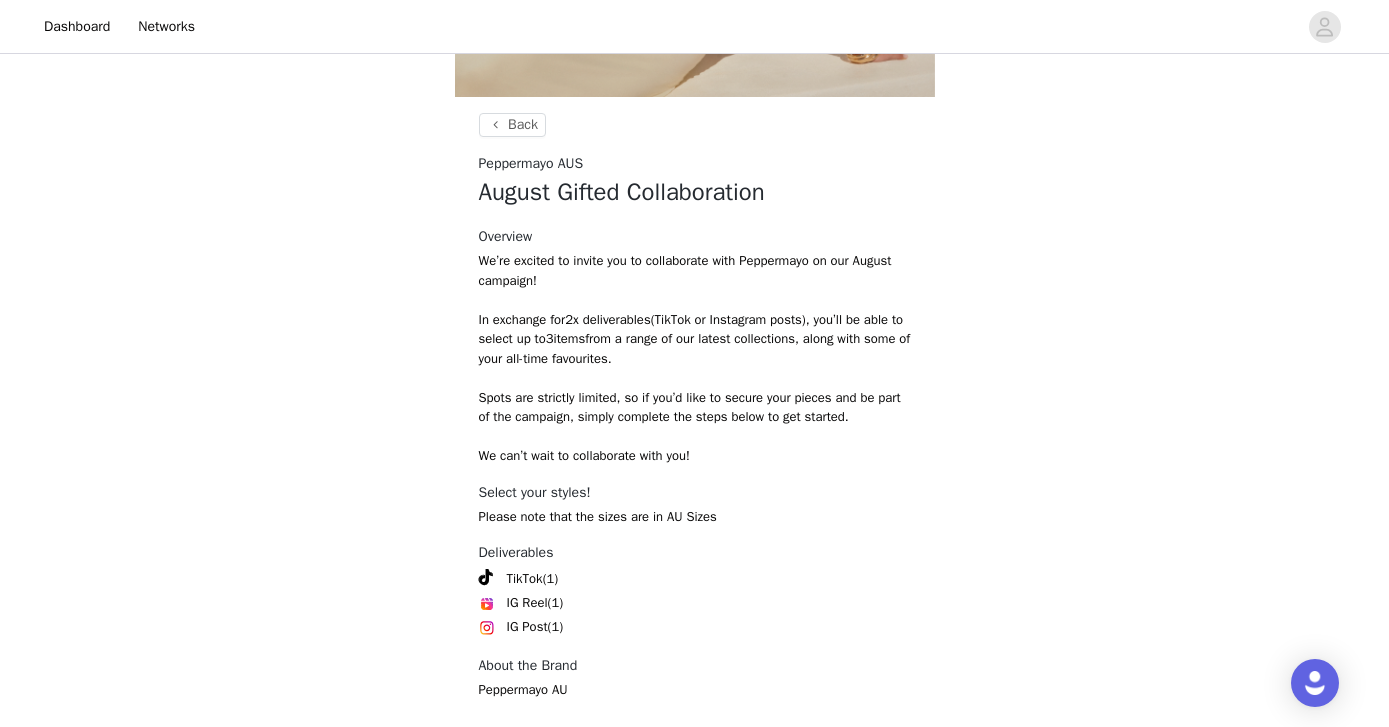scroll, scrollTop: 424, scrollLeft: 0, axis: vertical 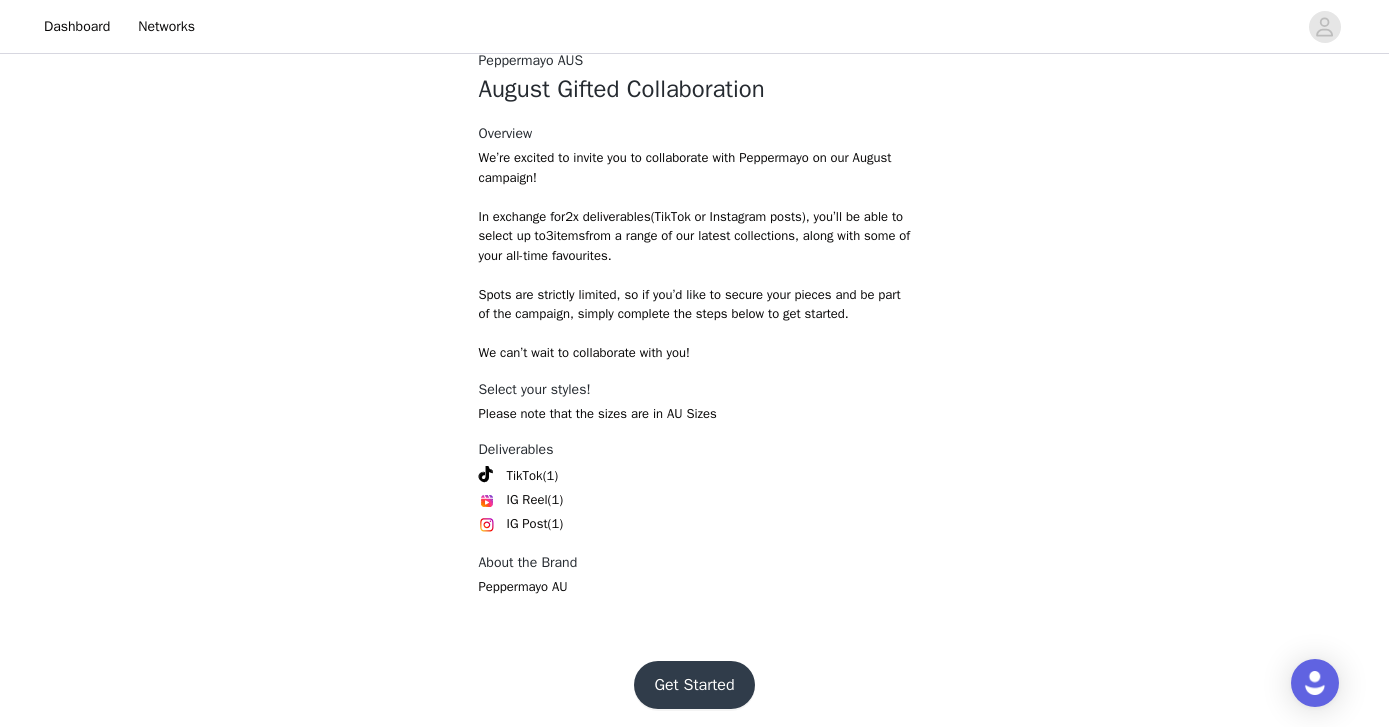 click on "Get Started" at bounding box center (694, 685) 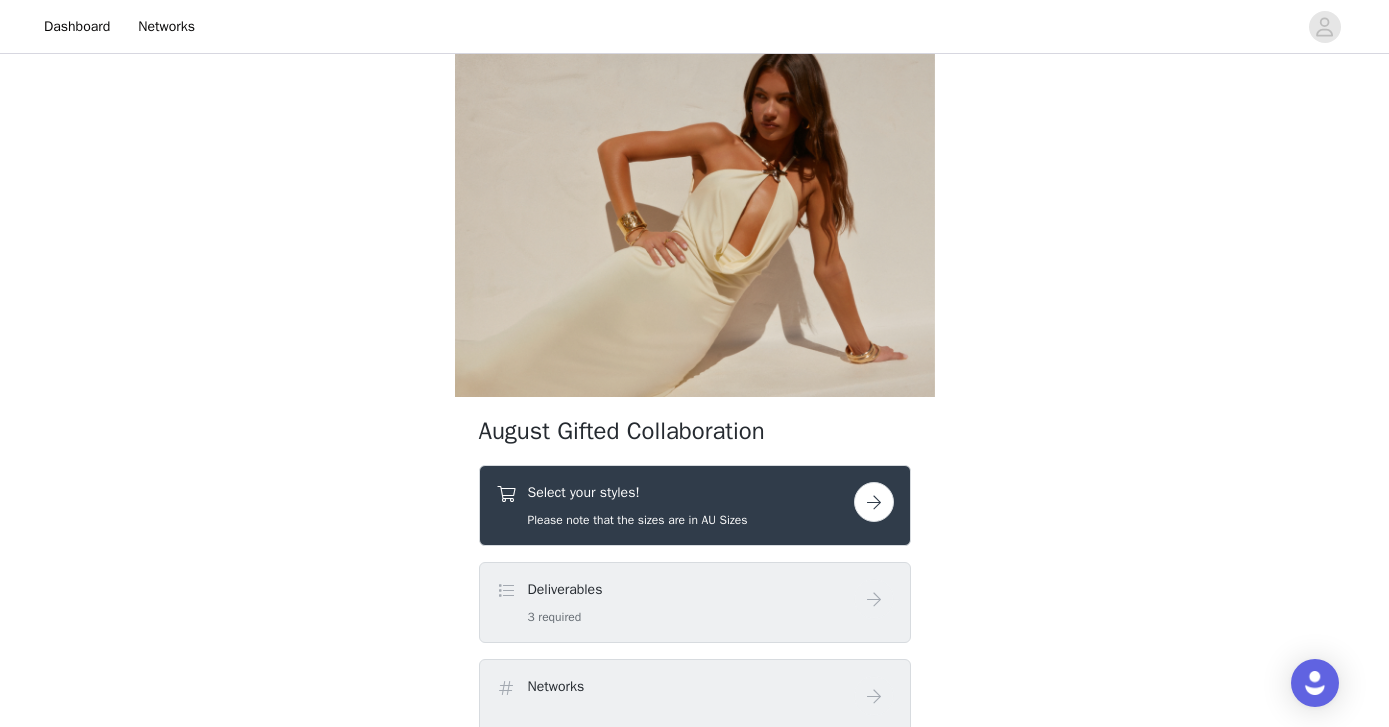 scroll, scrollTop: 23, scrollLeft: 0, axis: vertical 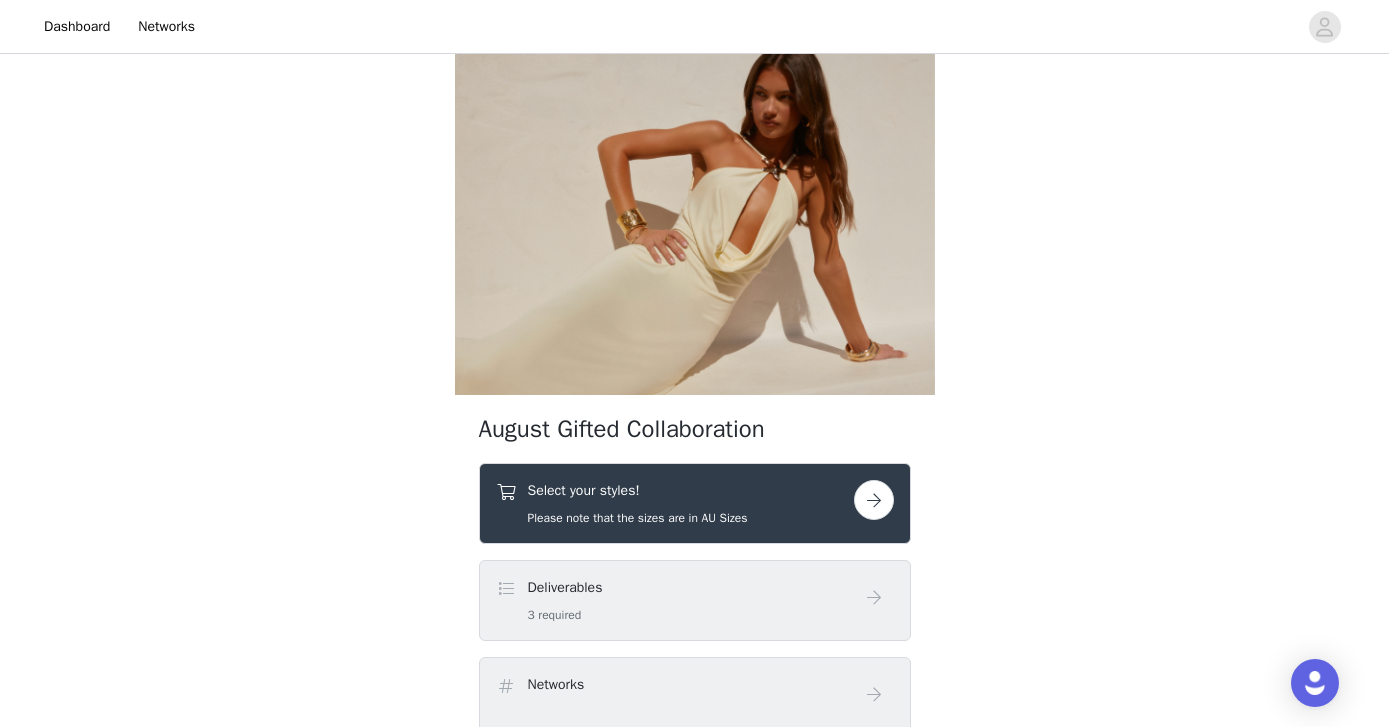 click at bounding box center (874, 500) 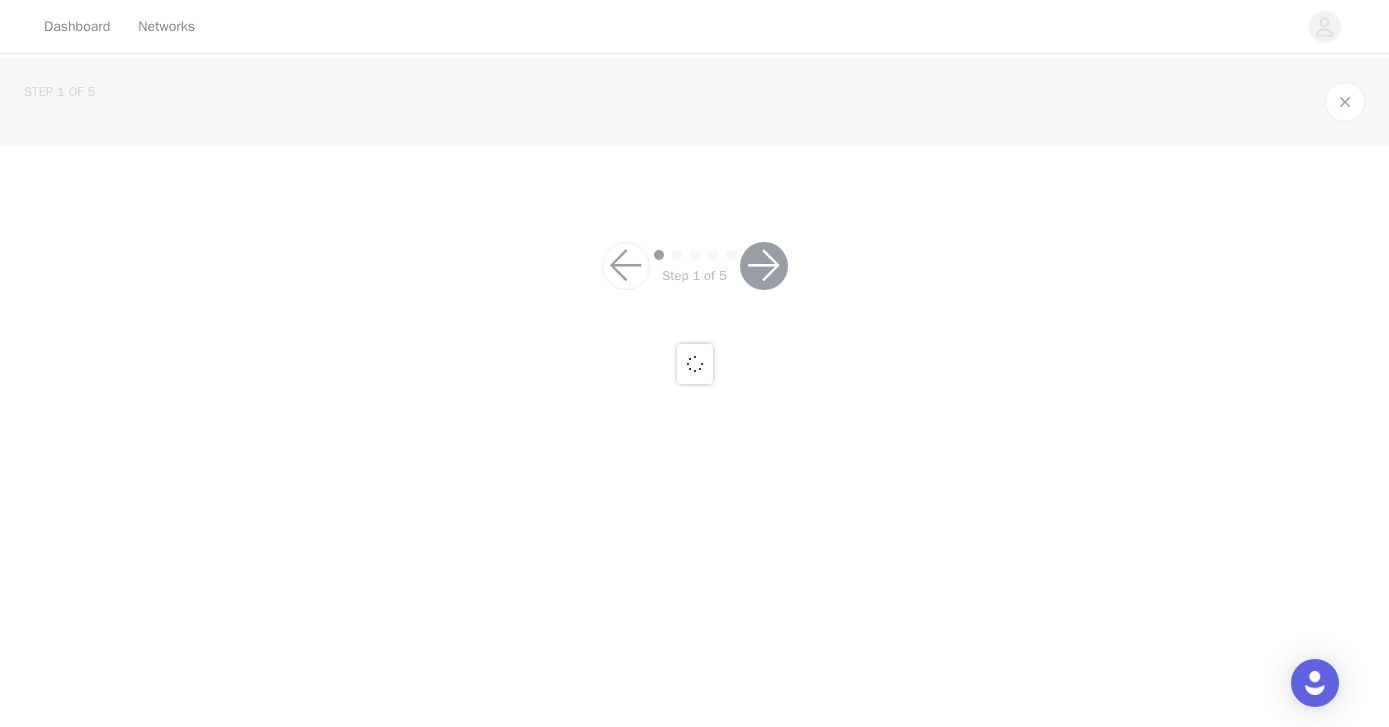 scroll, scrollTop: 0, scrollLeft: 0, axis: both 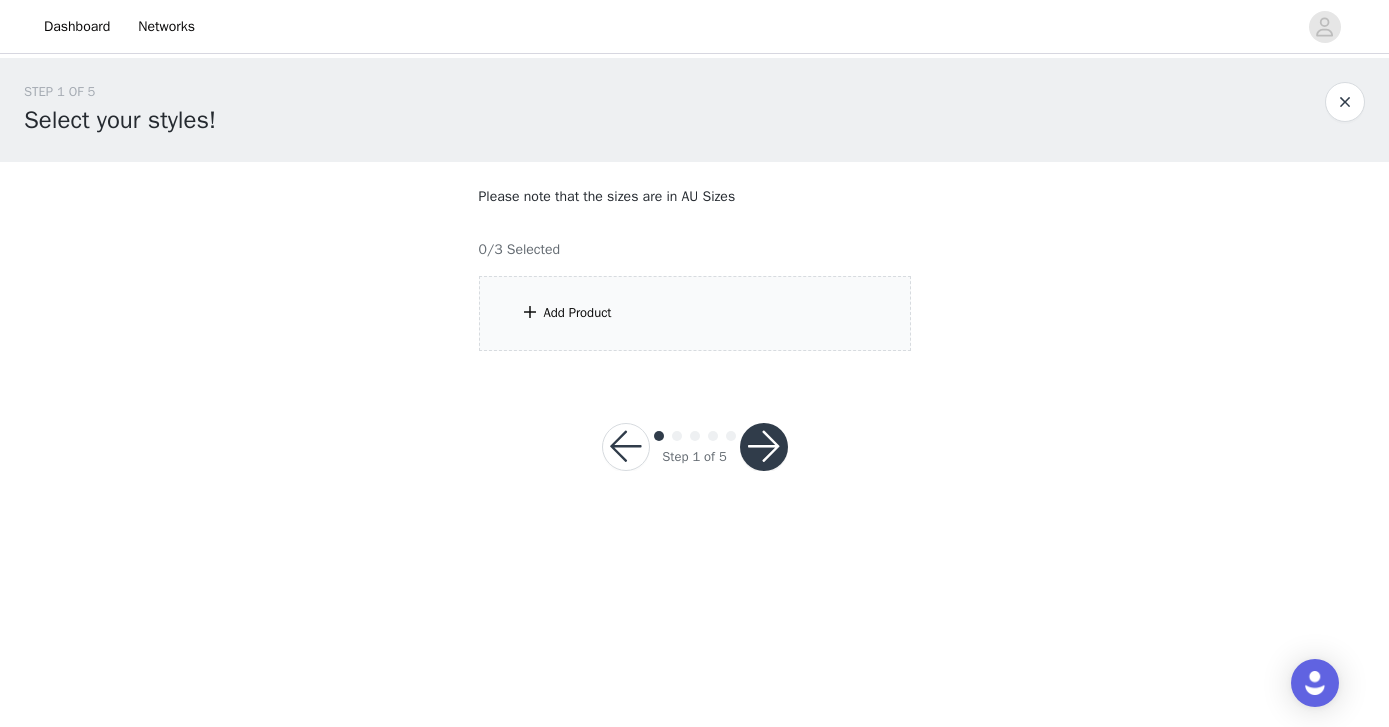 click on "Add Product" at bounding box center [695, 313] 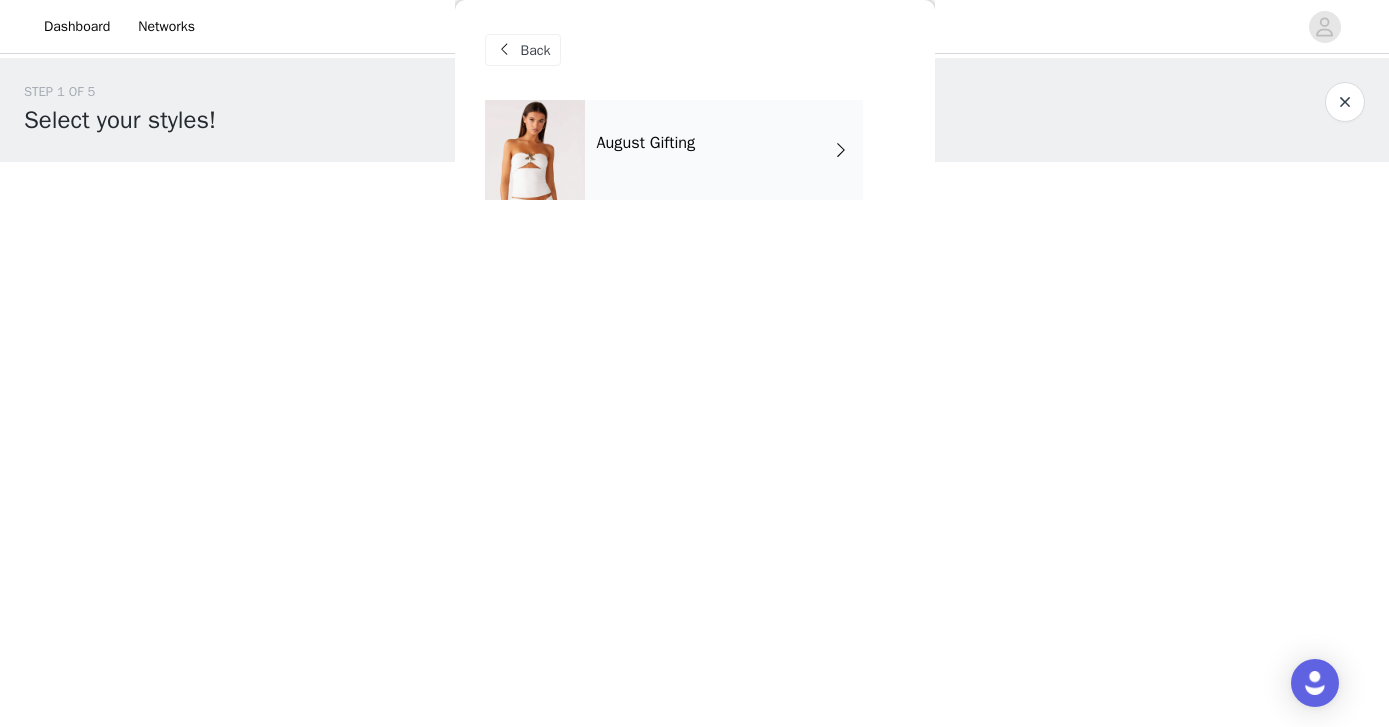 click on "August Gifting" at bounding box center [724, 150] 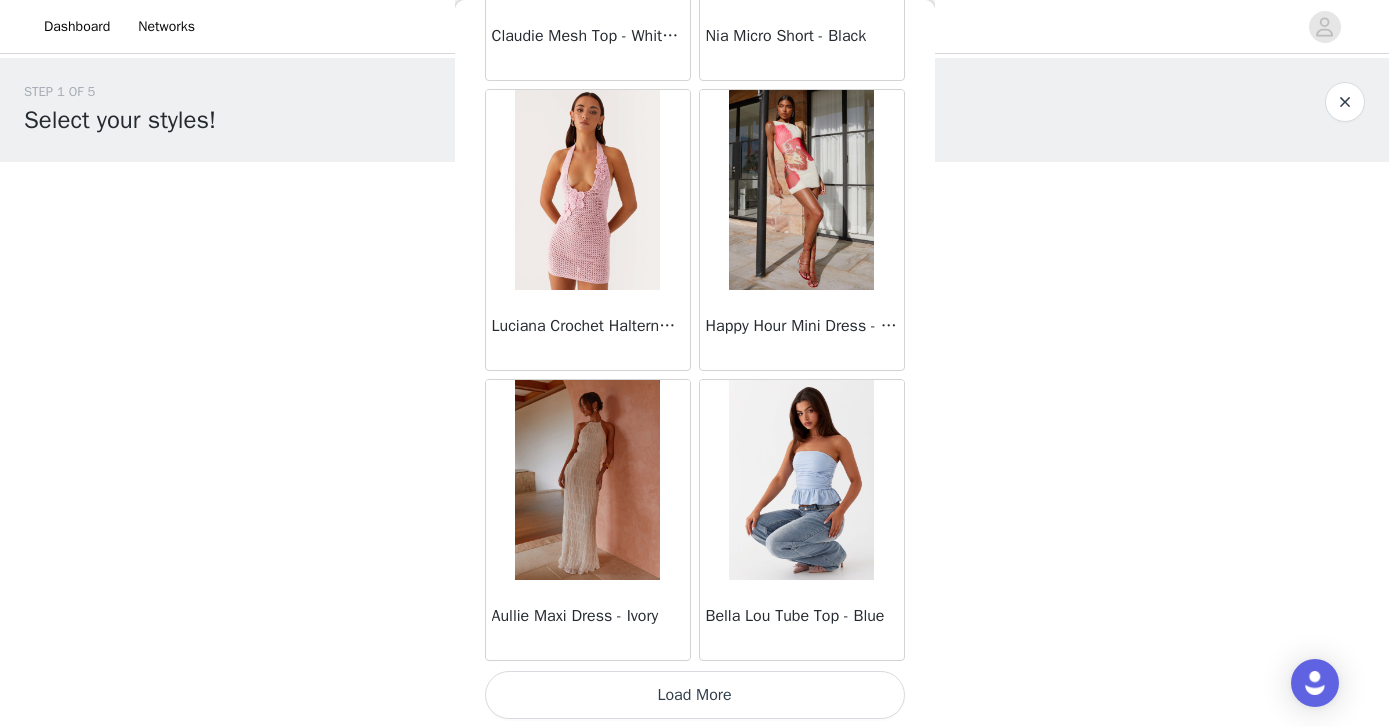 scroll, scrollTop: 2333, scrollLeft: 0, axis: vertical 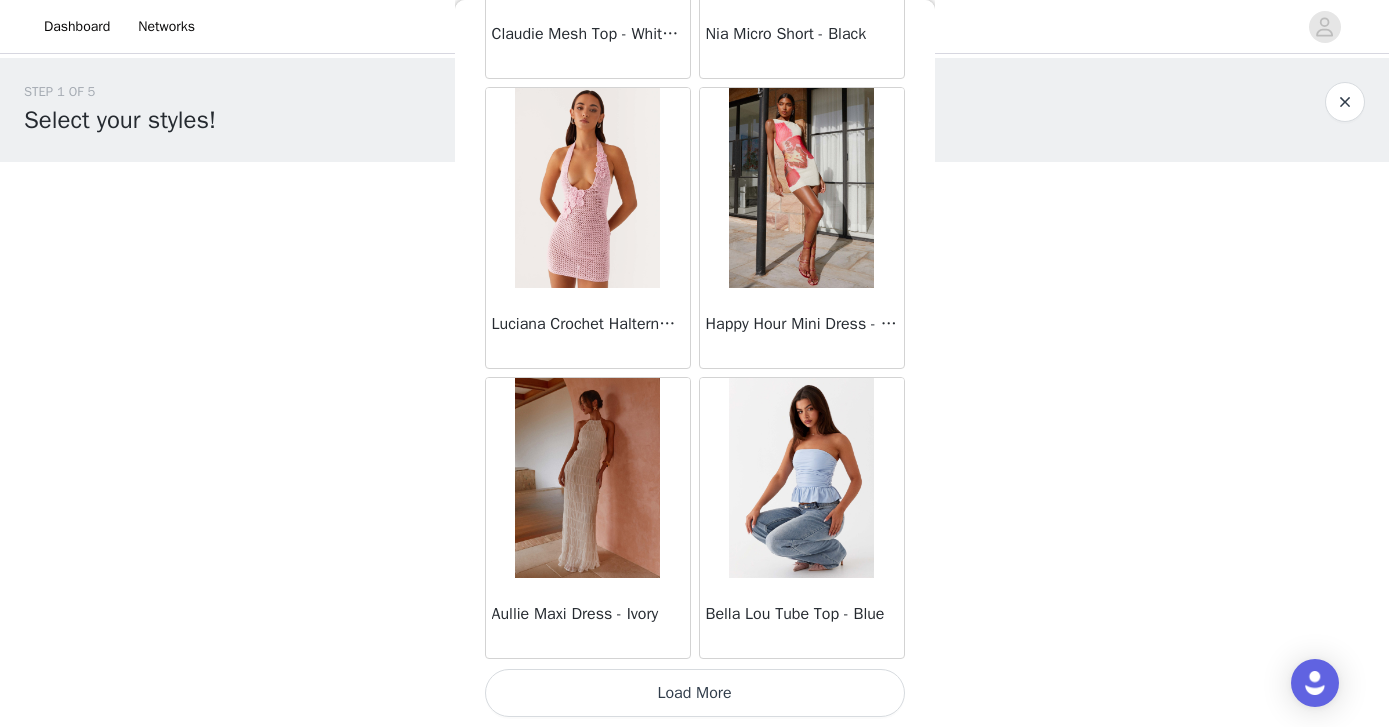 click on "Load More" at bounding box center (695, 693) 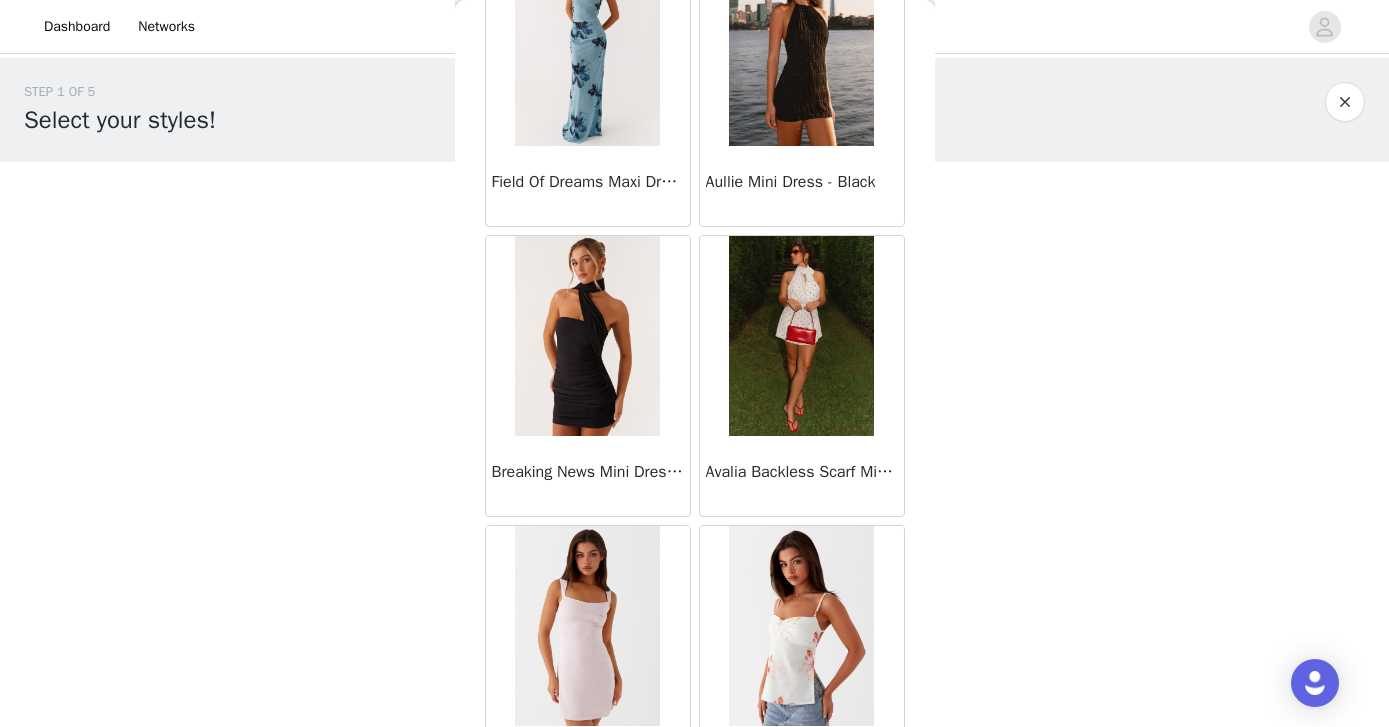 scroll, scrollTop: 3637, scrollLeft: 0, axis: vertical 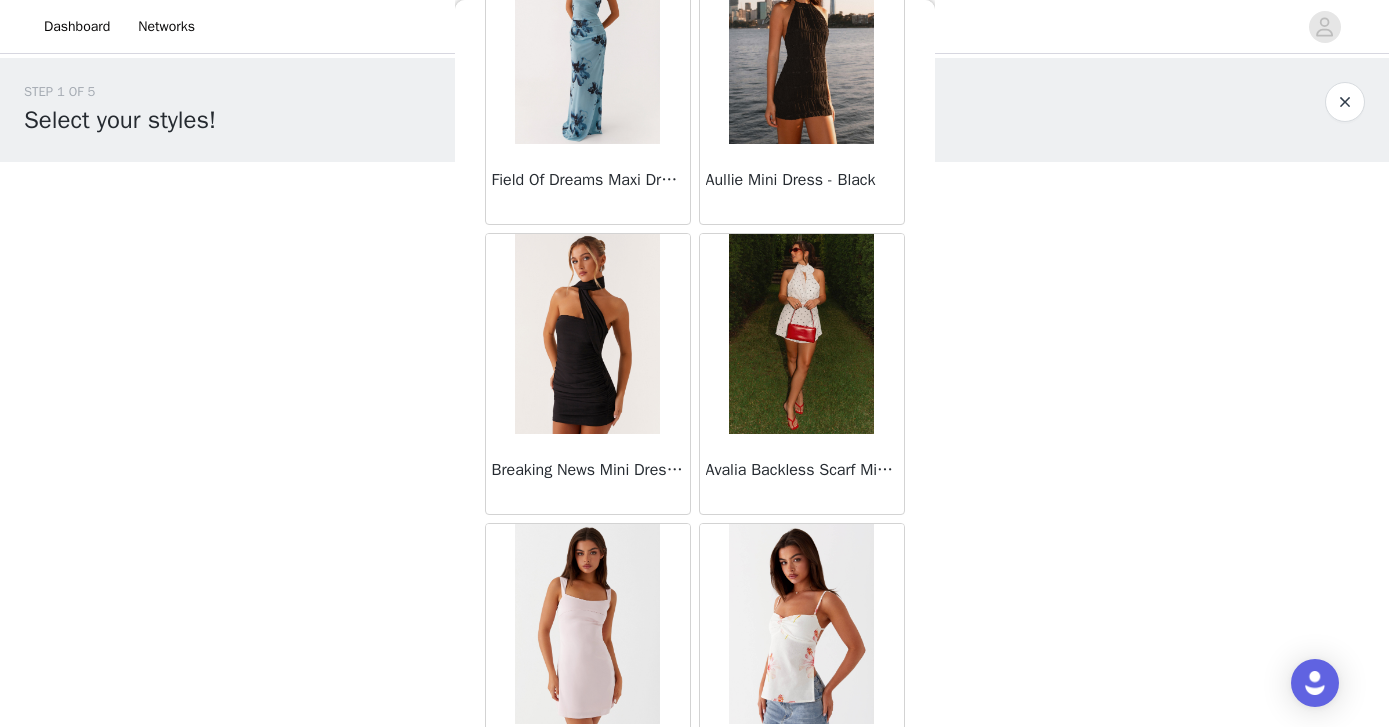 click at bounding box center [801, 334] 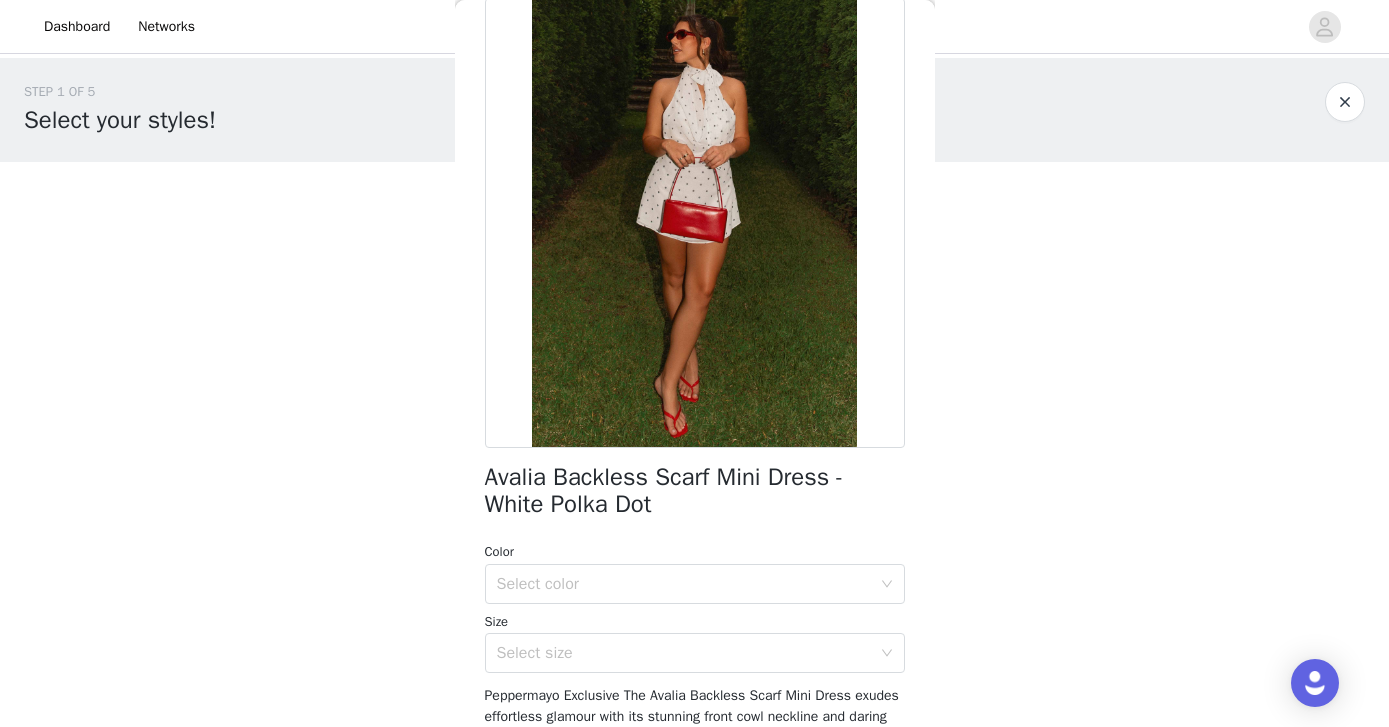 scroll, scrollTop: 114, scrollLeft: 0, axis: vertical 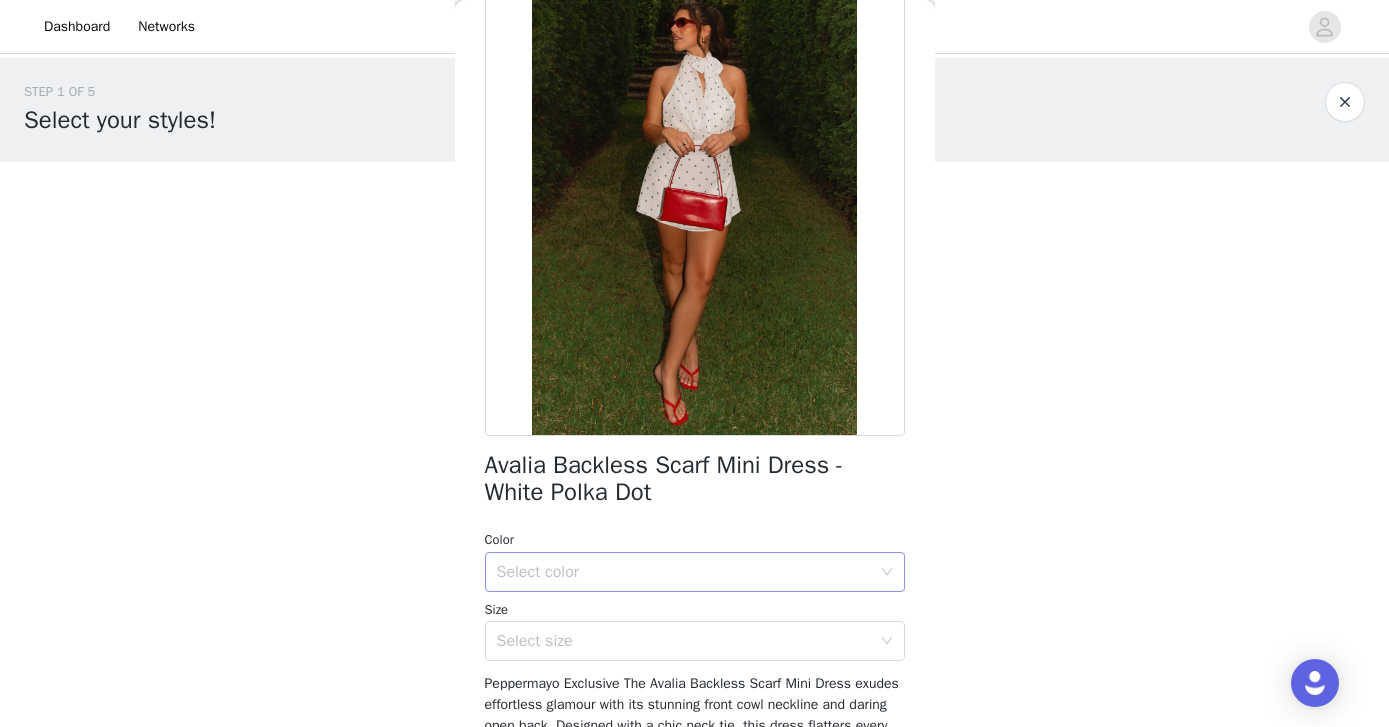 click on "Select color" at bounding box center [684, 572] 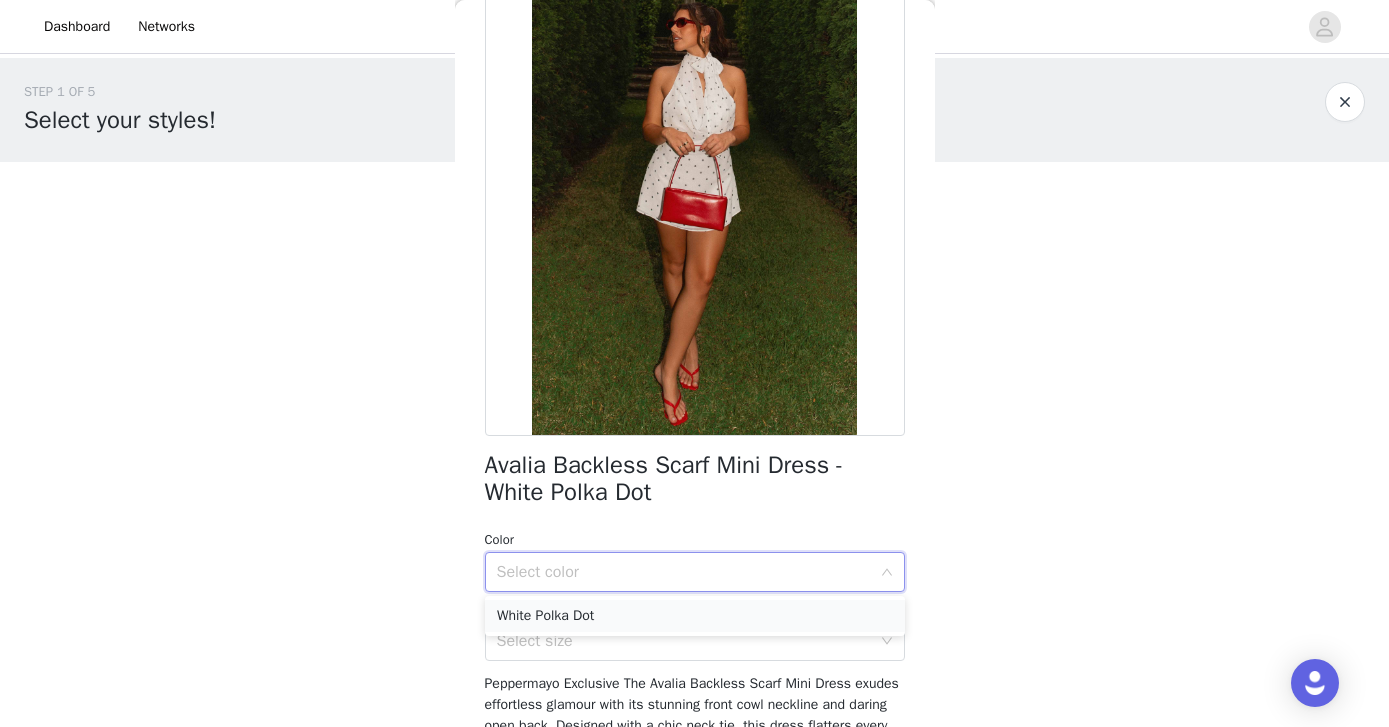 click on "White Polka Dot" at bounding box center (695, 616) 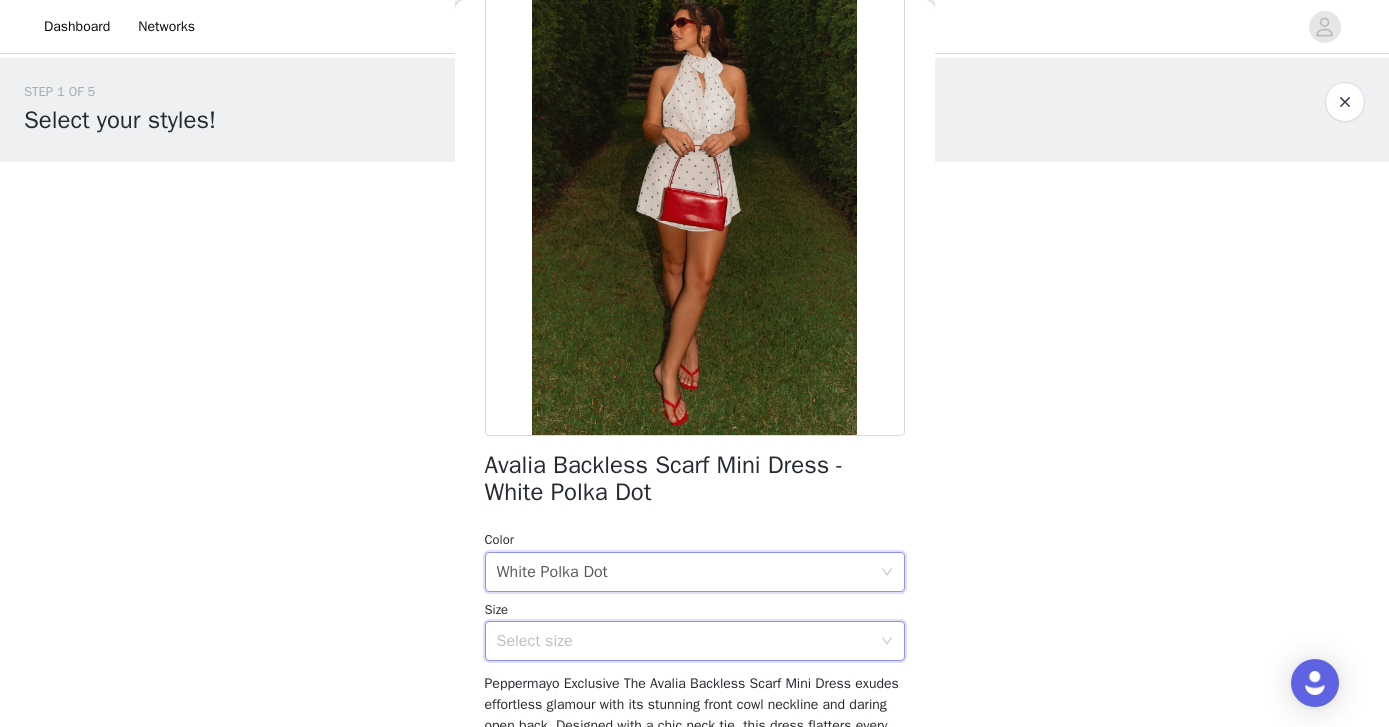 click on "Select size" at bounding box center (688, 641) 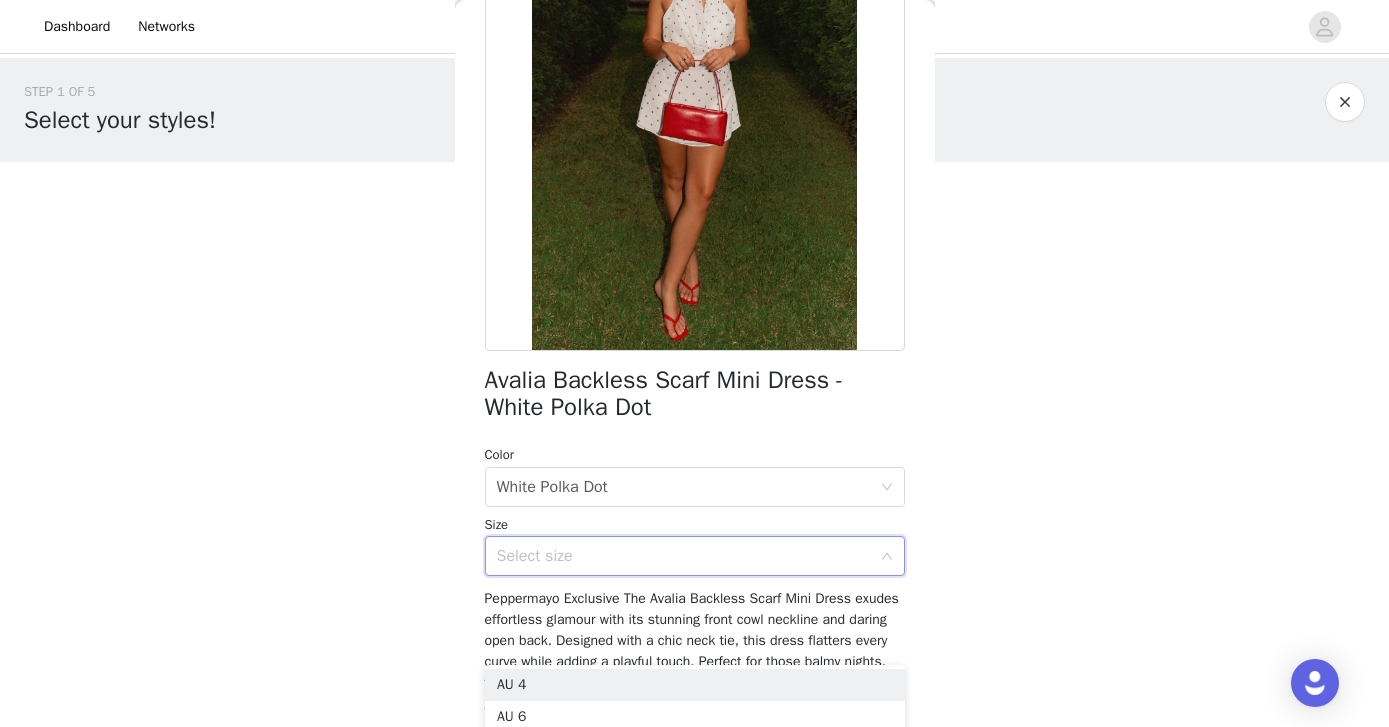 scroll, scrollTop: 198, scrollLeft: 0, axis: vertical 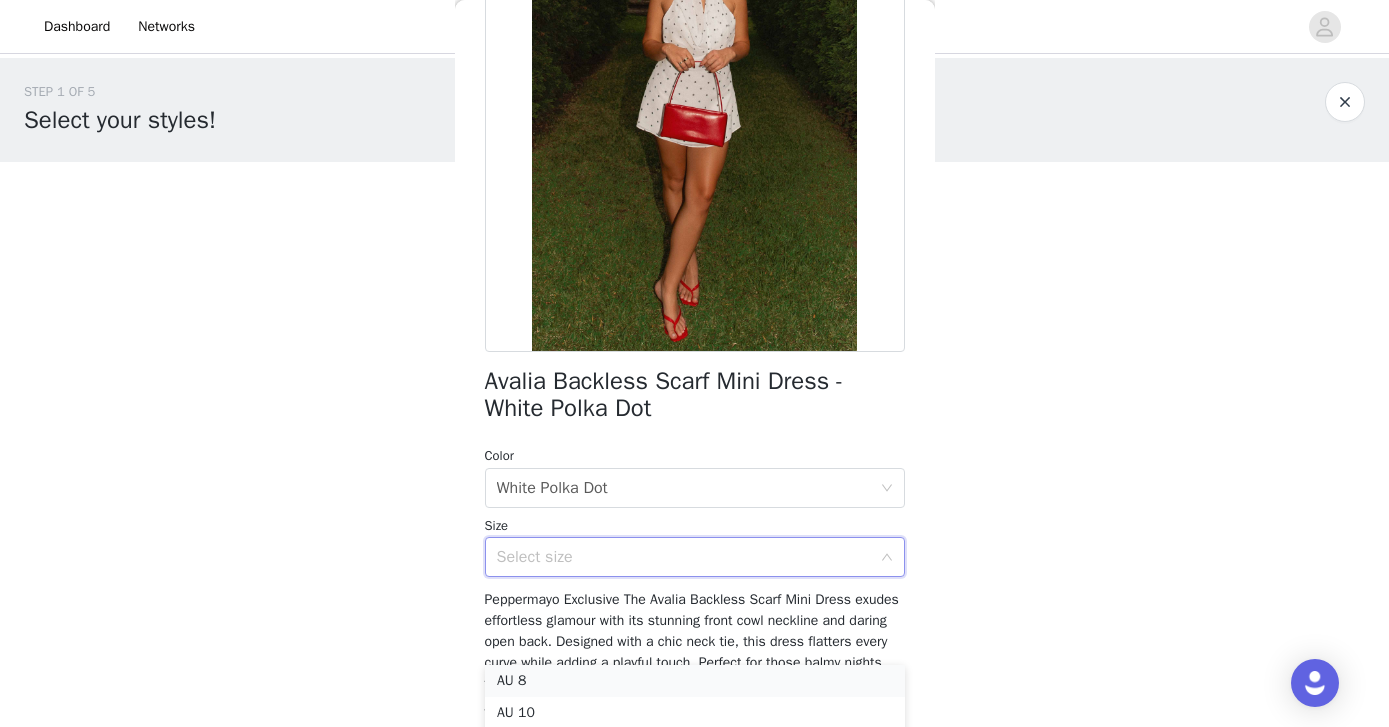 click on "AU 8" at bounding box center (695, 681) 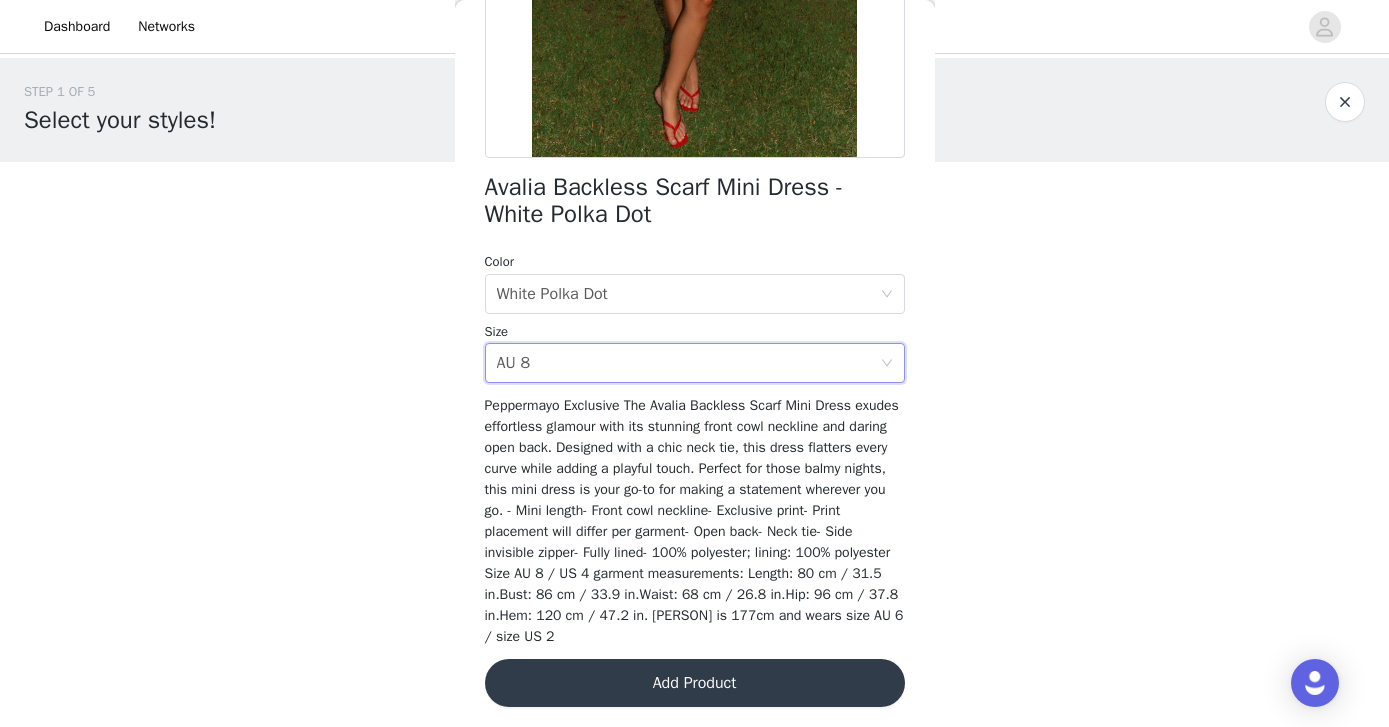 scroll, scrollTop: 396, scrollLeft: 0, axis: vertical 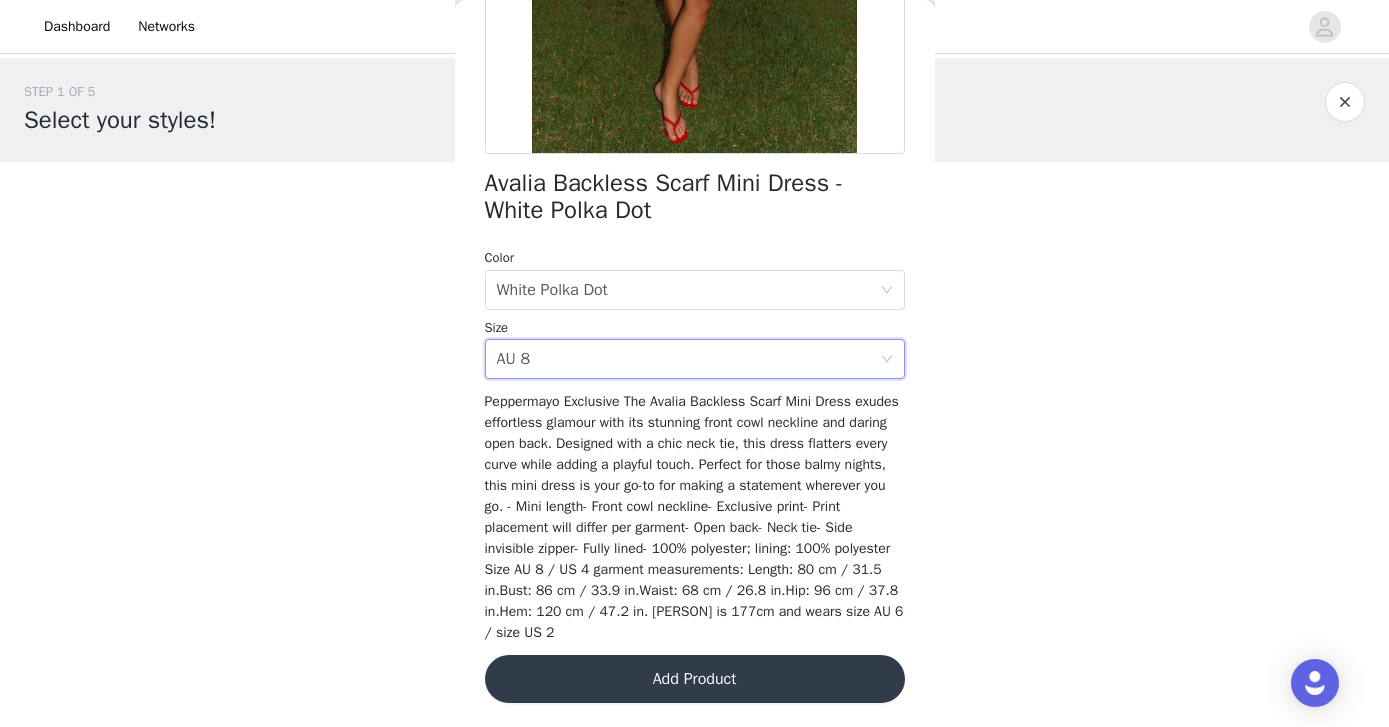 click on "Add Product" at bounding box center [695, 679] 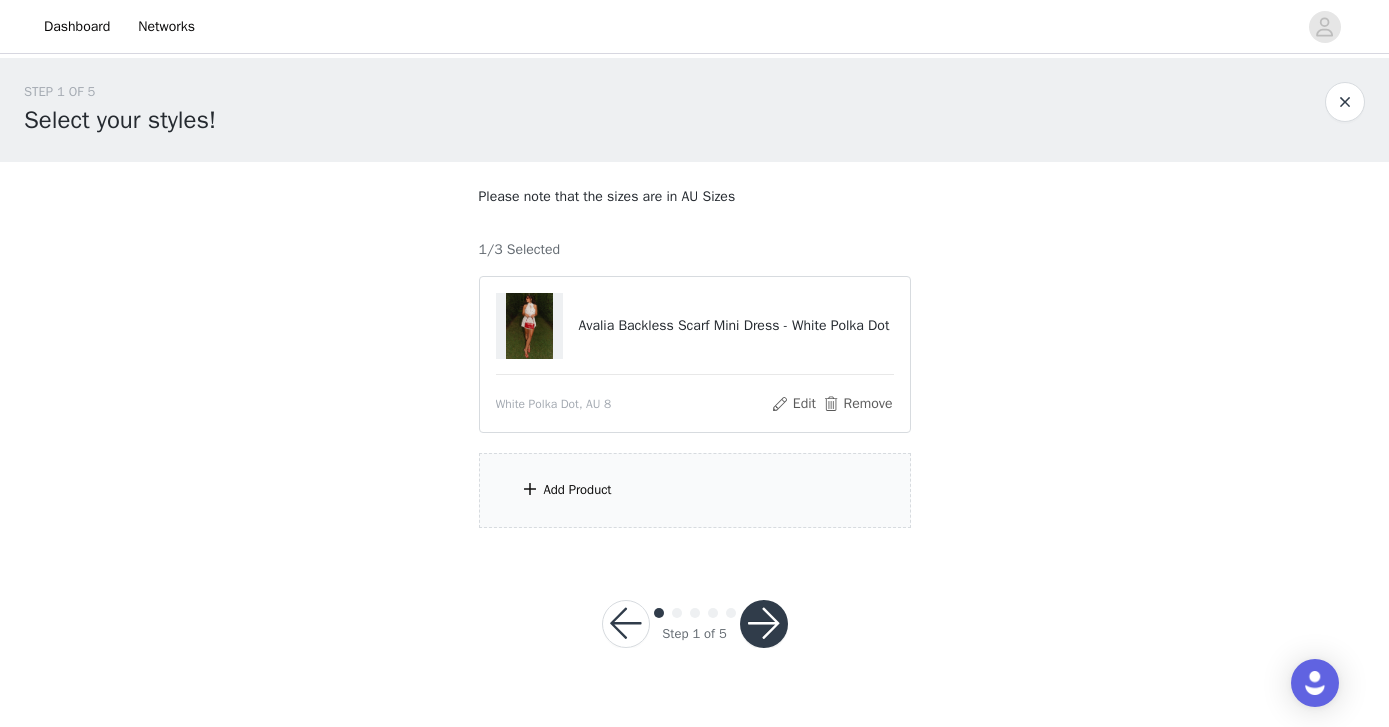 click on "Add Product" at bounding box center (695, 490) 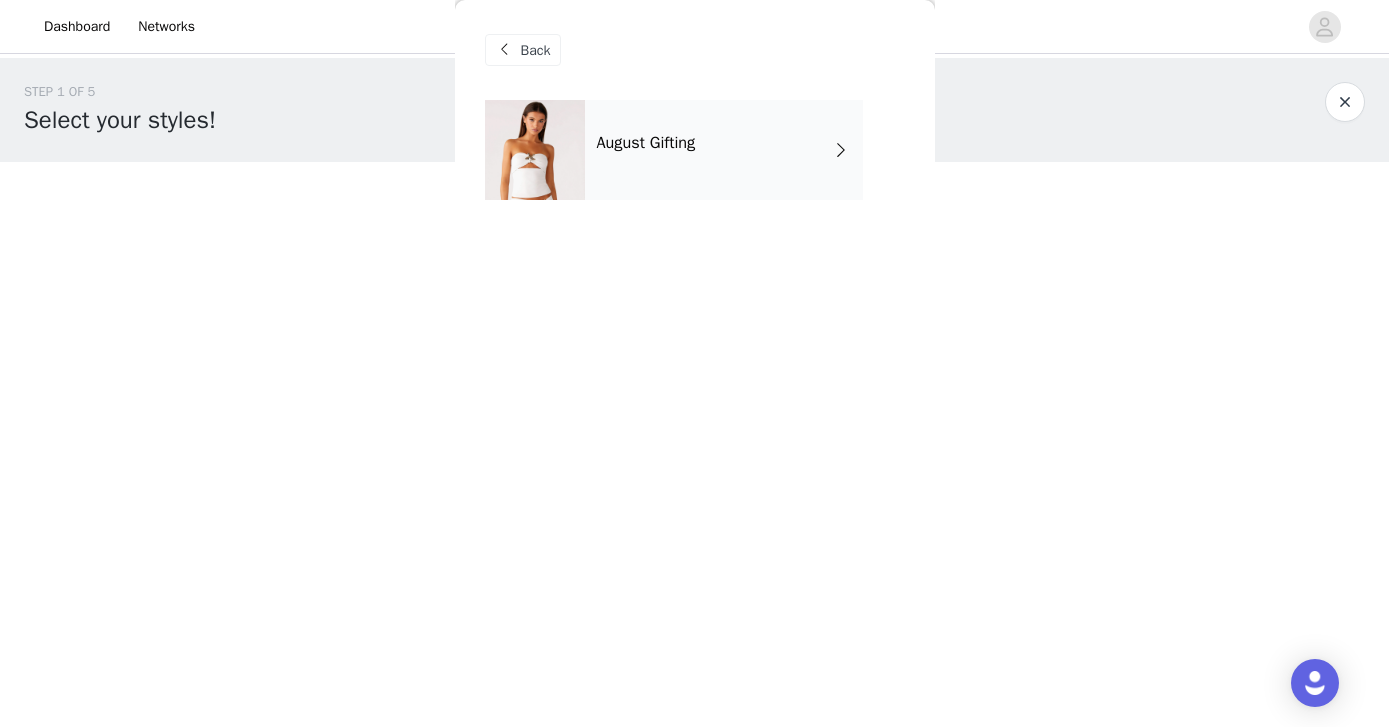 click on "August Gifting" at bounding box center [724, 150] 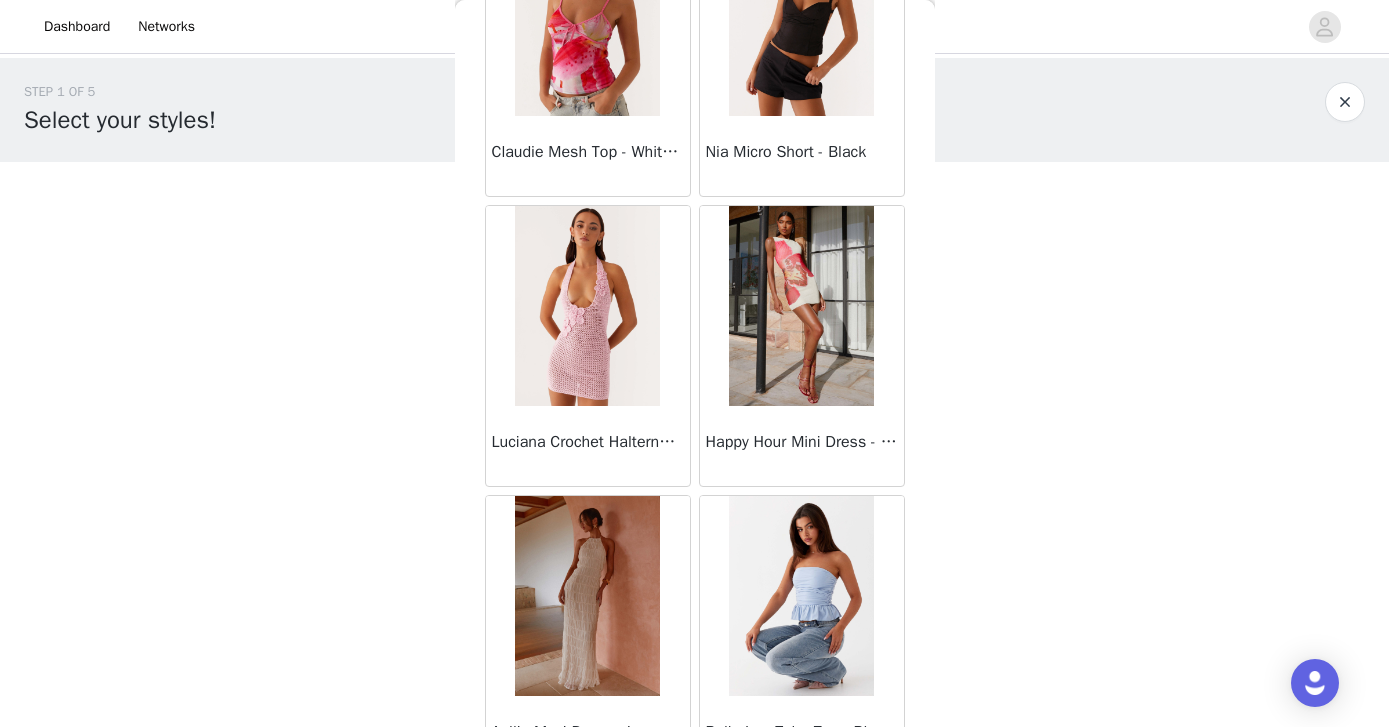 scroll, scrollTop: 2333, scrollLeft: 0, axis: vertical 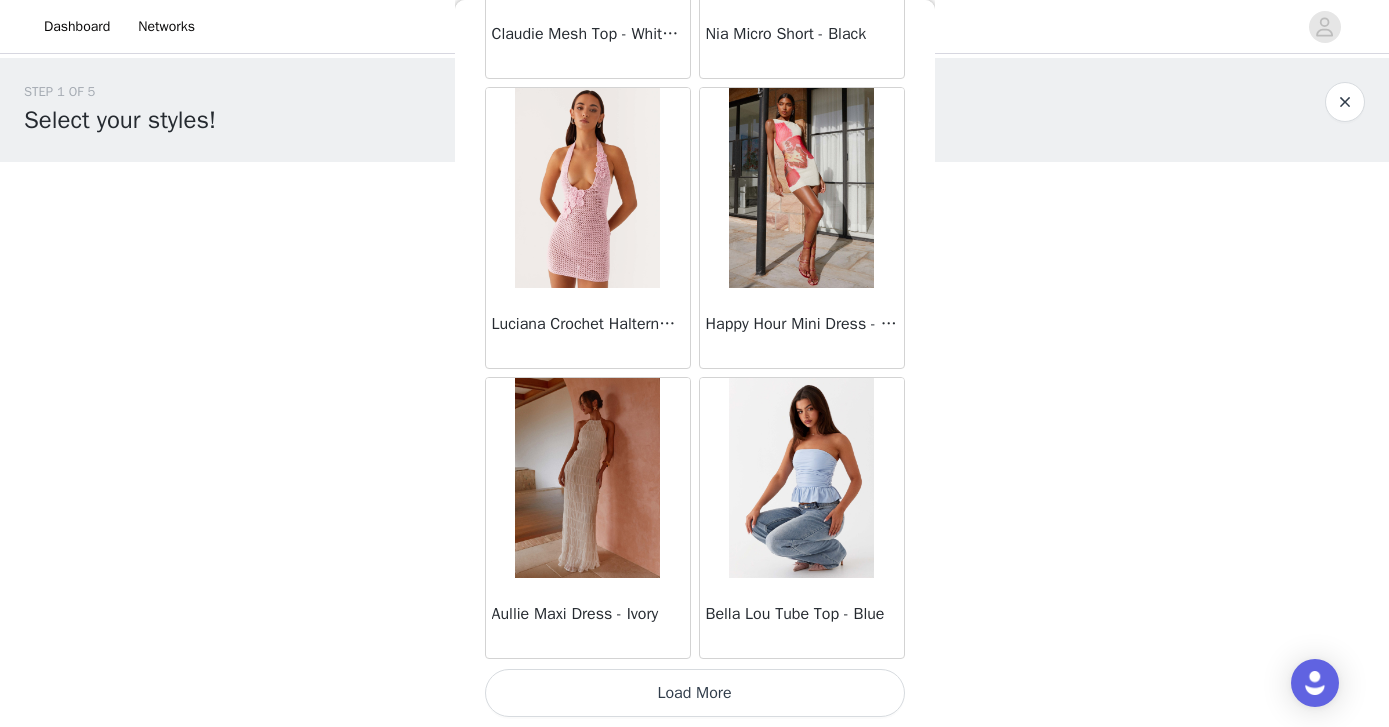 click on "Load More" at bounding box center [695, 693] 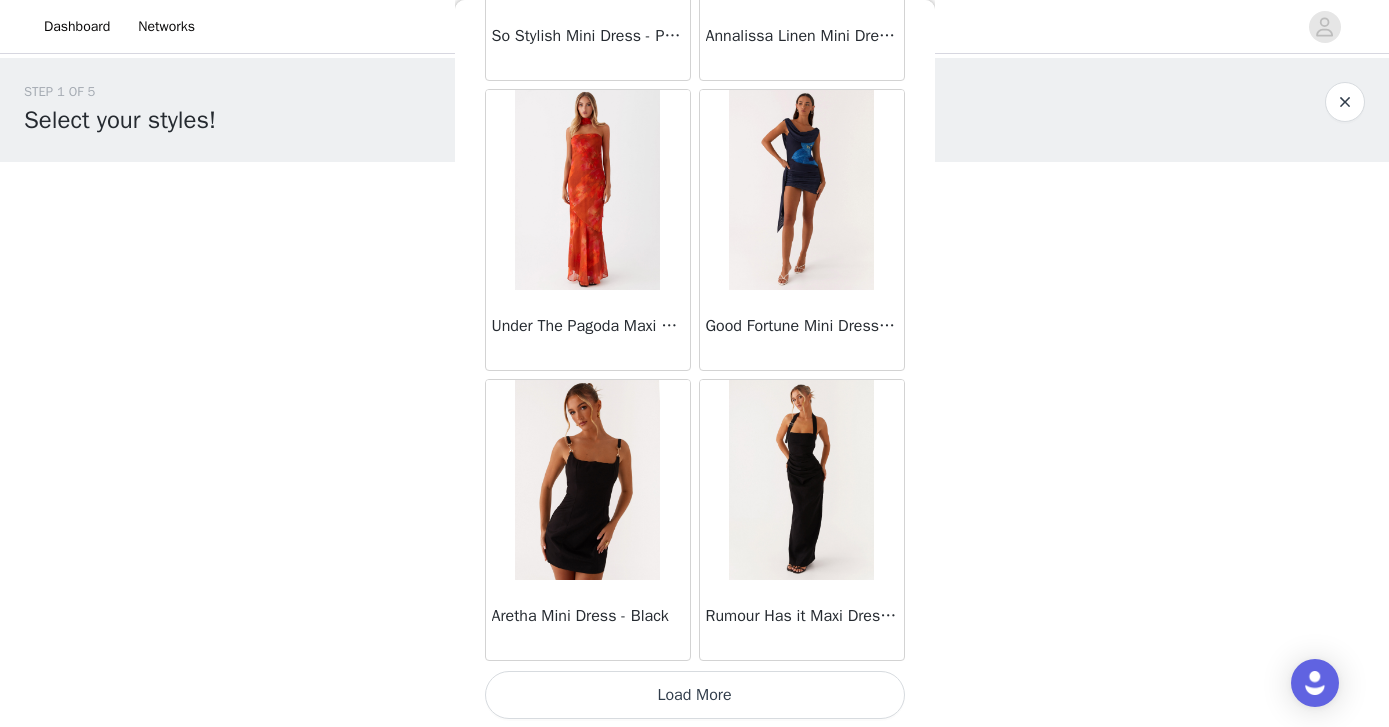 scroll, scrollTop: 5233, scrollLeft: 0, axis: vertical 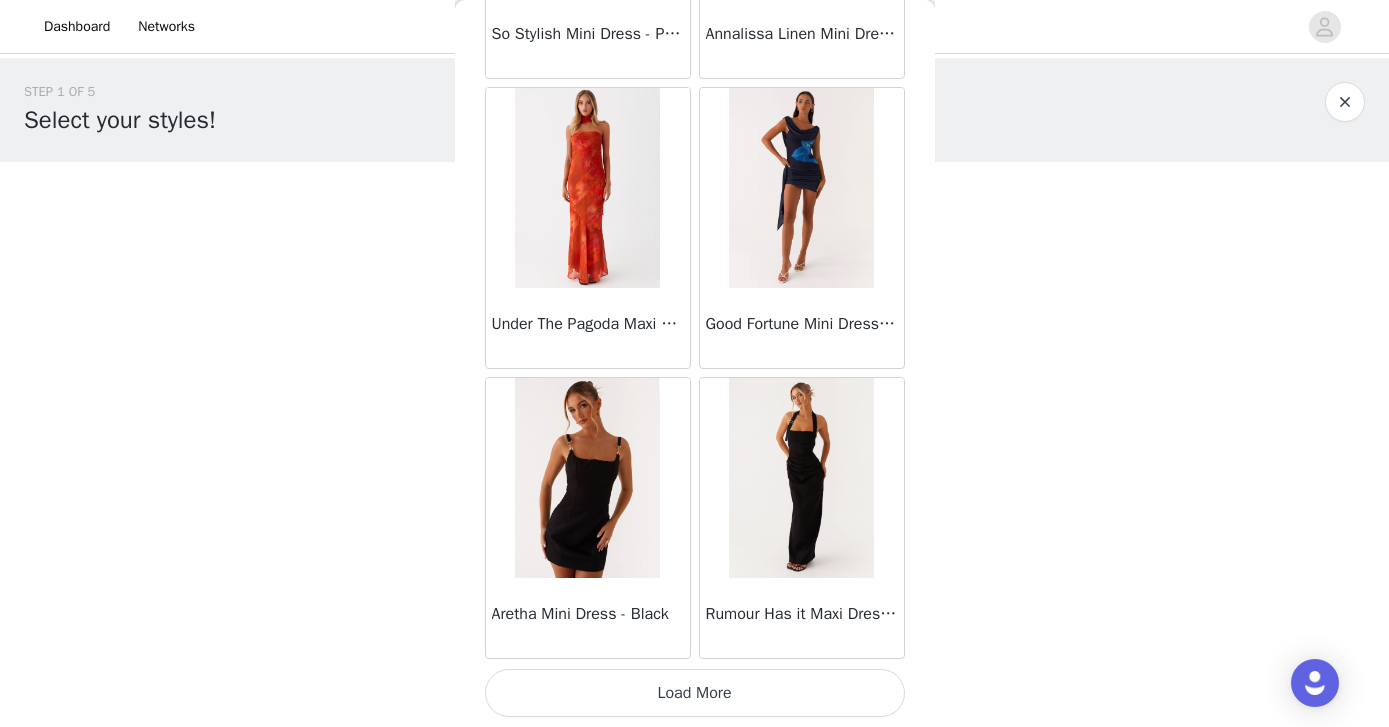 click on "Load More" at bounding box center (695, 693) 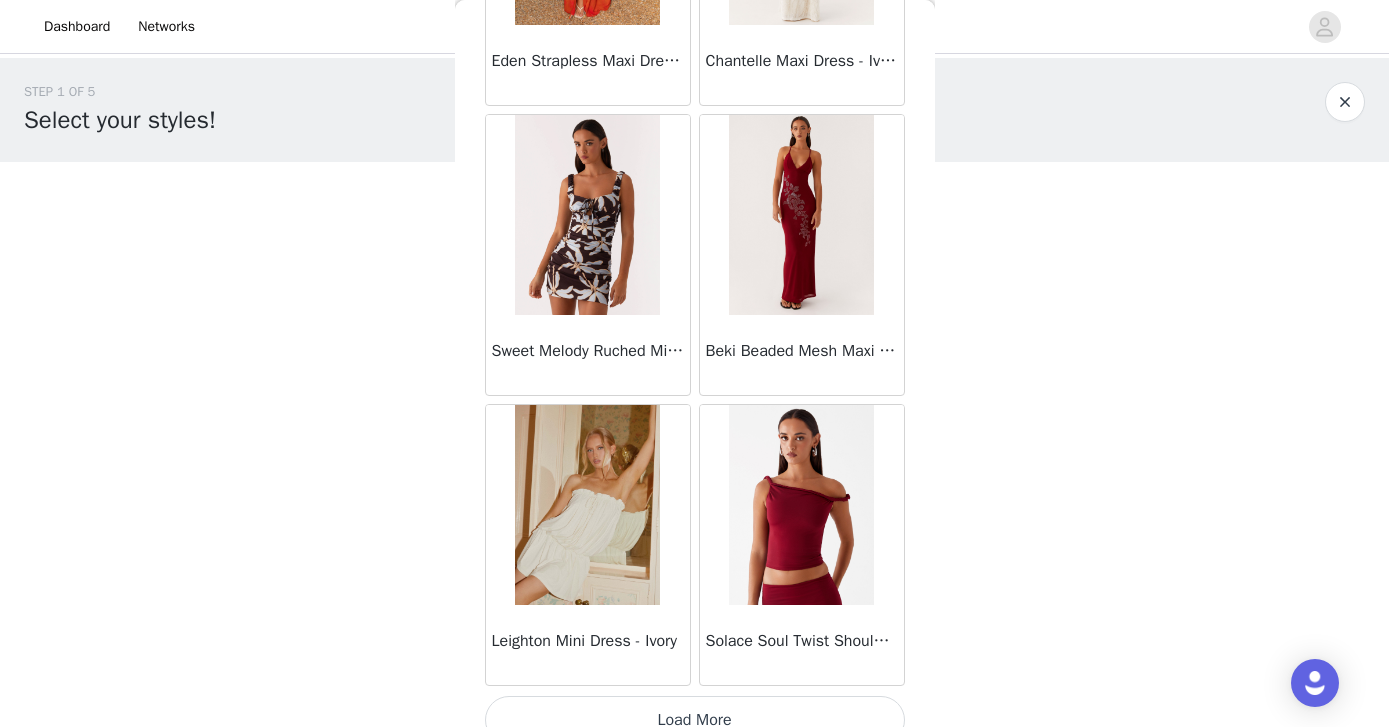 scroll, scrollTop: 8133, scrollLeft: 0, axis: vertical 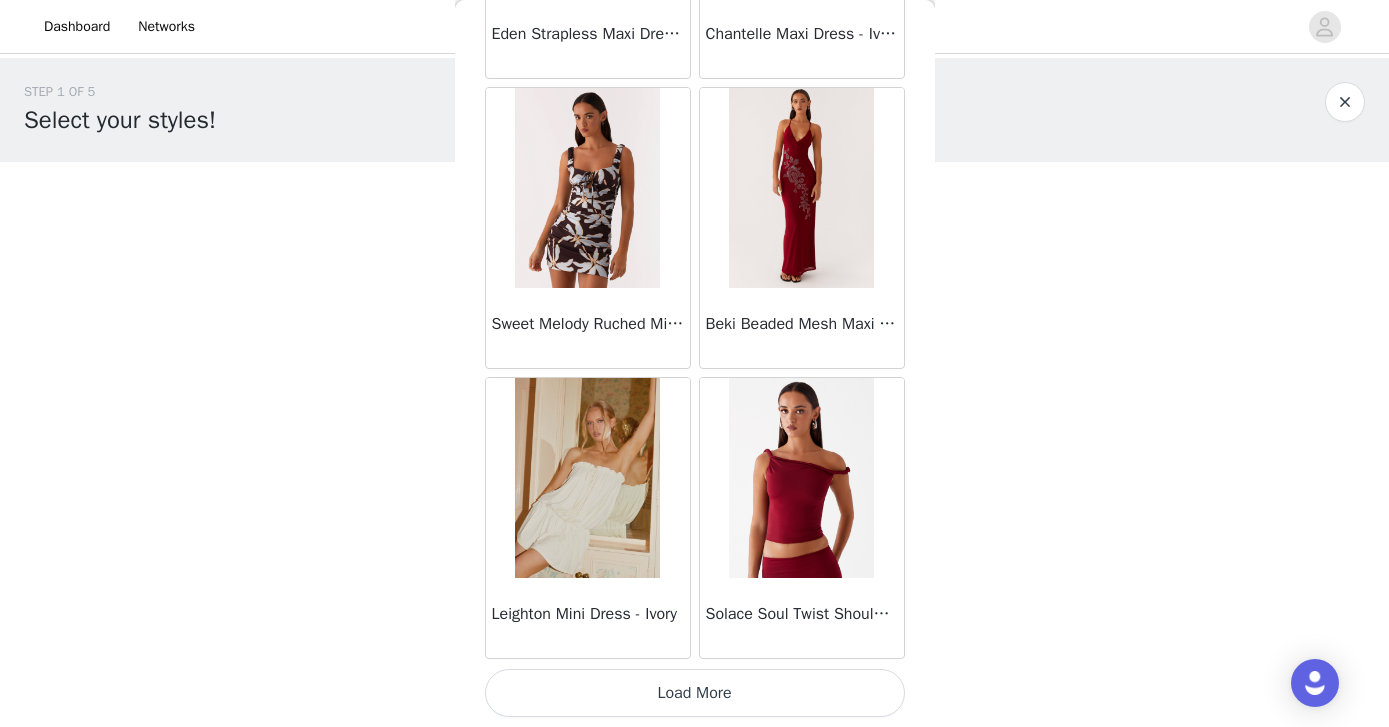 click on "Load More" at bounding box center [695, 693] 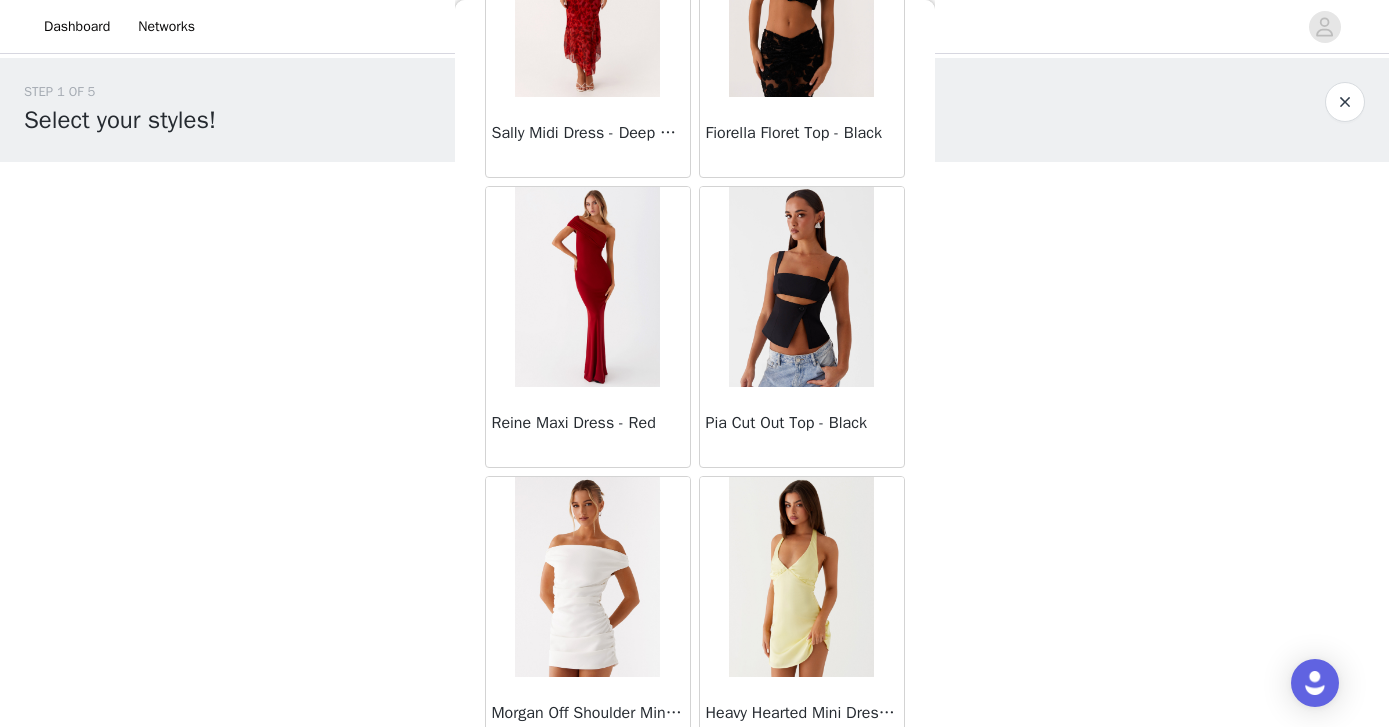 scroll, scrollTop: 11033, scrollLeft: 0, axis: vertical 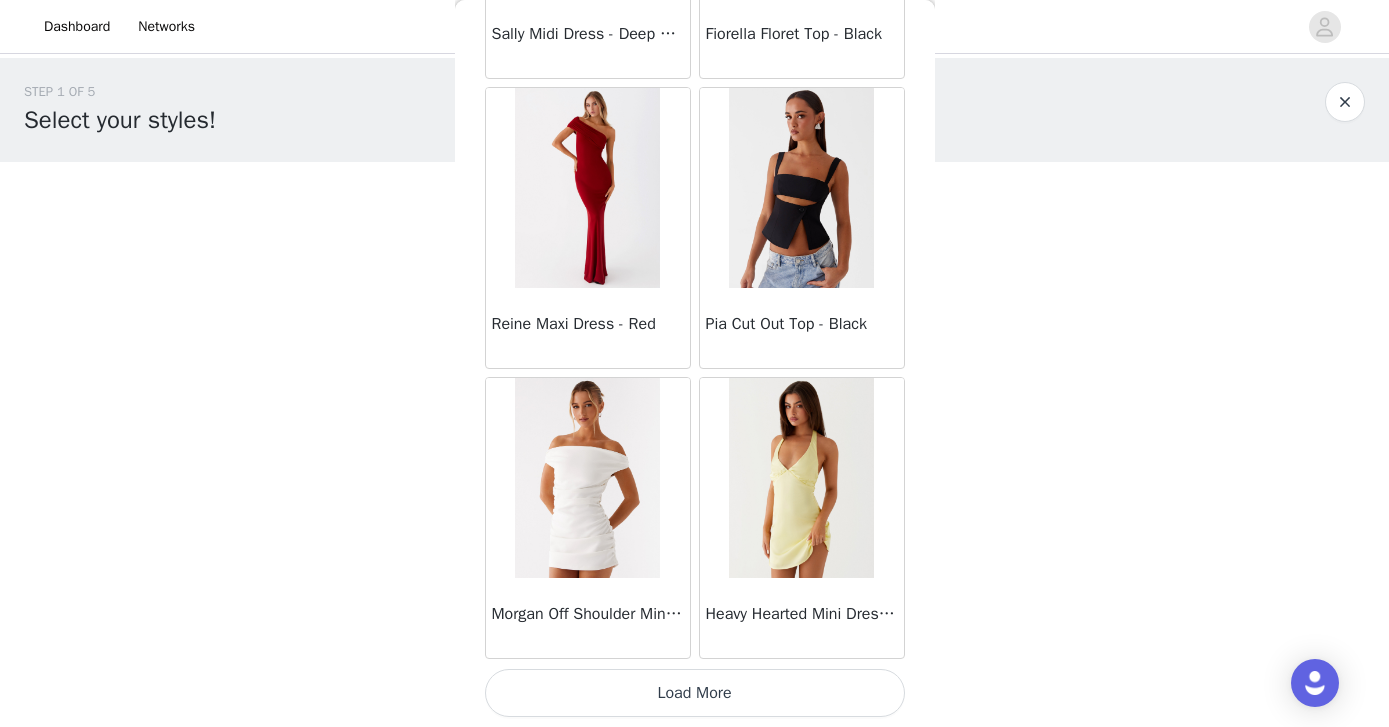 click on "Load More" at bounding box center [695, 693] 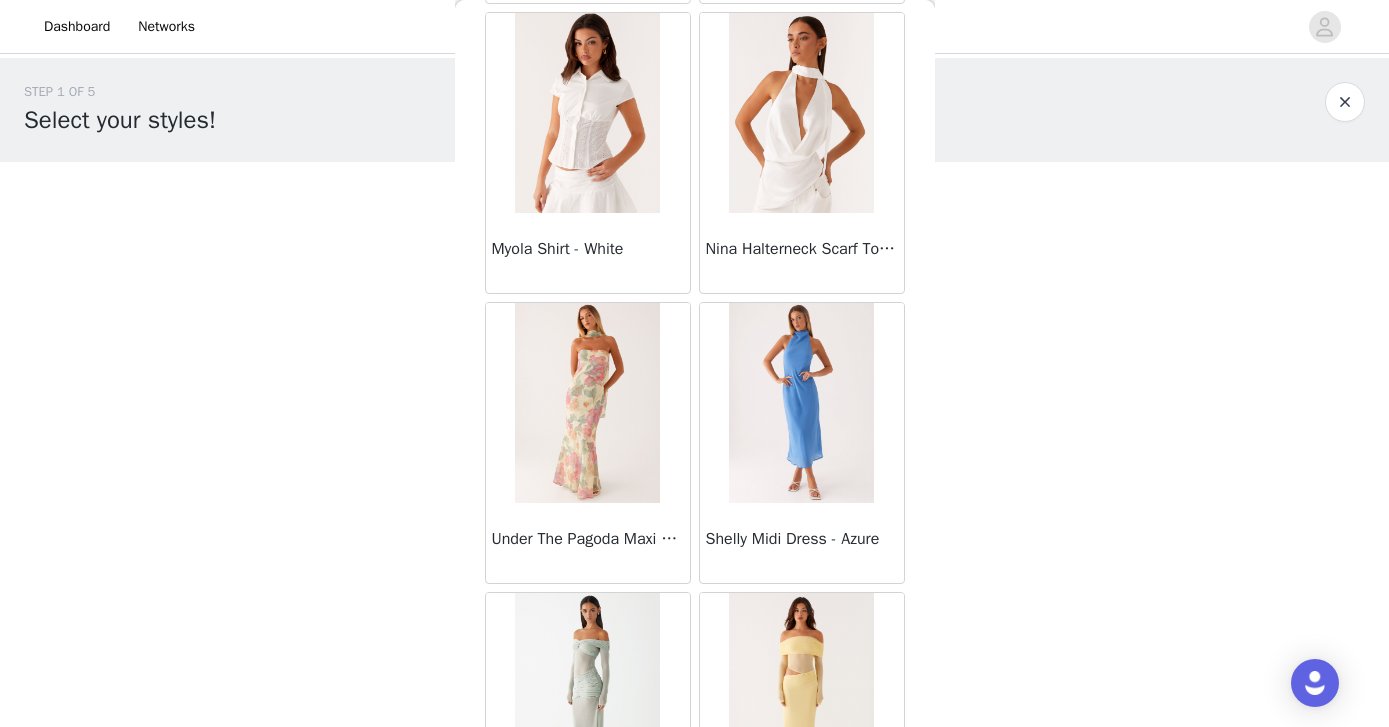 scroll, scrollTop: 13141, scrollLeft: 0, axis: vertical 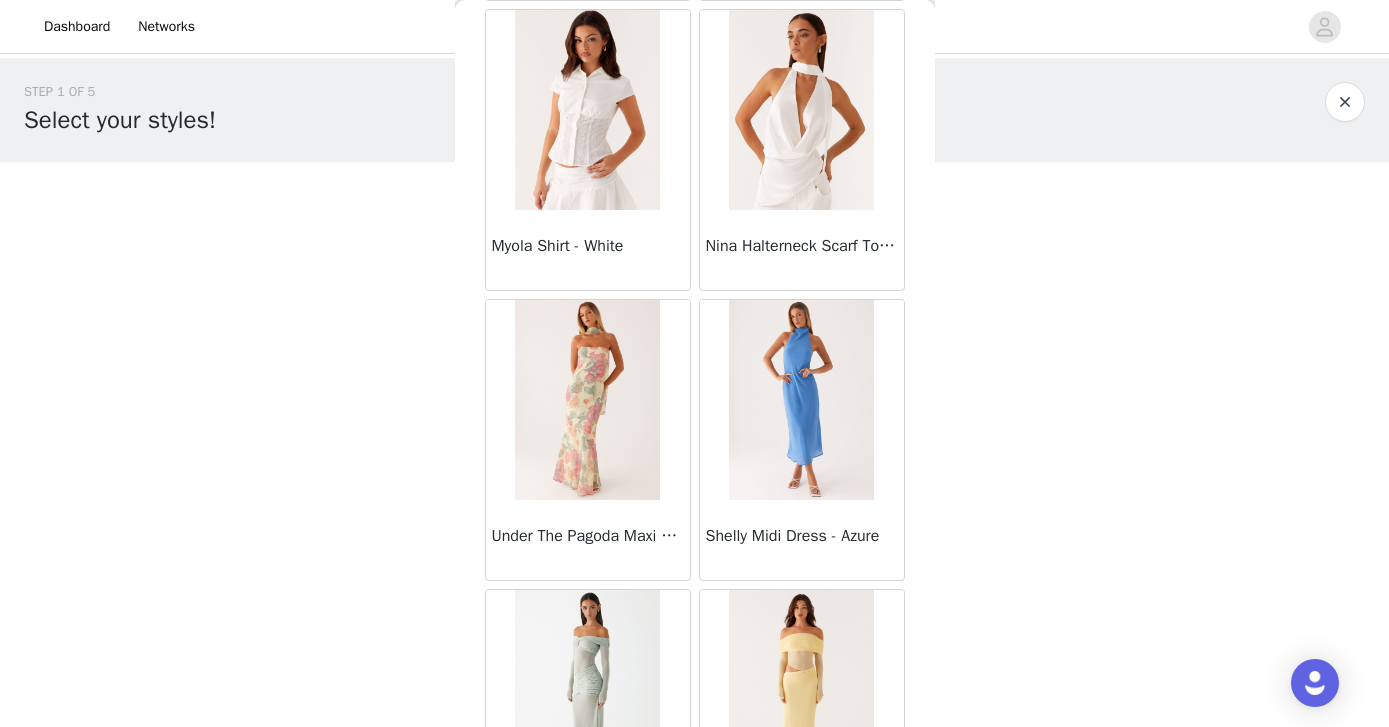 click on "Shelly Midi Dress - Azure" at bounding box center (802, 536) 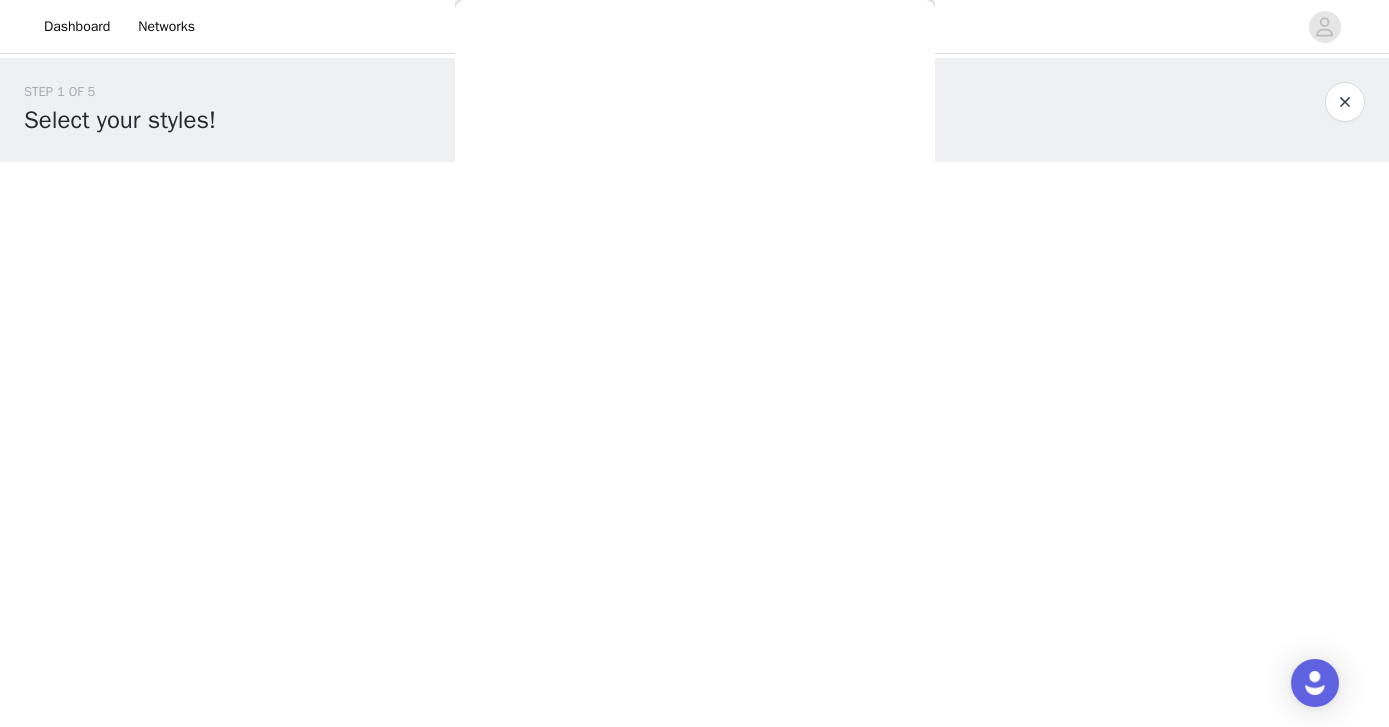 click on "Back       Sweetpea Mini Dress - Yellow       Manifest Mini Dress - Amber       Raquel Off Shoulder Long Sleeve Top - Pink       Julianna Linen Mini Dress - Black       Radiate Halterneck Top - Pink       Arden Mesh Mini Dress - White       Cheryl Bustier Halter Top - Cherry Red       Under The Pagoda Maxi Dress - Deep Red Floral       Sweetest Pie T-Shirt - Black Gingham       That Girl Maxi Dress - Pink       Peppermayo Exclusive Heavy Hearted Mini - Black       Songbird Maxi Dress - Blue Black Floral       Viviana Mini Dress - Lavender       Eden Strapless Maxi Dress - Navy       Claudie Mesh Top - White Pink Lilly       Nia Micro Short - Black       Luciana Crochet Halterneck Mini Dress - Pink       Happy Hour Mini Dress - Yellow       Aullie Maxi Dress - Ivory       Bella Lou Tube Top - Blue       Odette Satin Mini Dress - Blue       Talk About Us Maxi Dress - Blue       Odette Satin Mini Dress - Lilac       Bellamy Top - Red Gingham       Field Of Dreams Maxi Dress - Blue Black Floral" at bounding box center [695, 363] 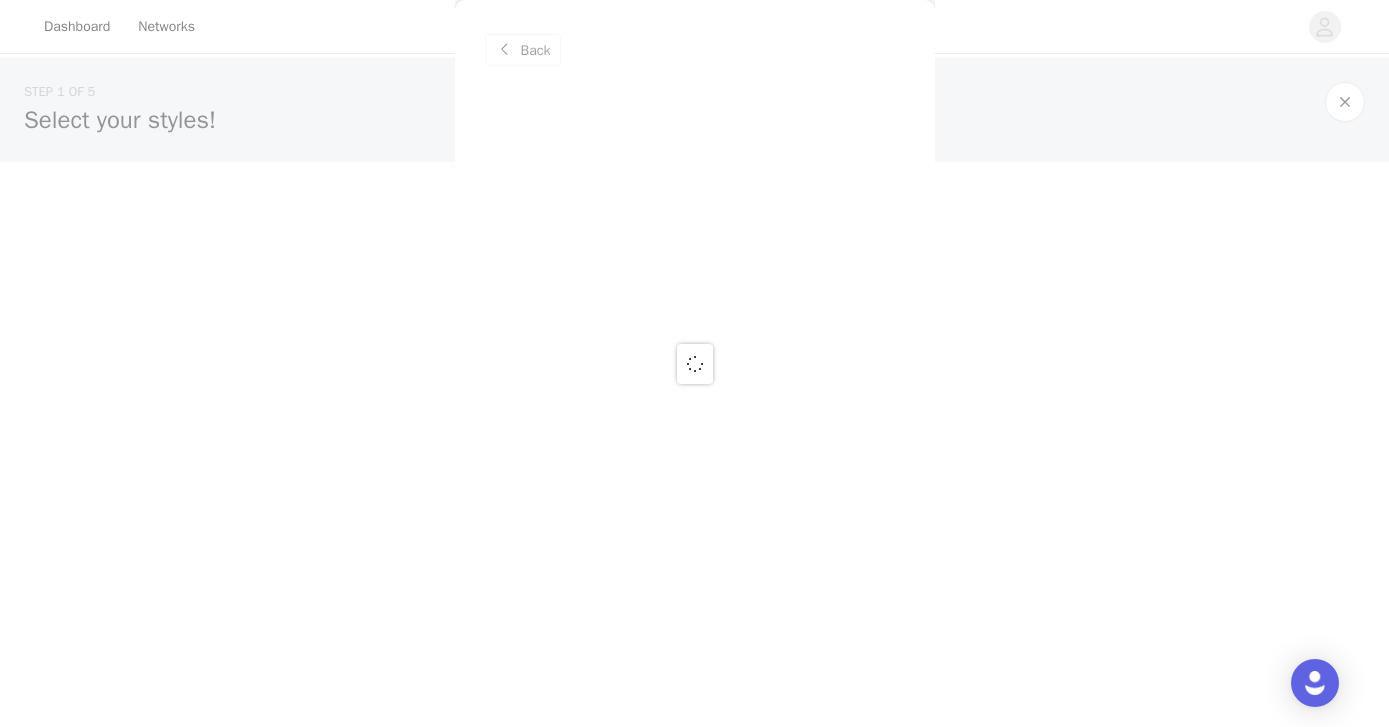 scroll, scrollTop: 0, scrollLeft: 0, axis: both 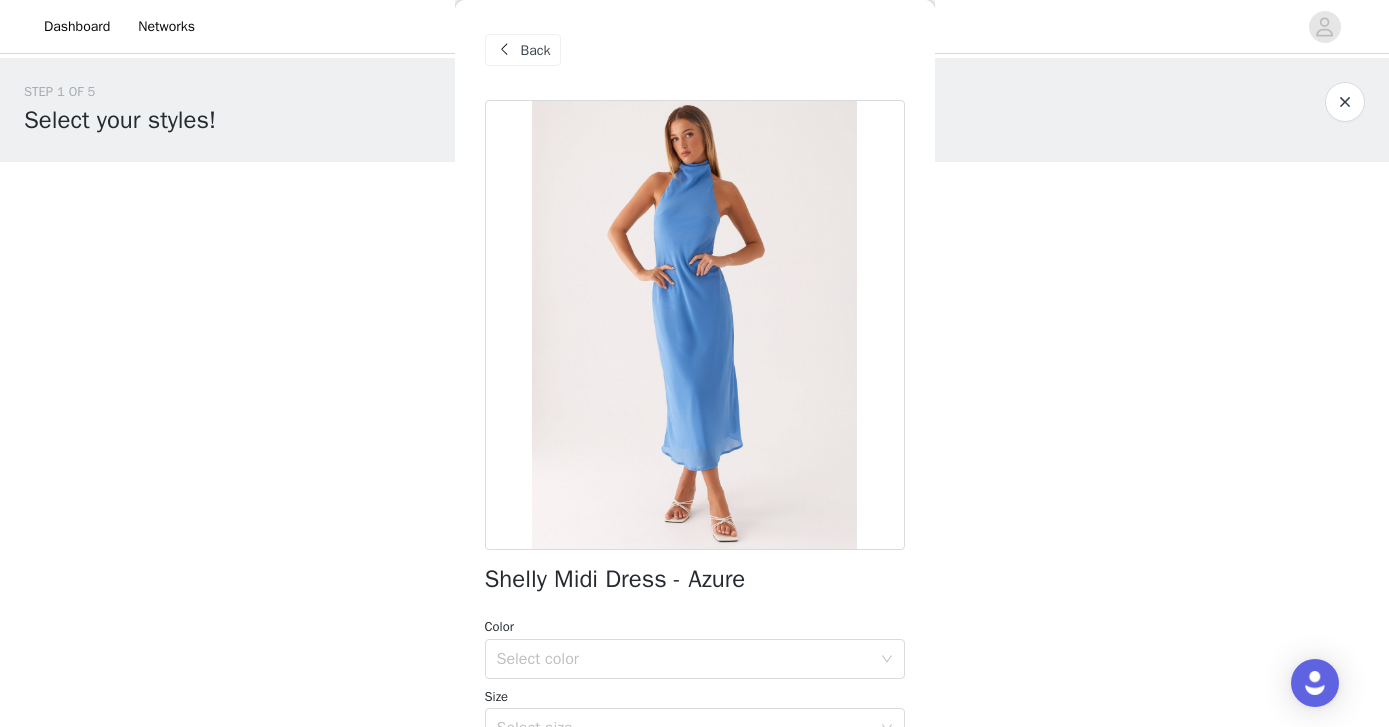 click on "Back" at bounding box center (523, 50) 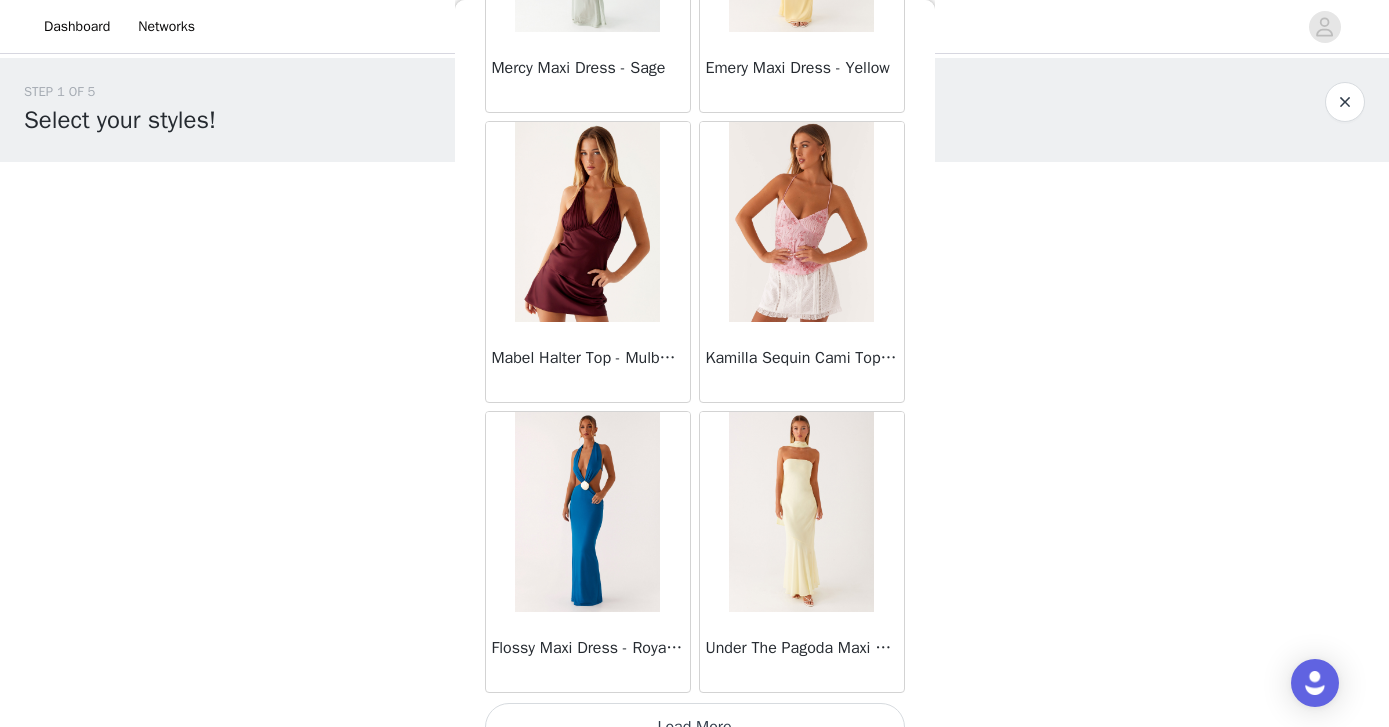 scroll, scrollTop: 13933, scrollLeft: 0, axis: vertical 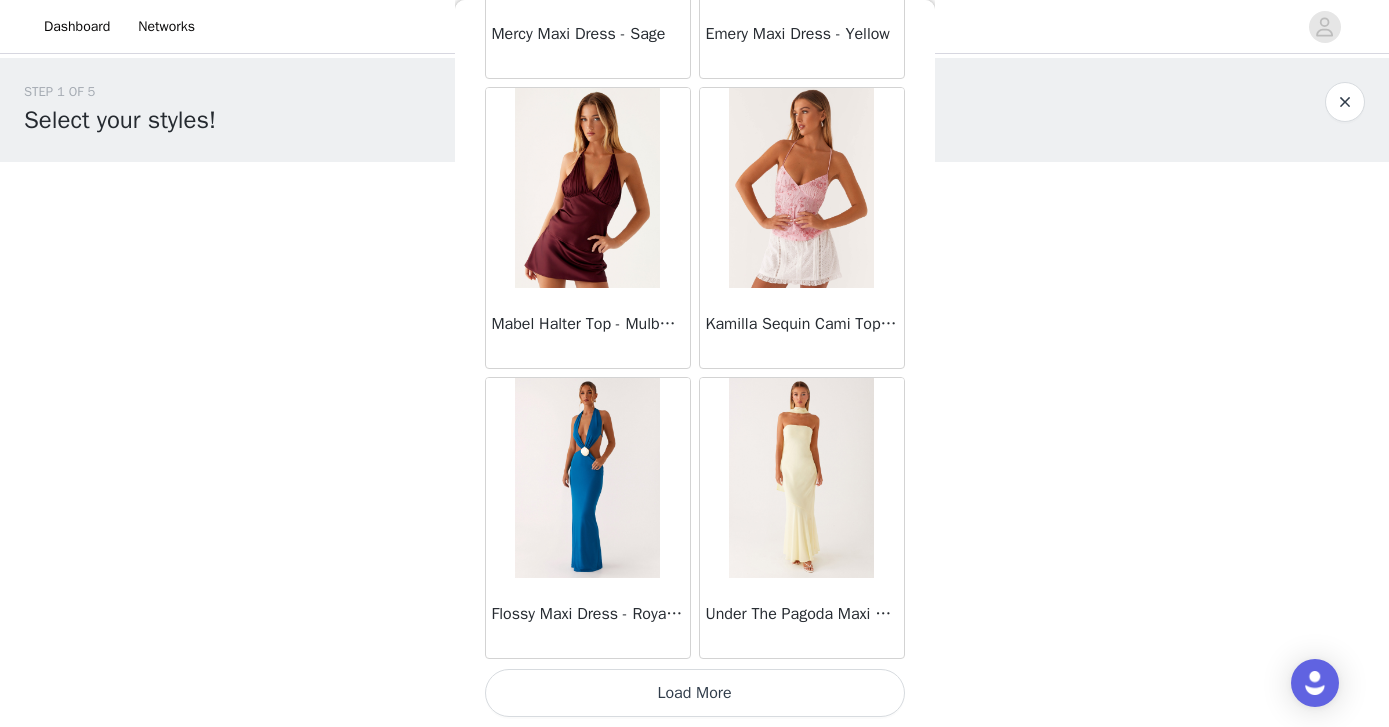 click on "Load More" at bounding box center (695, 693) 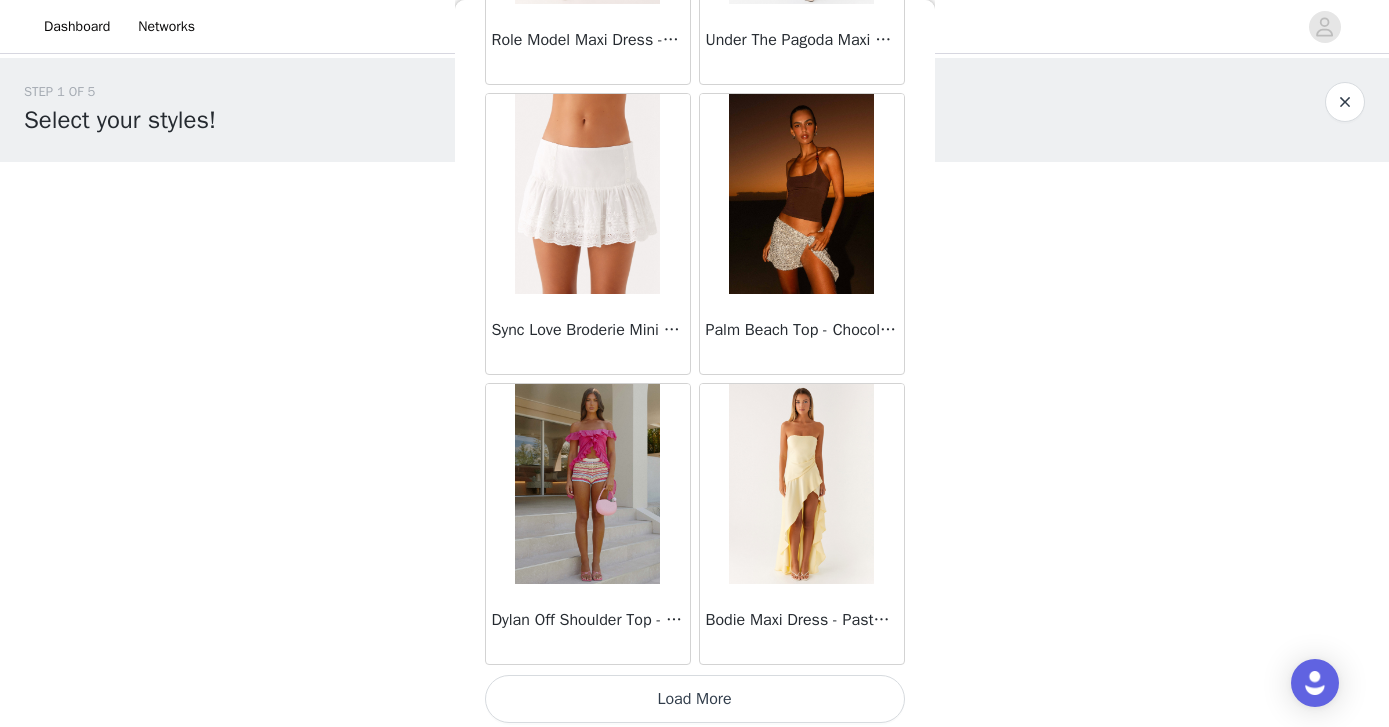 scroll, scrollTop: 16833, scrollLeft: 0, axis: vertical 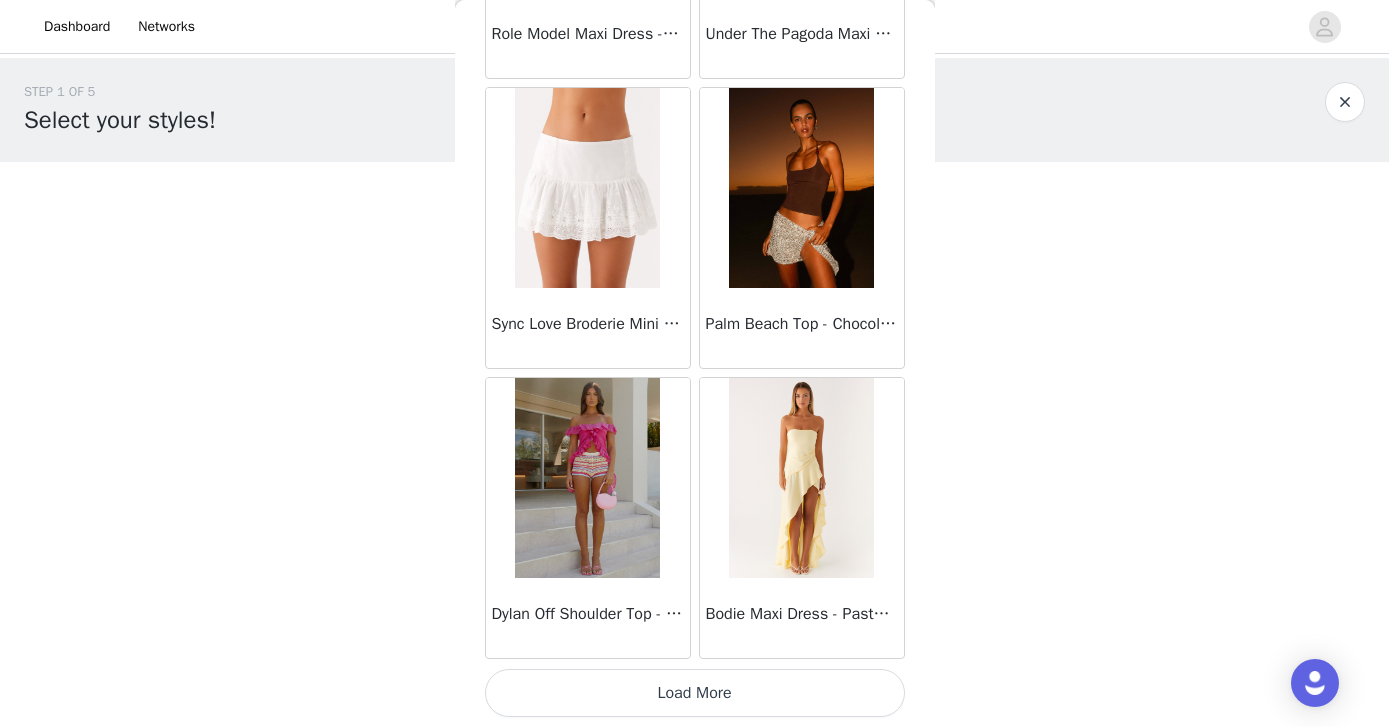 click on "Load More" at bounding box center [695, 693] 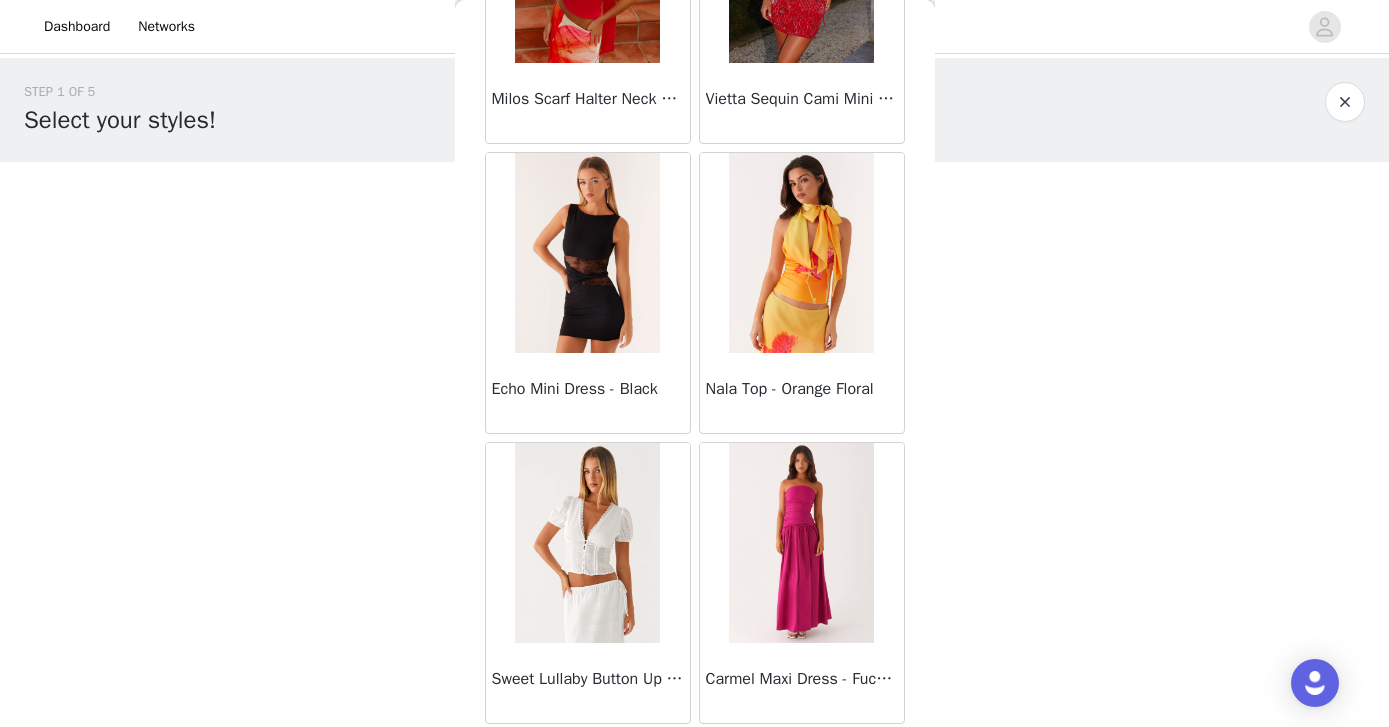 scroll, scrollTop: 19733, scrollLeft: 0, axis: vertical 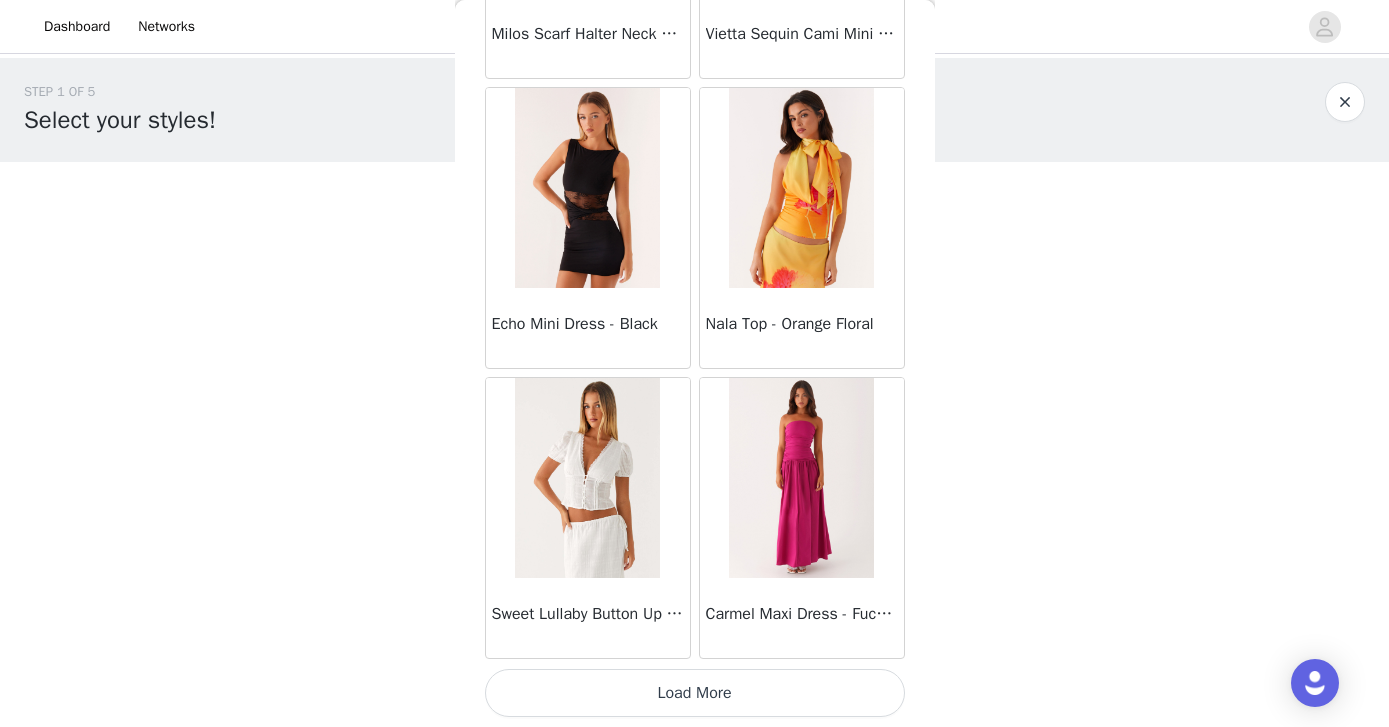 click on "Load More" at bounding box center [695, 693] 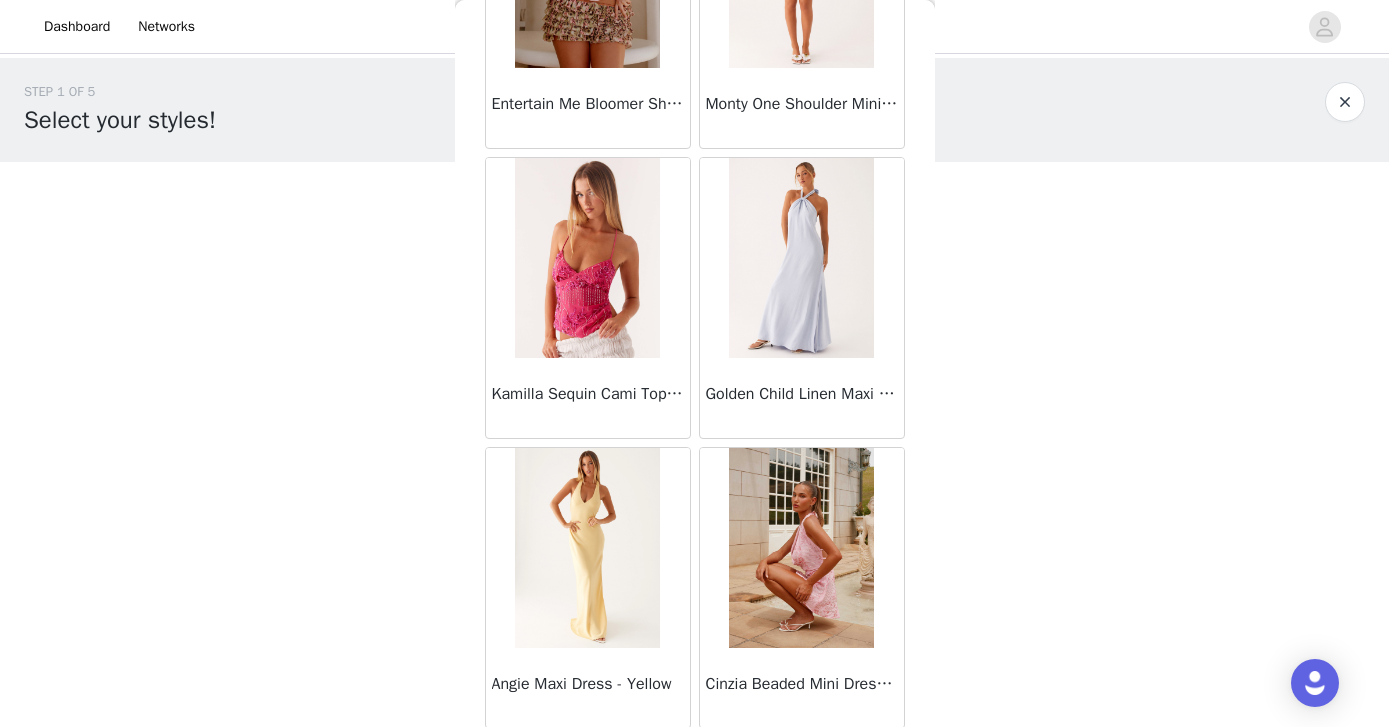 scroll, scrollTop: 22633, scrollLeft: 0, axis: vertical 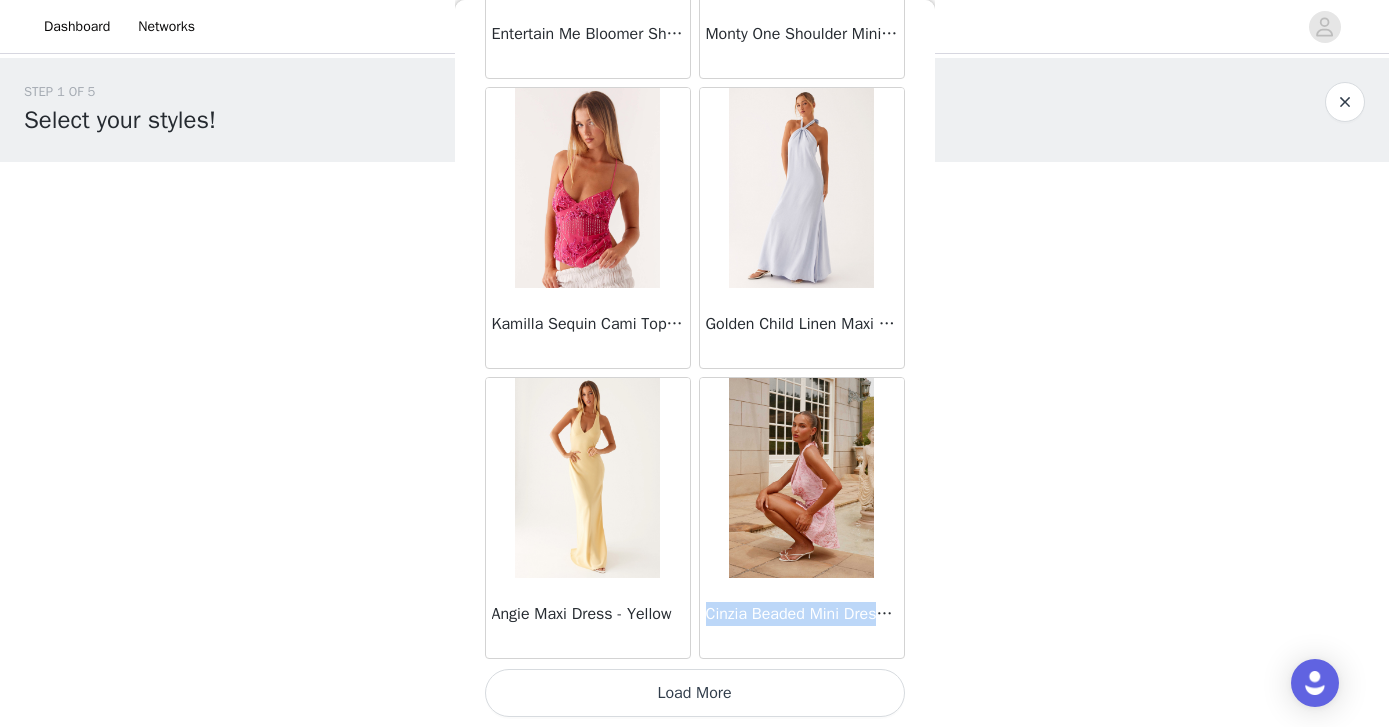 copy on "Cinzia Beaded Mini Dress - Pink" 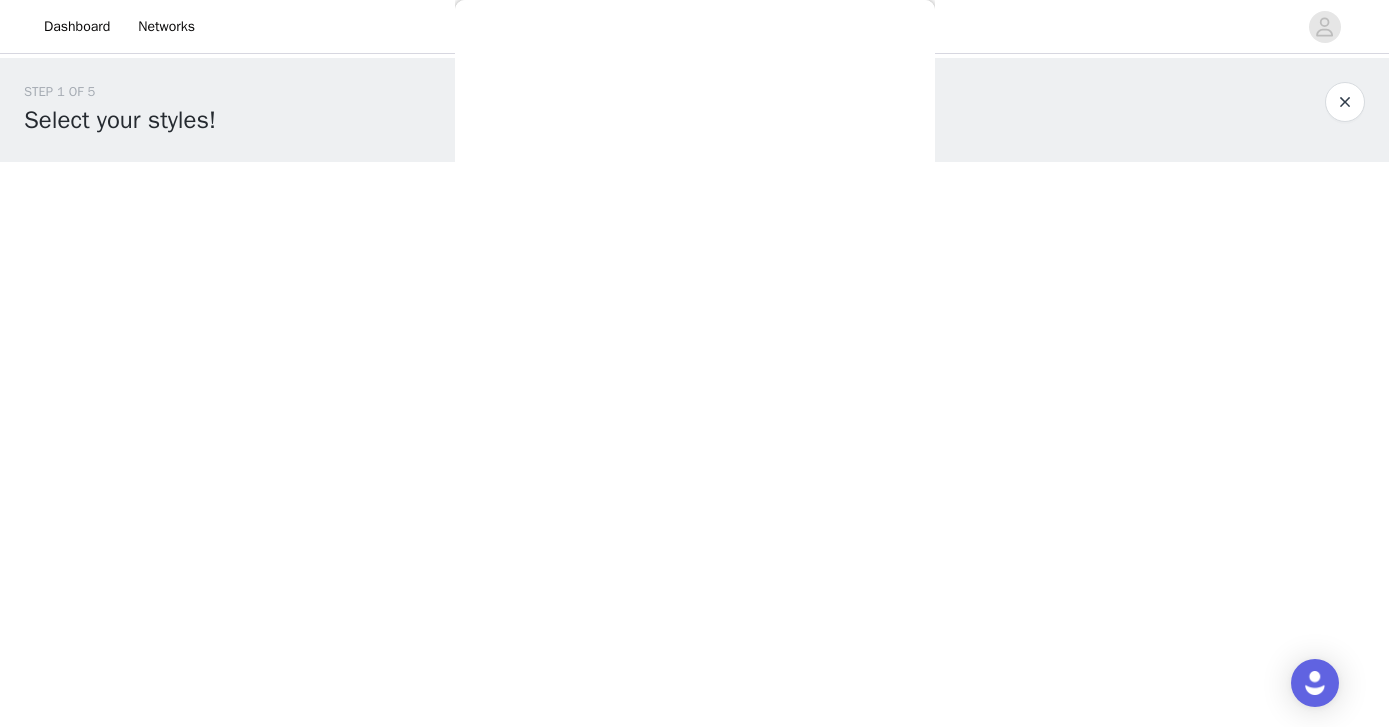 scroll, scrollTop: 0, scrollLeft: 0, axis: both 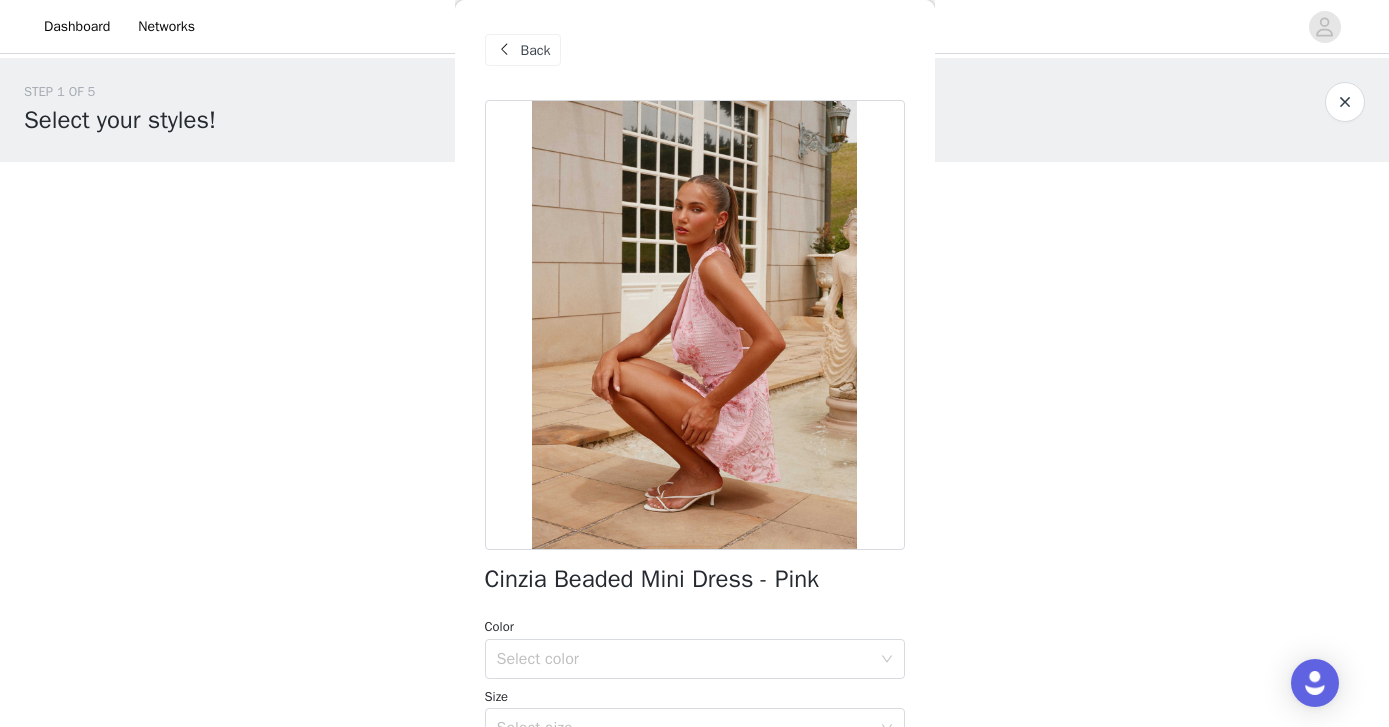 click on "Back" at bounding box center [523, 50] 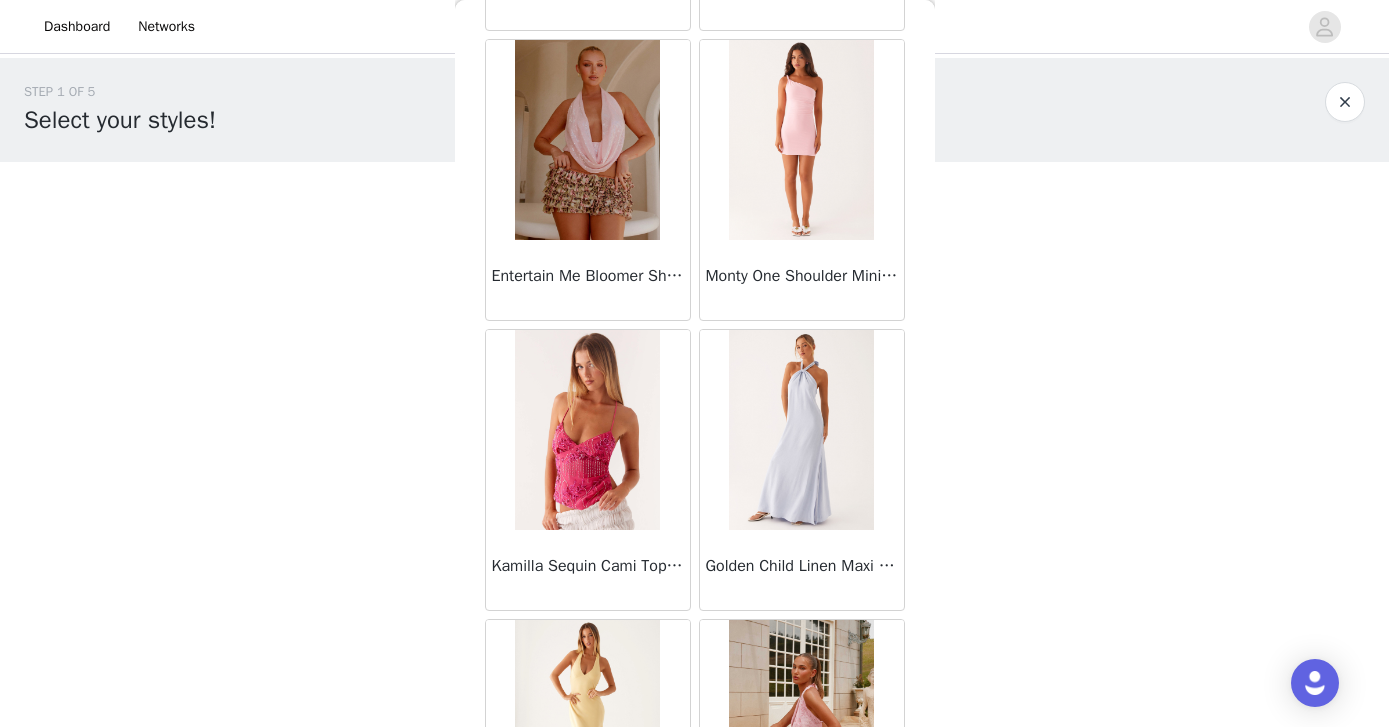 scroll, scrollTop: 22633, scrollLeft: 0, axis: vertical 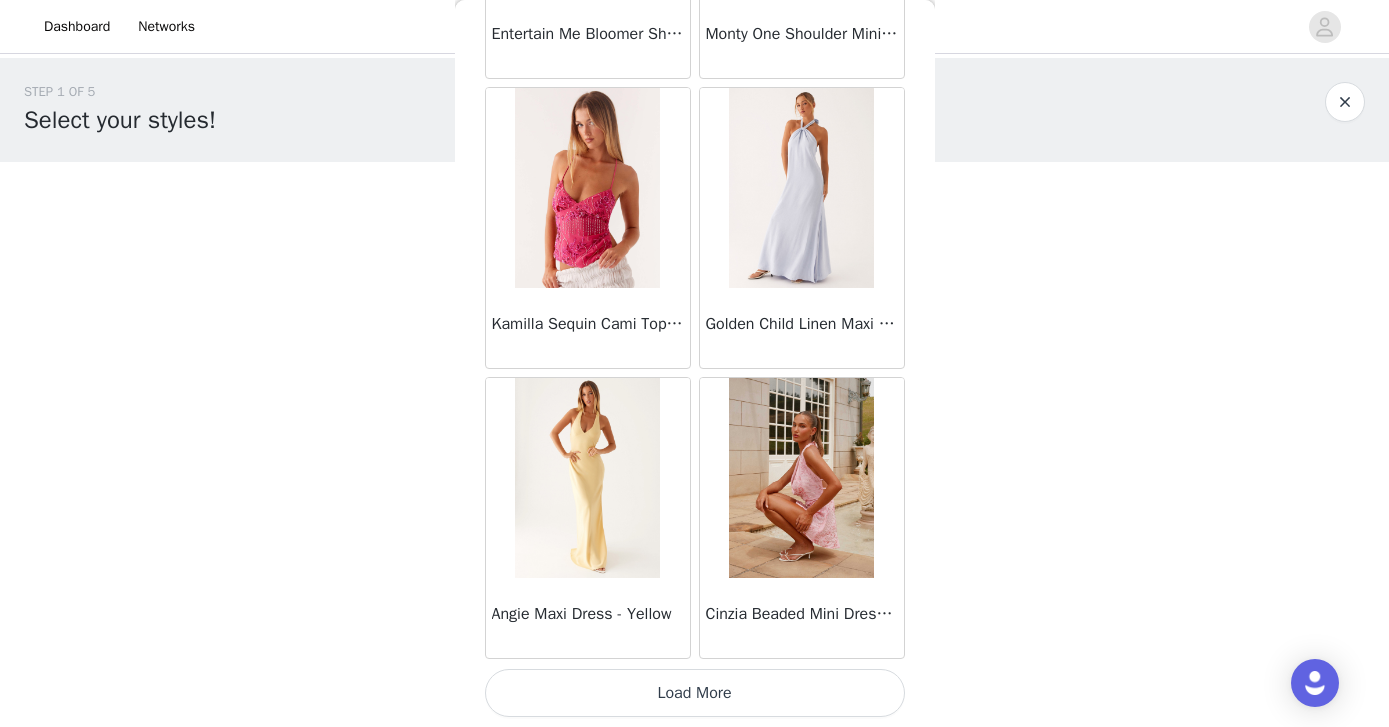 click on "Load More" at bounding box center (695, 693) 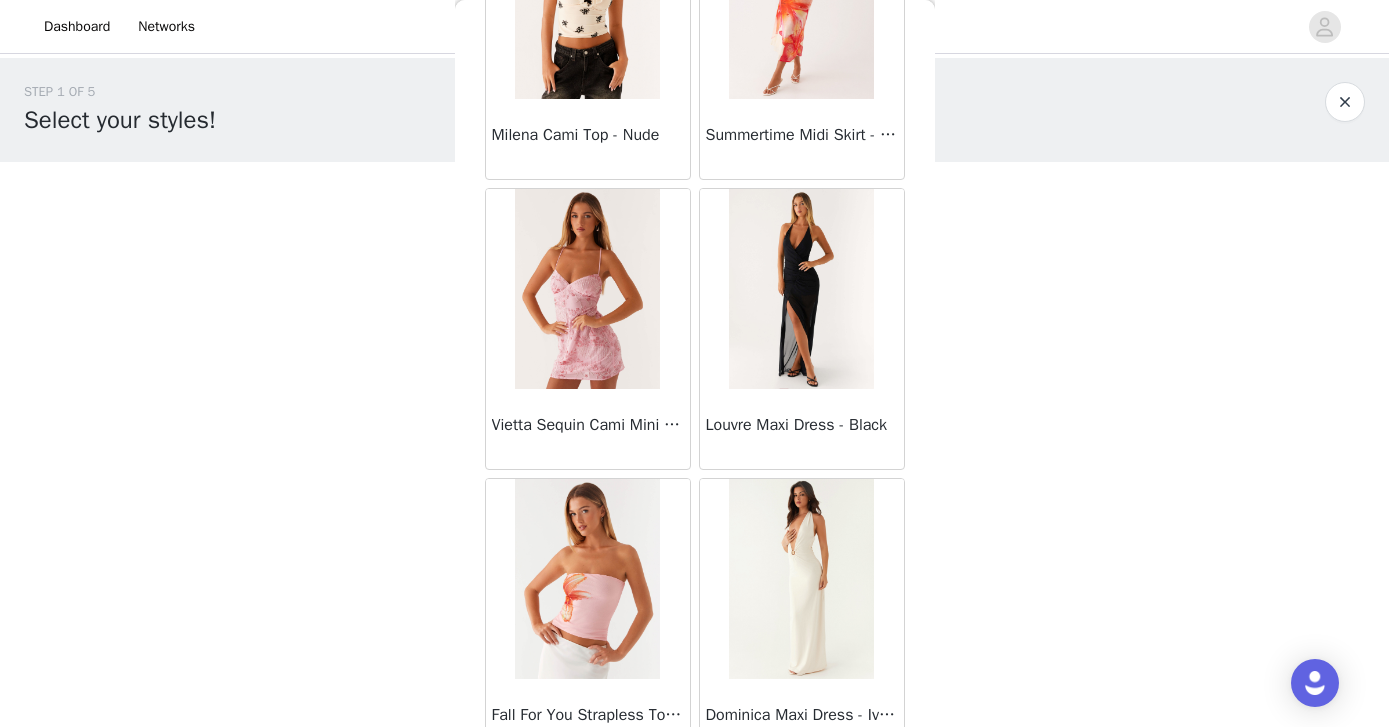 scroll, scrollTop: 24270, scrollLeft: 0, axis: vertical 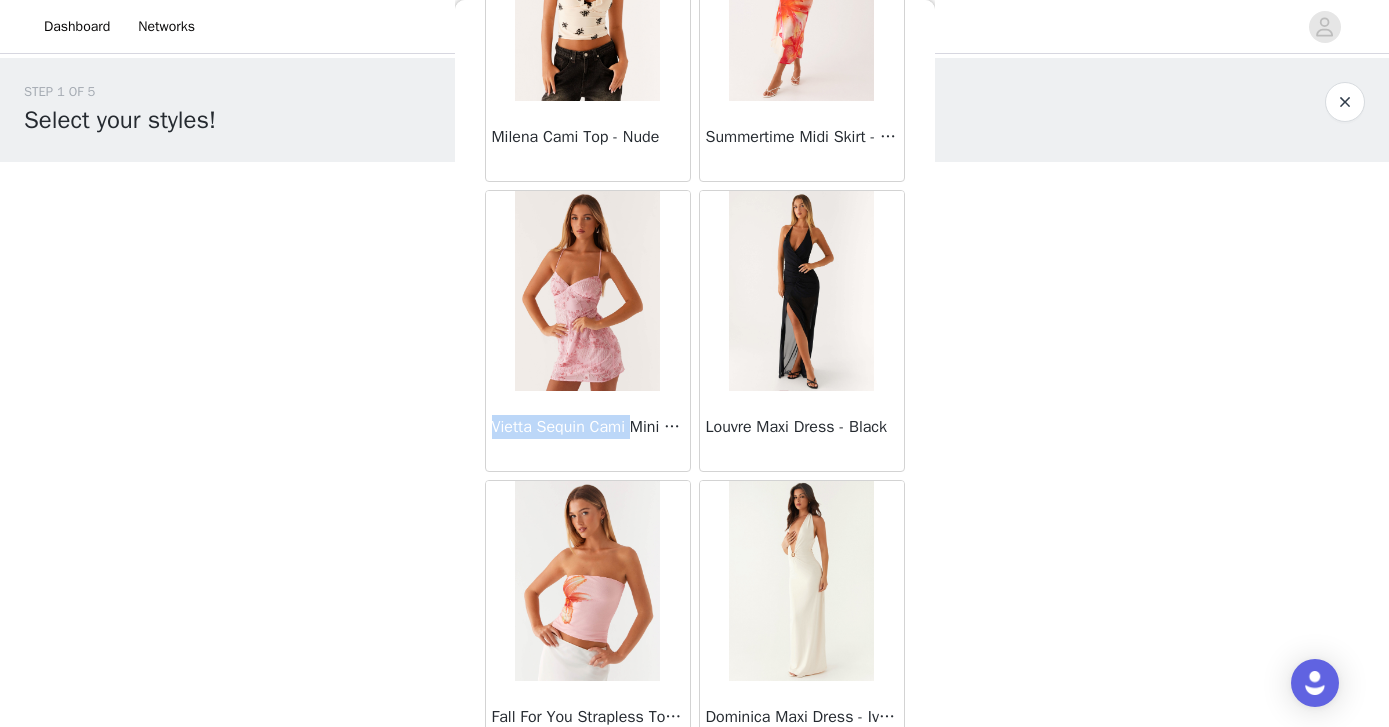 drag, startPoint x: 495, startPoint y: 429, endPoint x: 643, endPoint y: 430, distance: 148.00337 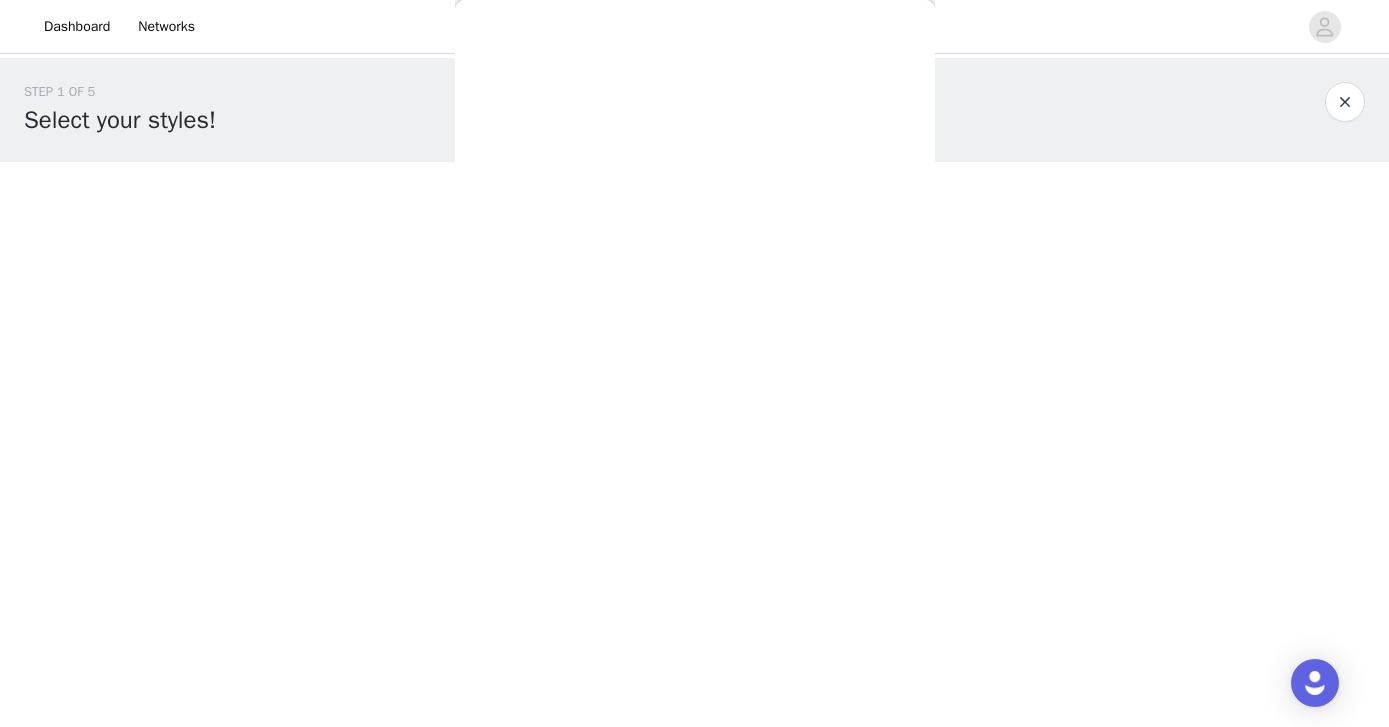 scroll, scrollTop: 0, scrollLeft: 0, axis: both 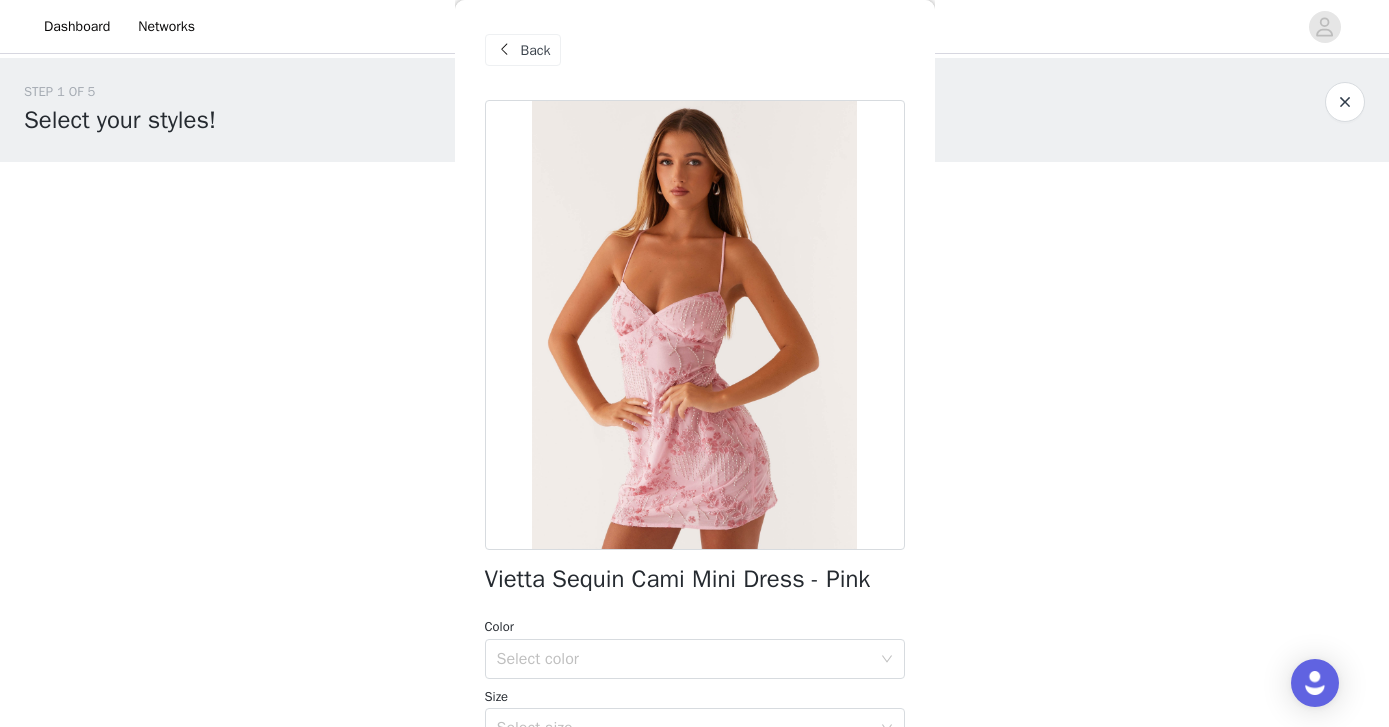 click on "Back" at bounding box center [536, 50] 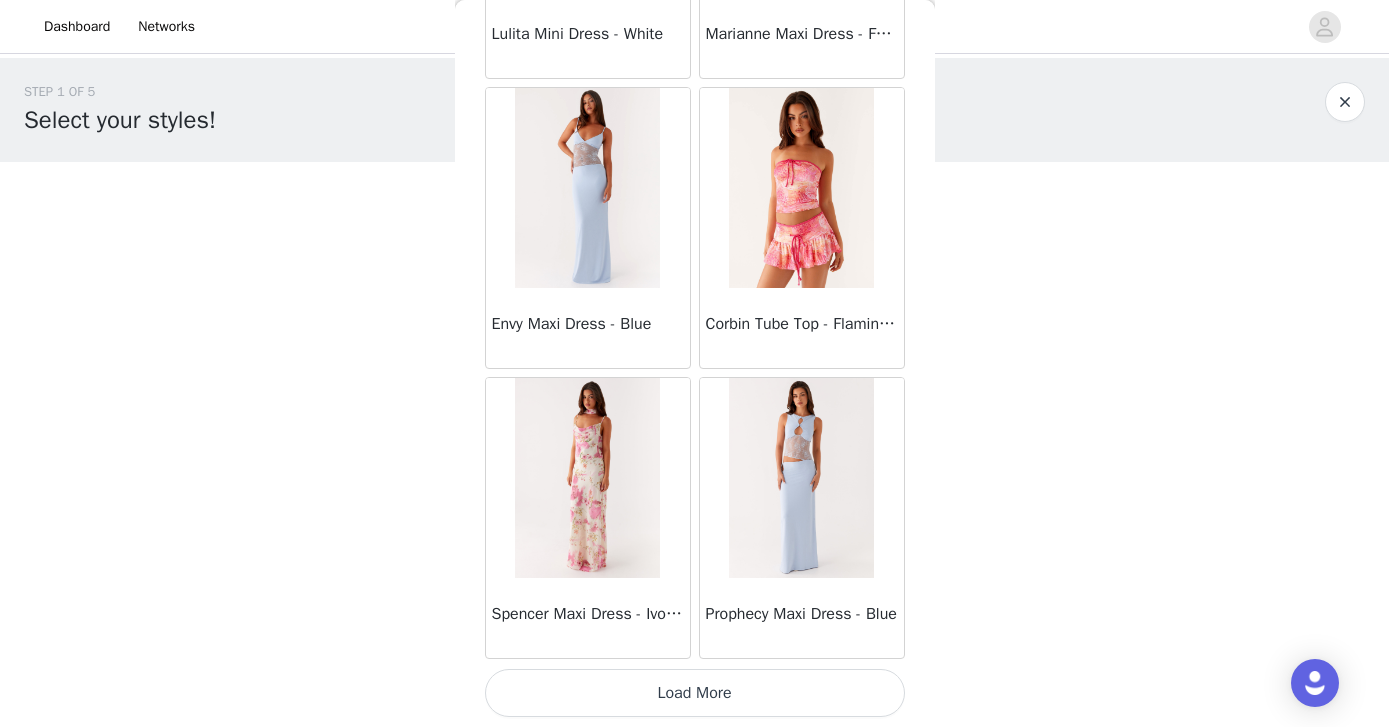 click on "Load More" at bounding box center [695, 693] 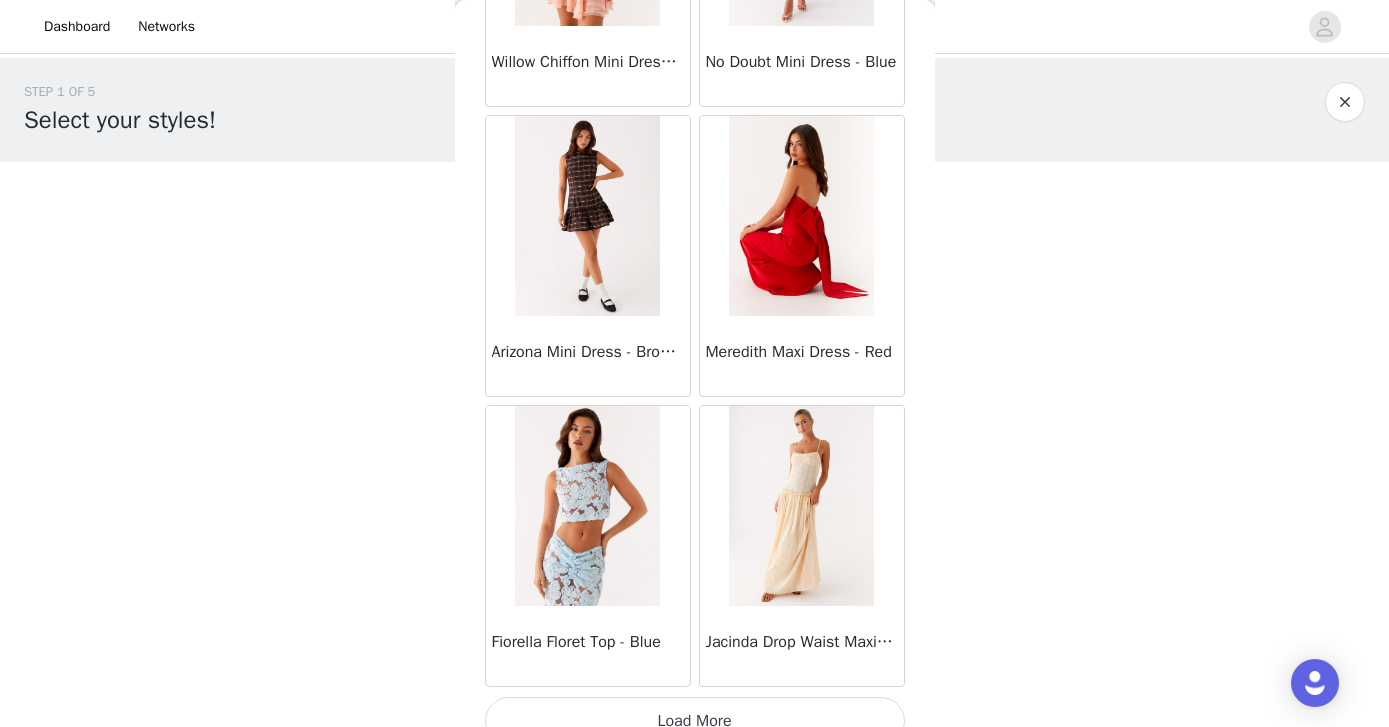 scroll, scrollTop: 28433, scrollLeft: 0, axis: vertical 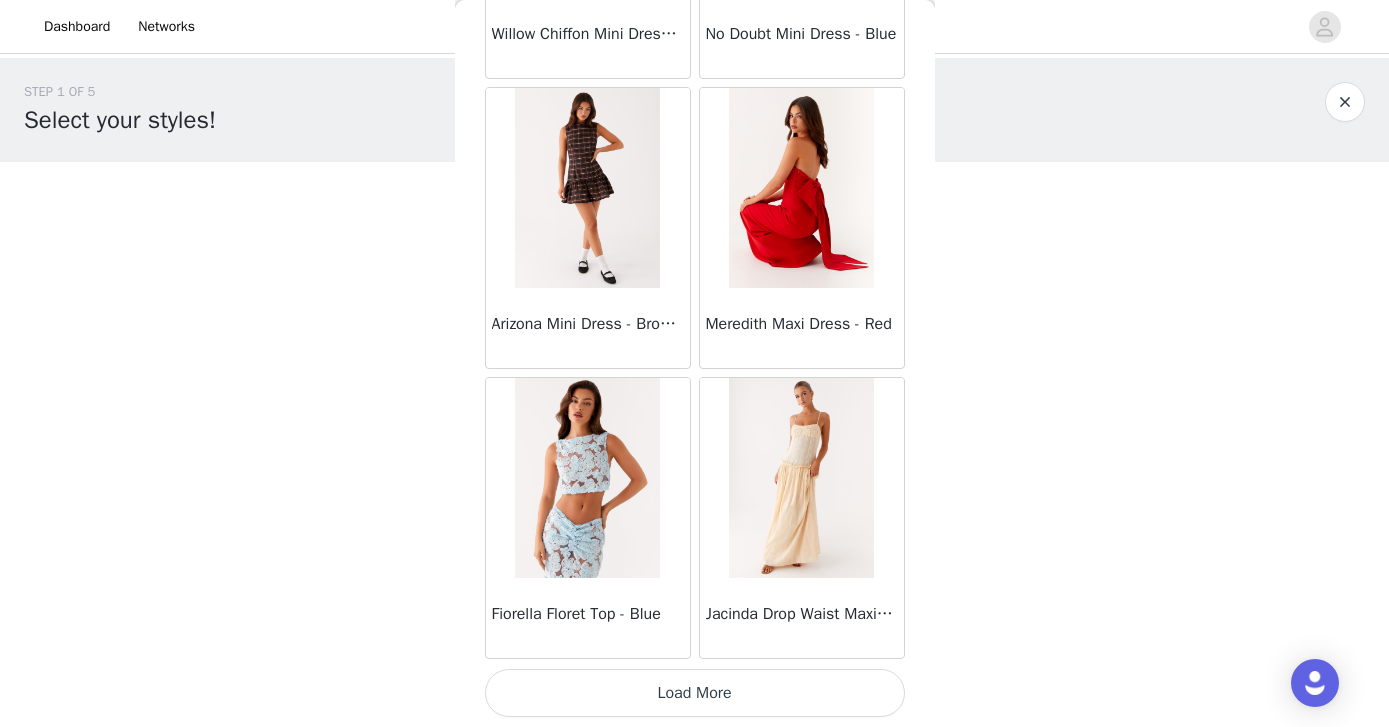 click on "Load More" at bounding box center [695, 693] 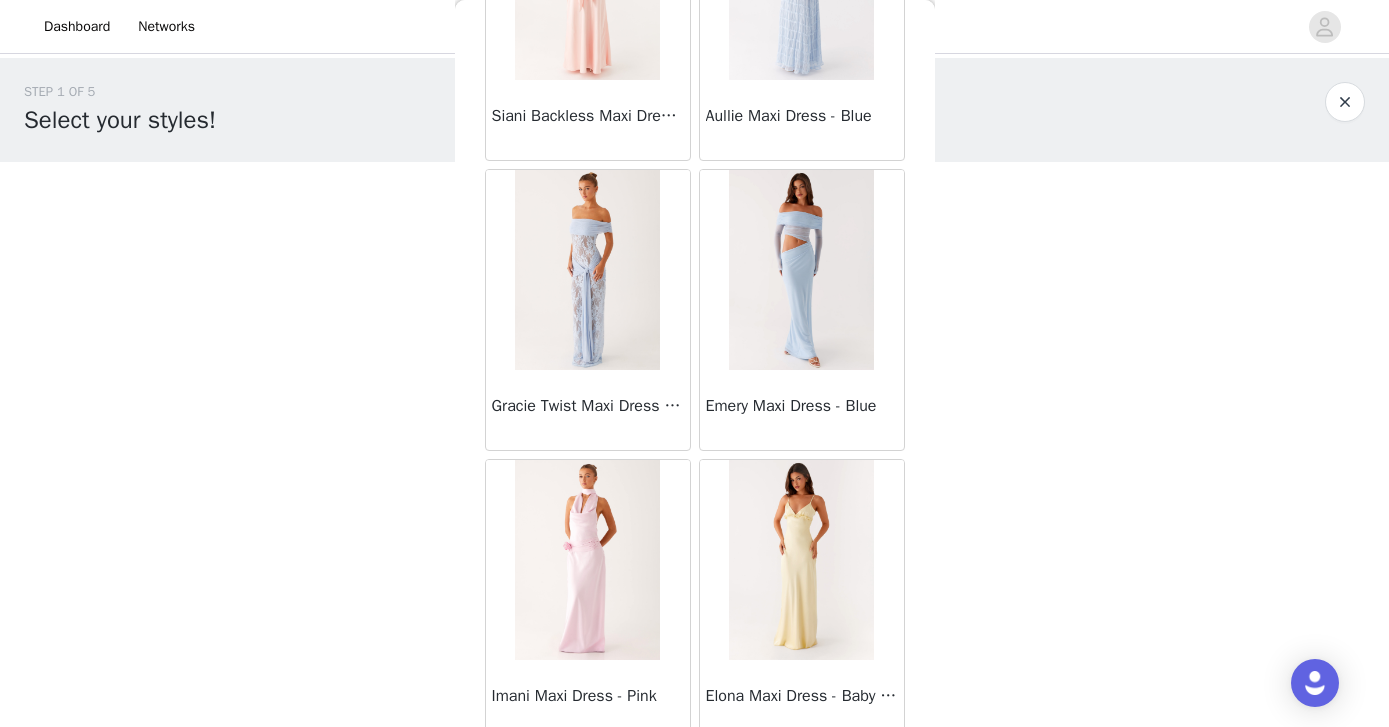 scroll, scrollTop: 31333, scrollLeft: 0, axis: vertical 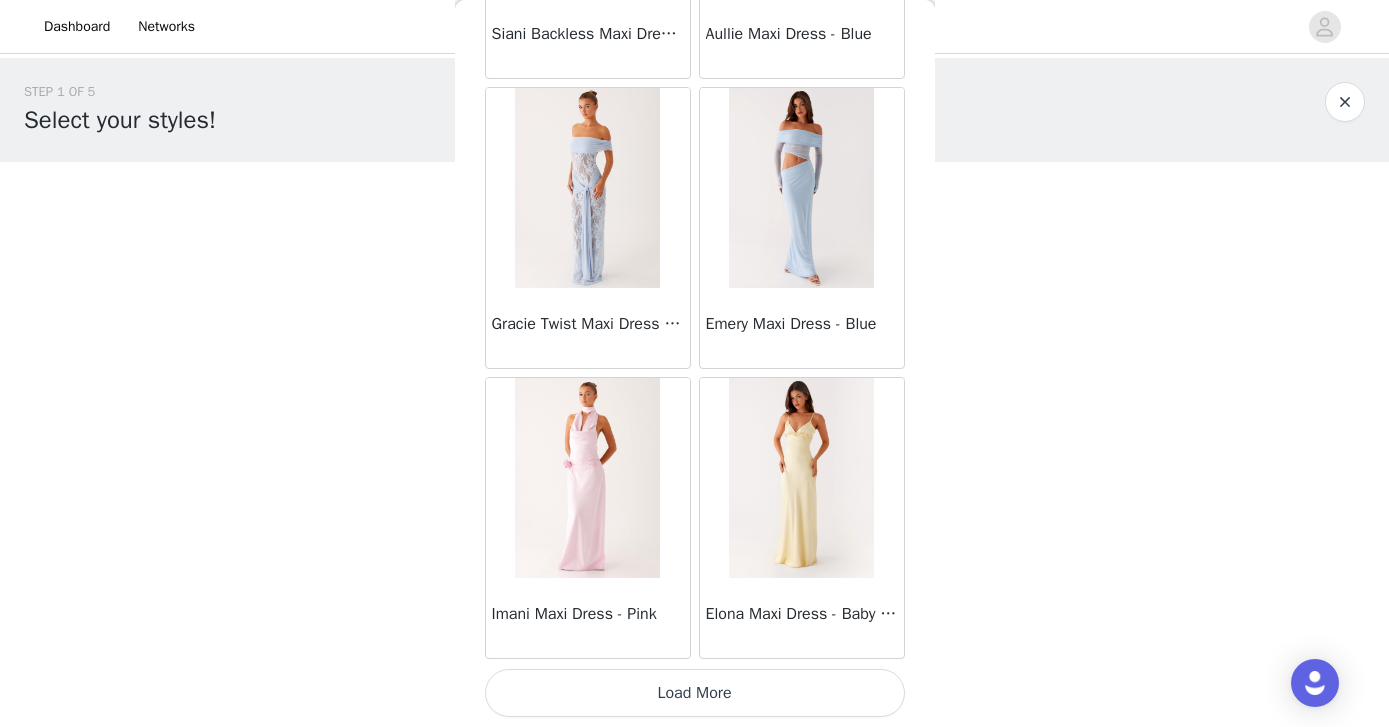 click on "Load More" at bounding box center [695, 693] 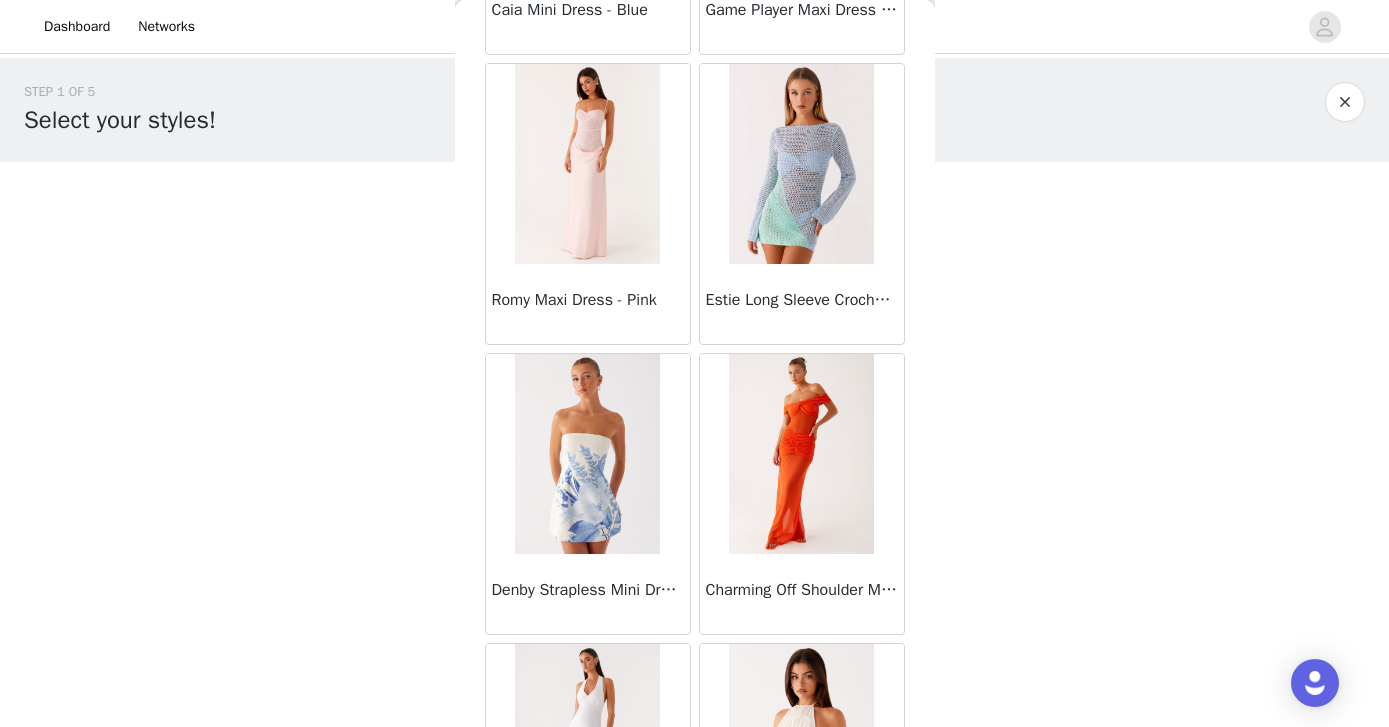 scroll, scrollTop: 34233, scrollLeft: 0, axis: vertical 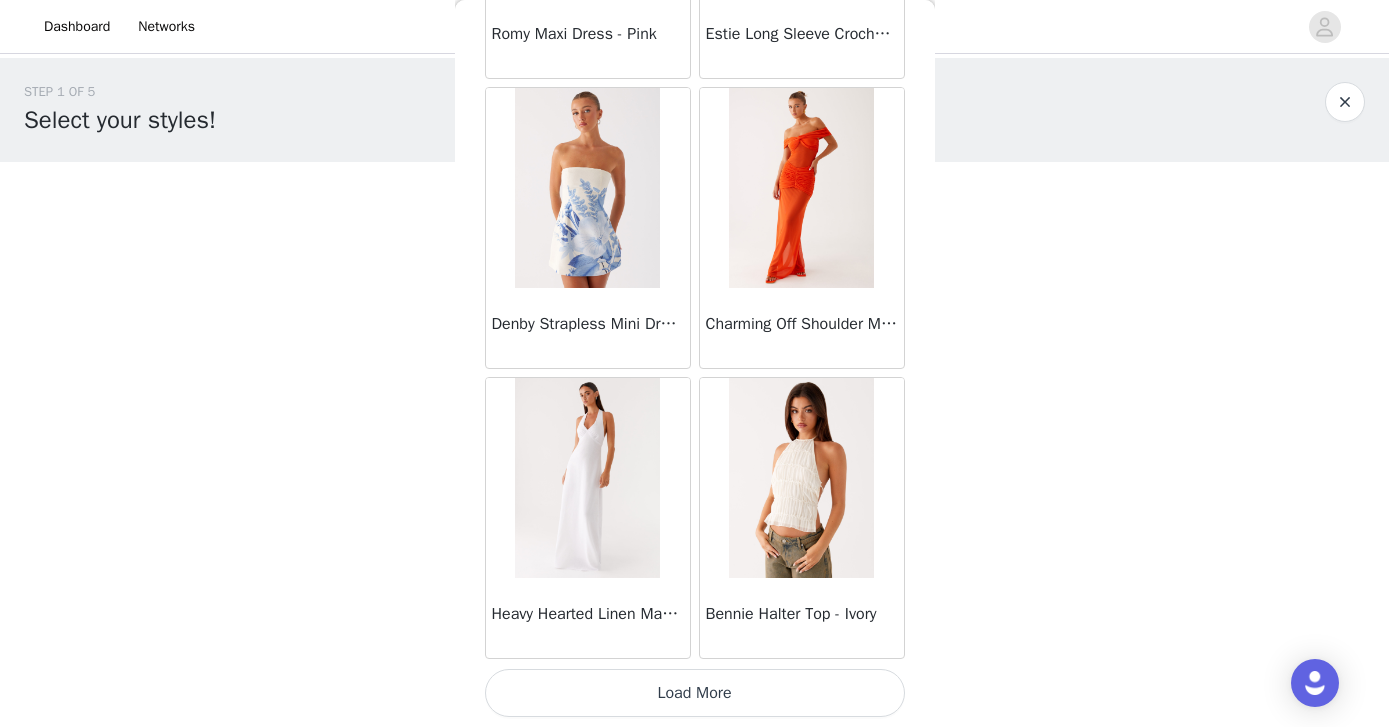 click on "Load More" at bounding box center [695, 693] 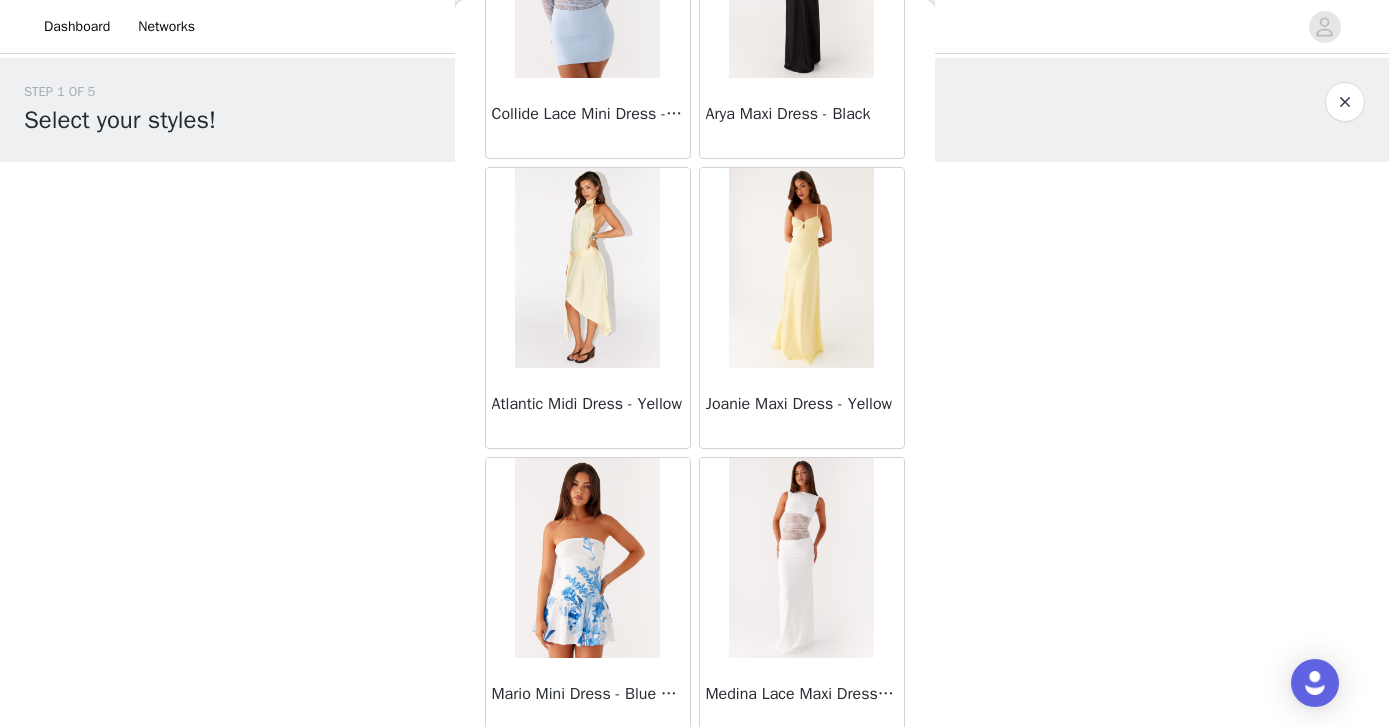 scroll, scrollTop: 37133, scrollLeft: 0, axis: vertical 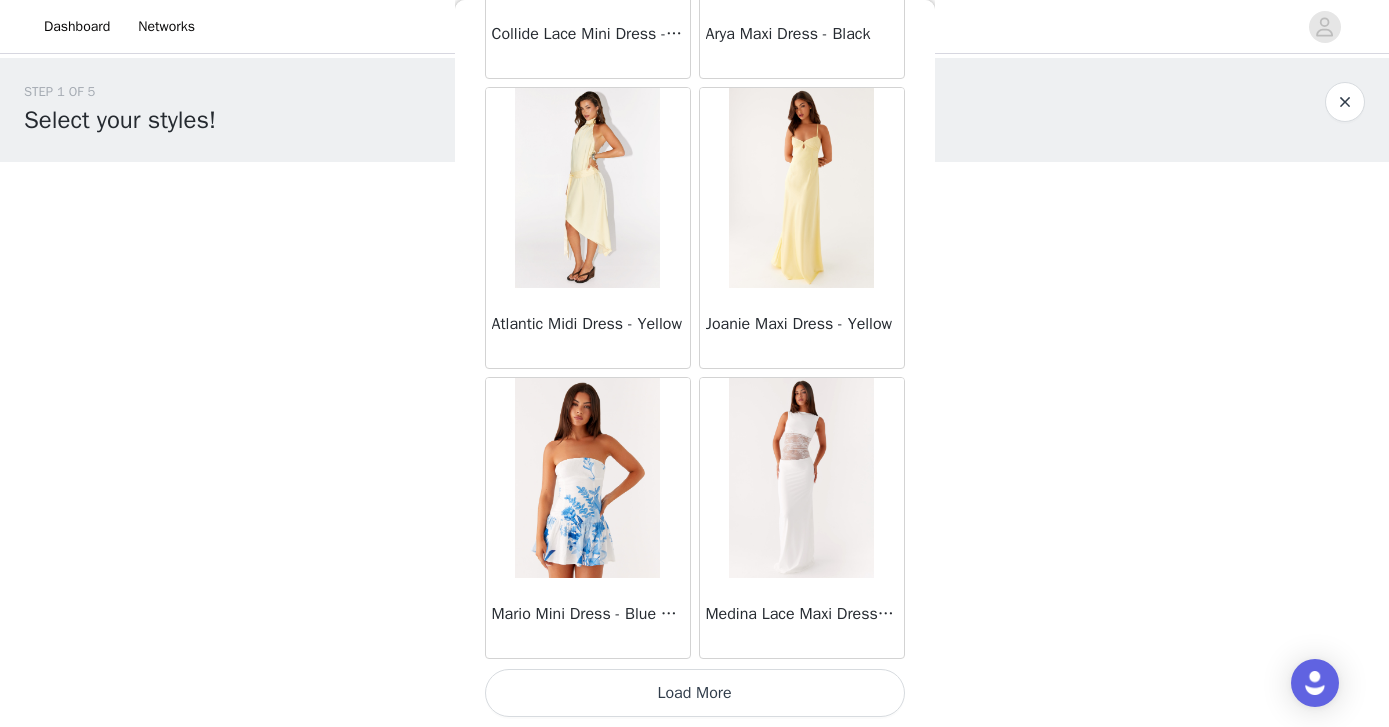 click on "Load More" at bounding box center [695, 693] 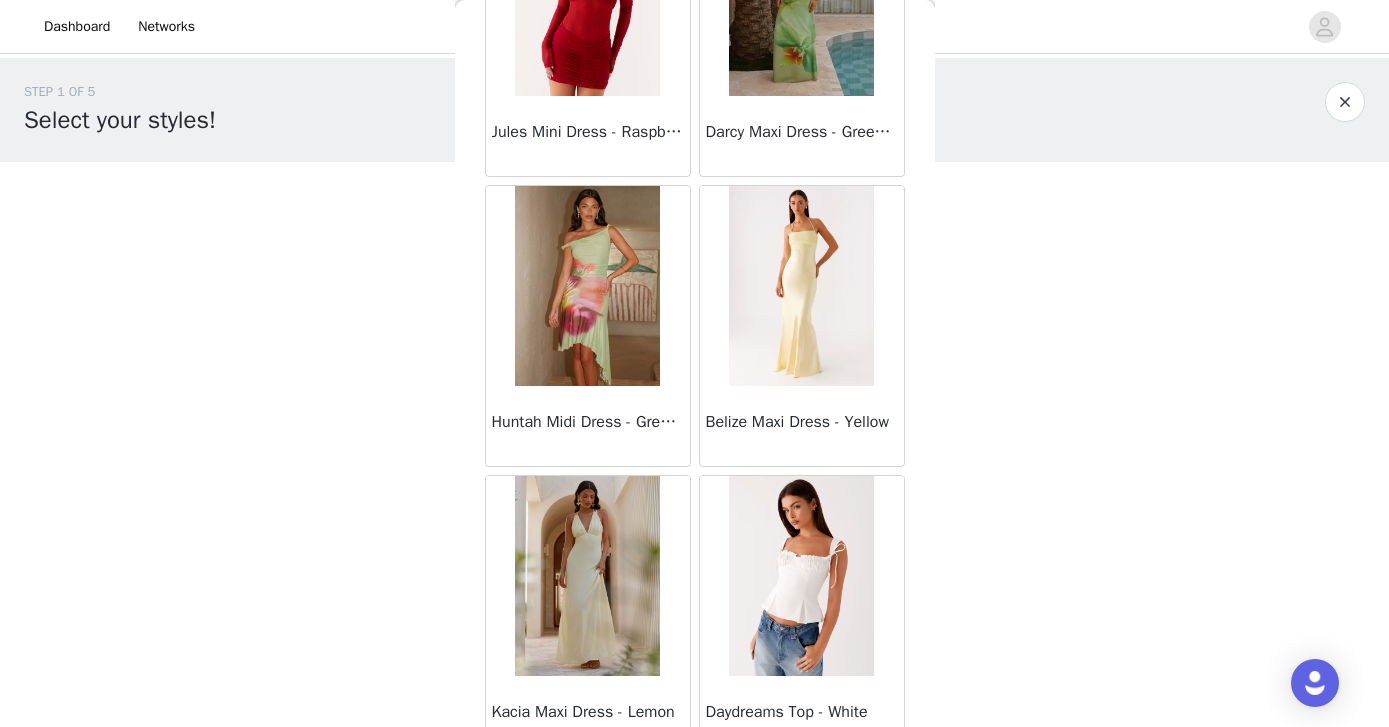 scroll, scrollTop: 40033, scrollLeft: 0, axis: vertical 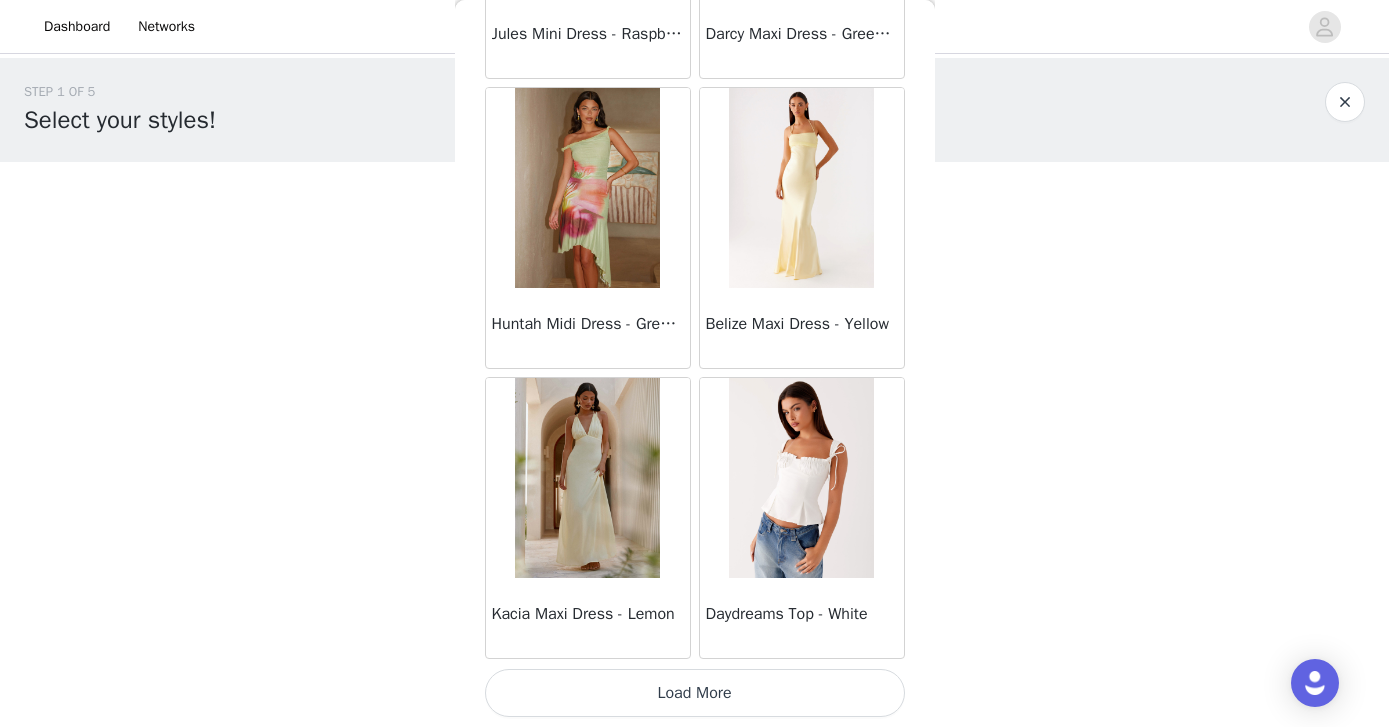 click on "Load More" at bounding box center [695, 693] 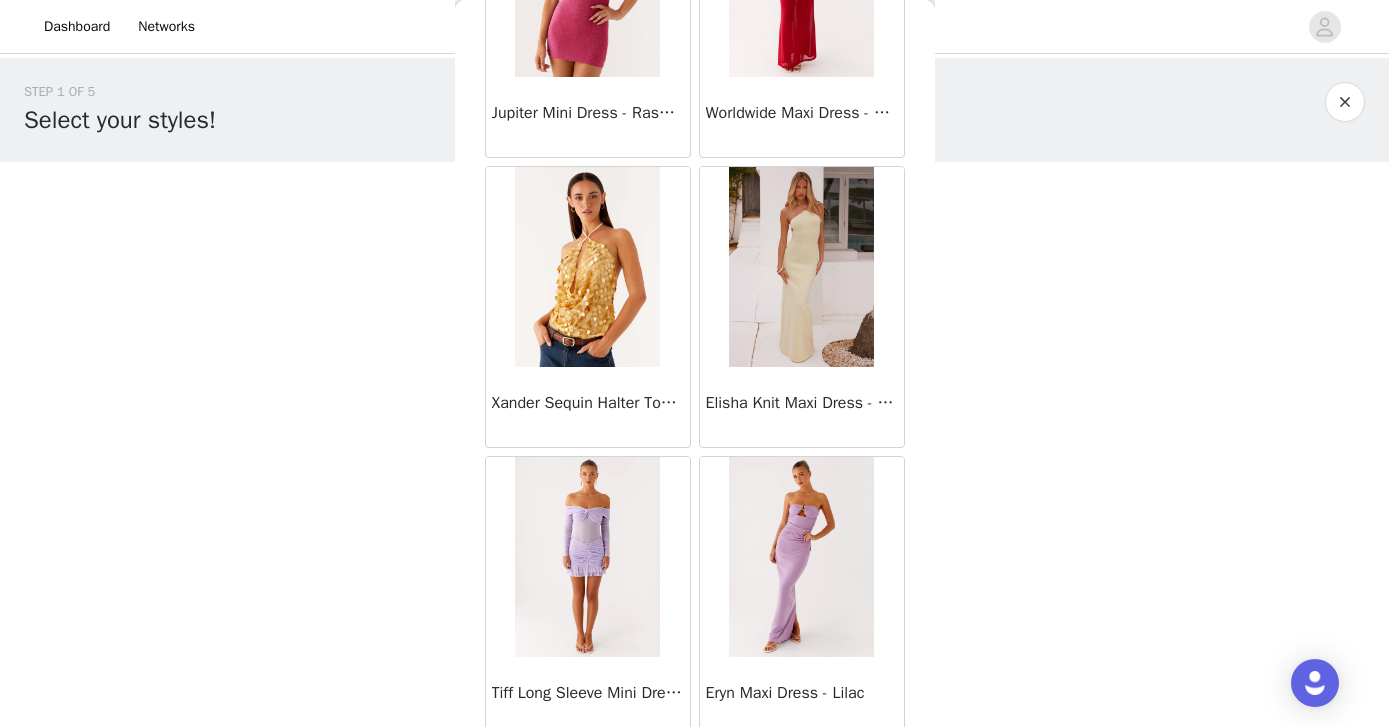 scroll, scrollTop: 42933, scrollLeft: 0, axis: vertical 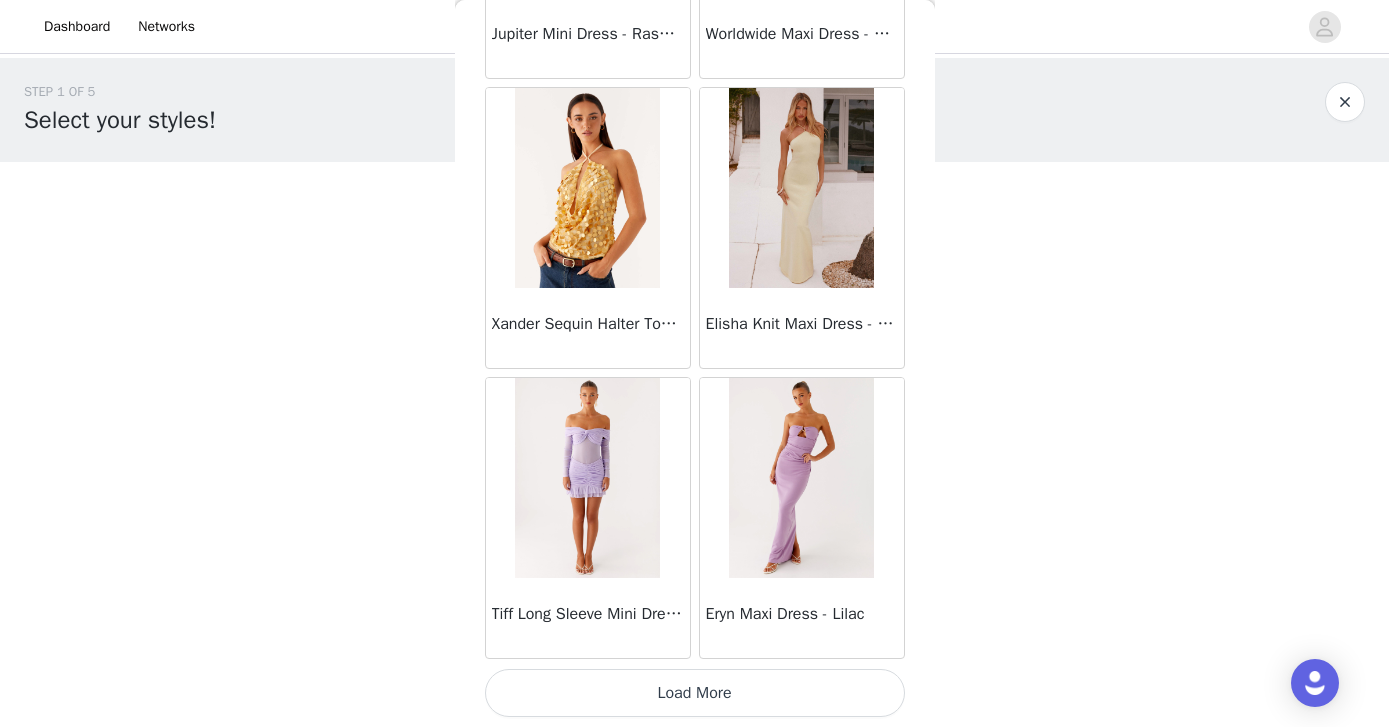 click on "Load More" at bounding box center (695, 693) 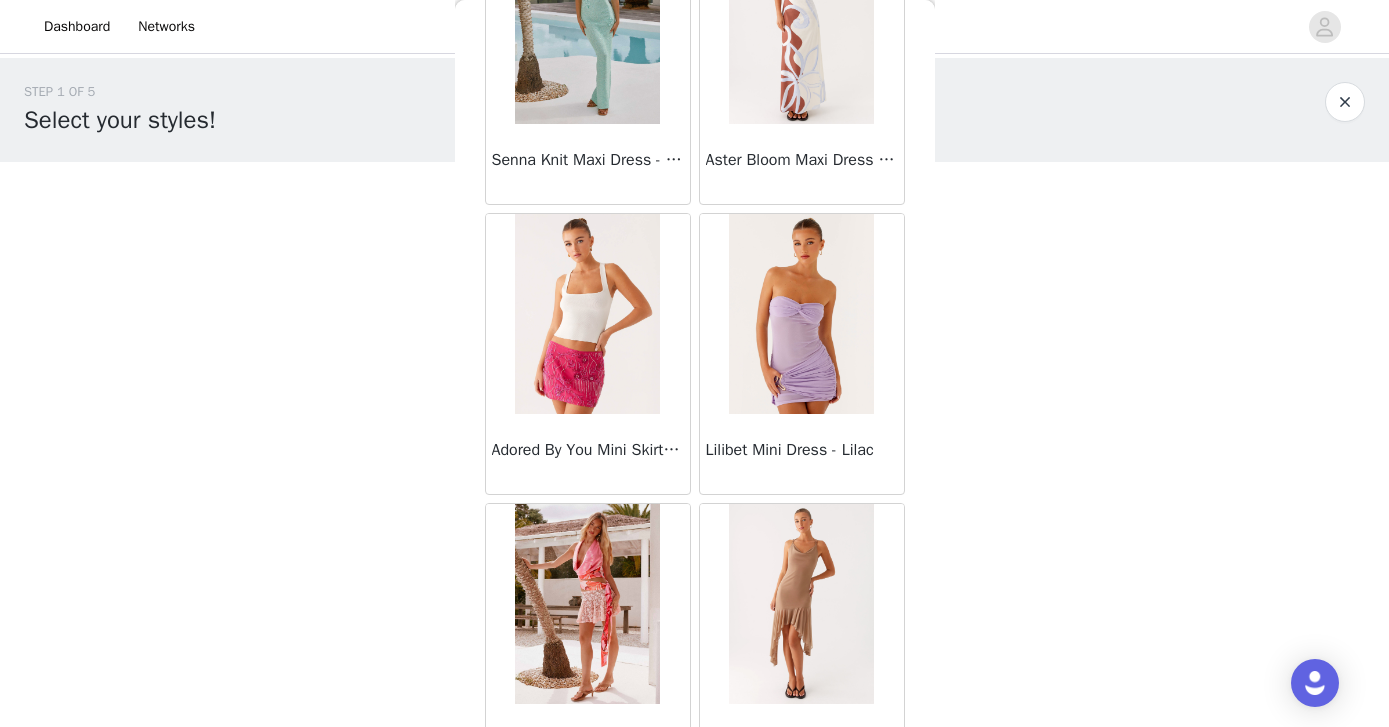 scroll, scrollTop: 45210, scrollLeft: 0, axis: vertical 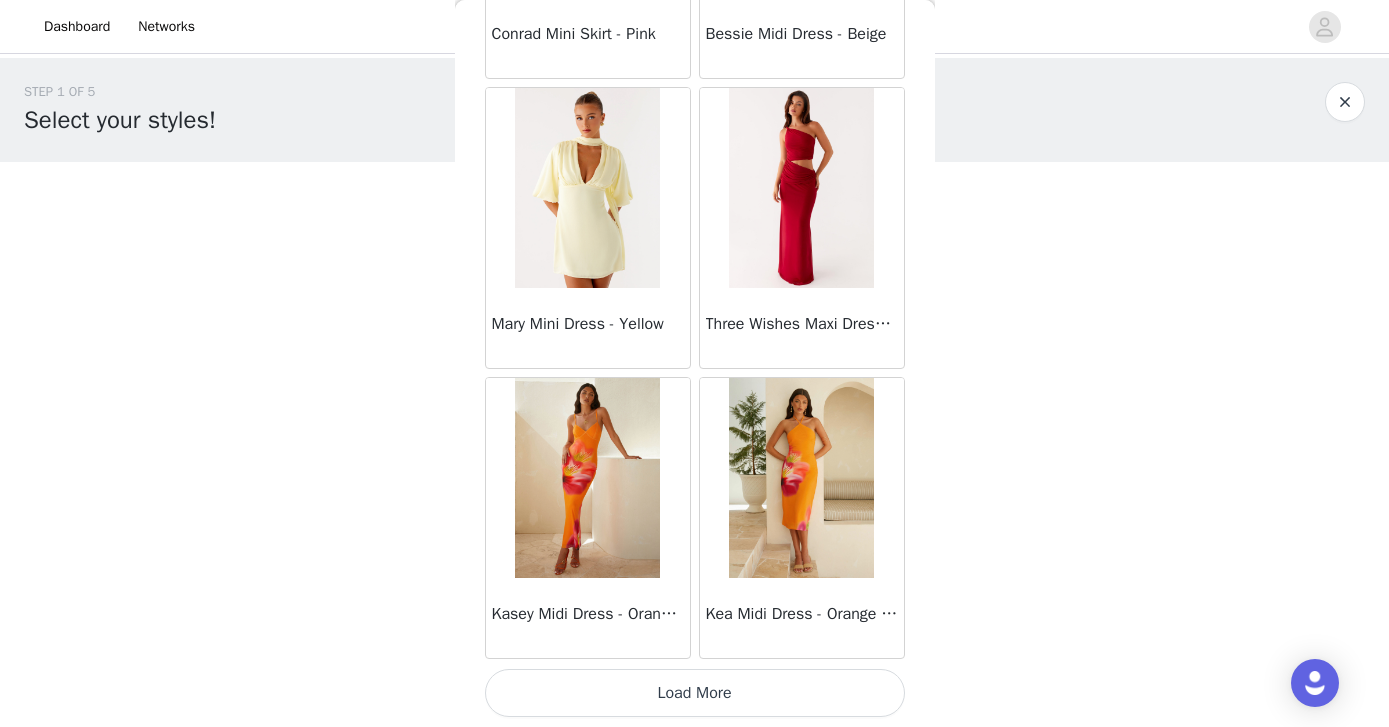 click on "Load More" at bounding box center (695, 693) 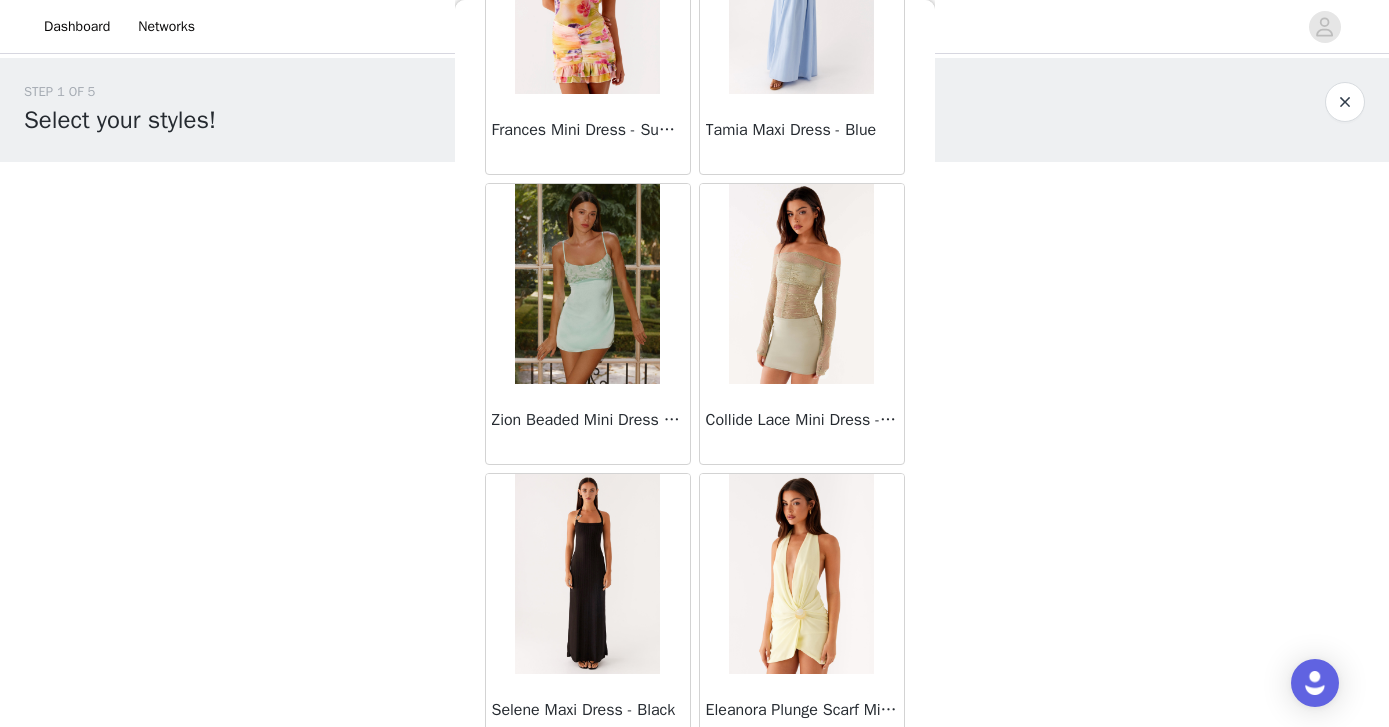scroll, scrollTop: 48733, scrollLeft: 0, axis: vertical 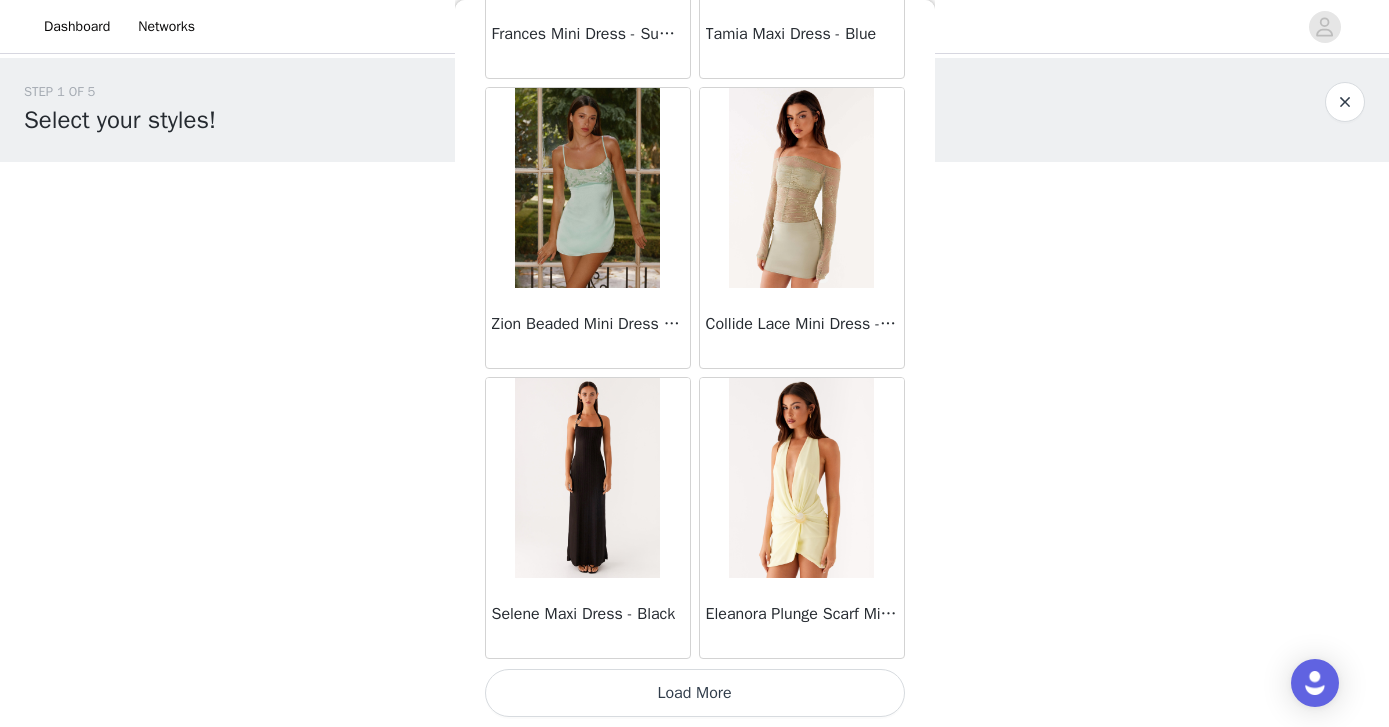 click on "Load More" at bounding box center [695, 693] 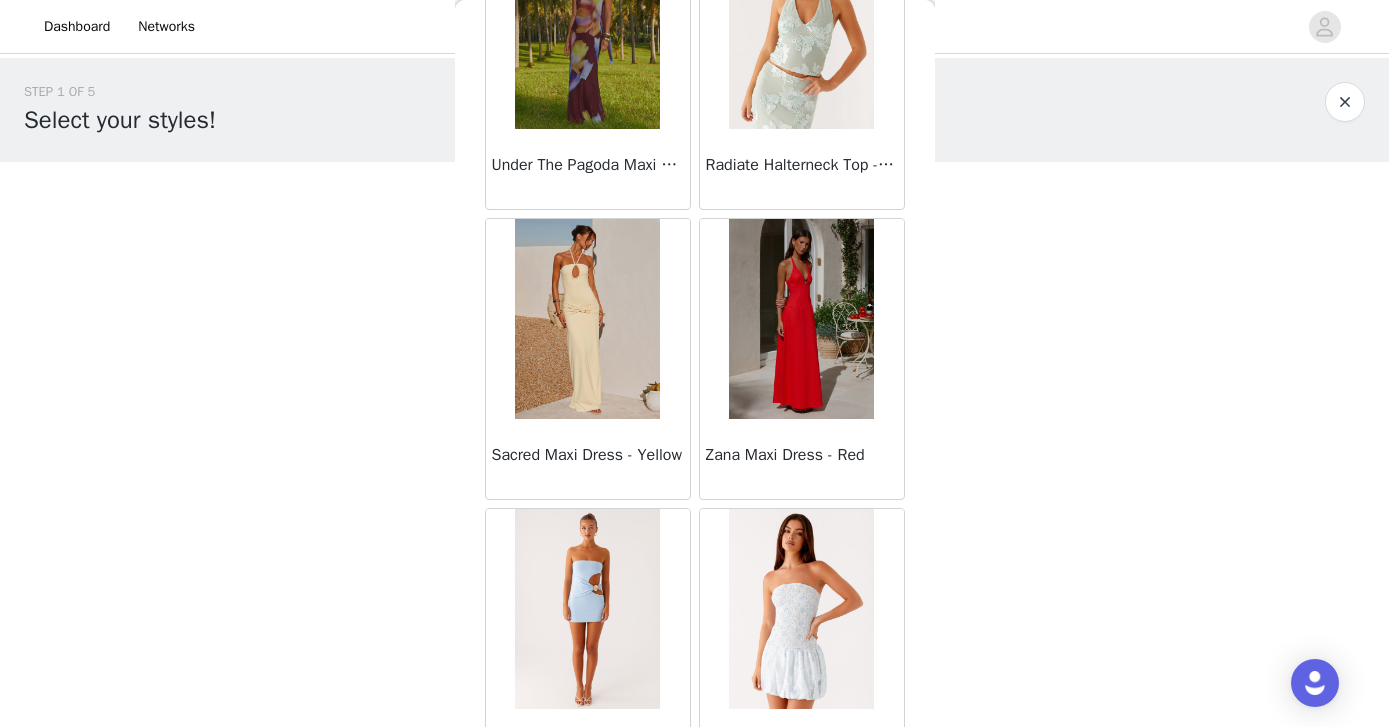 scroll, scrollTop: 51500, scrollLeft: 0, axis: vertical 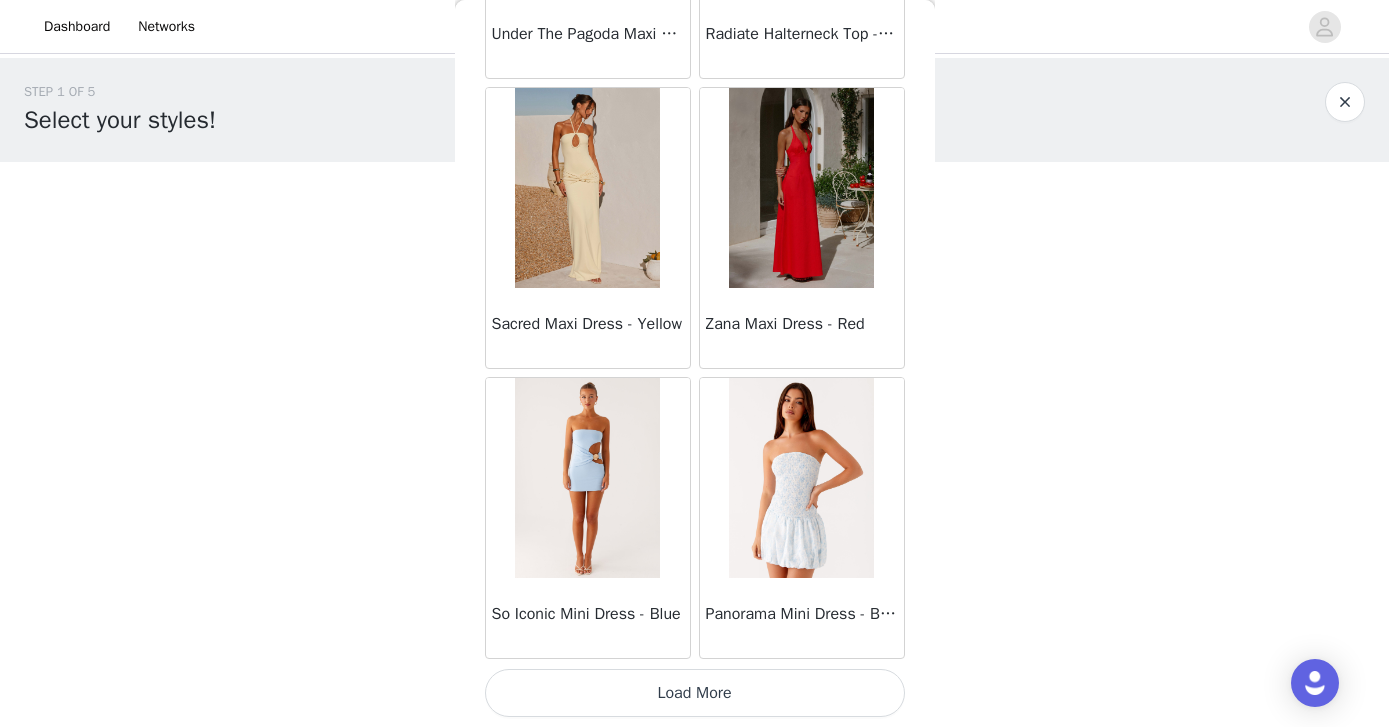 click on "Load More" at bounding box center (695, 693) 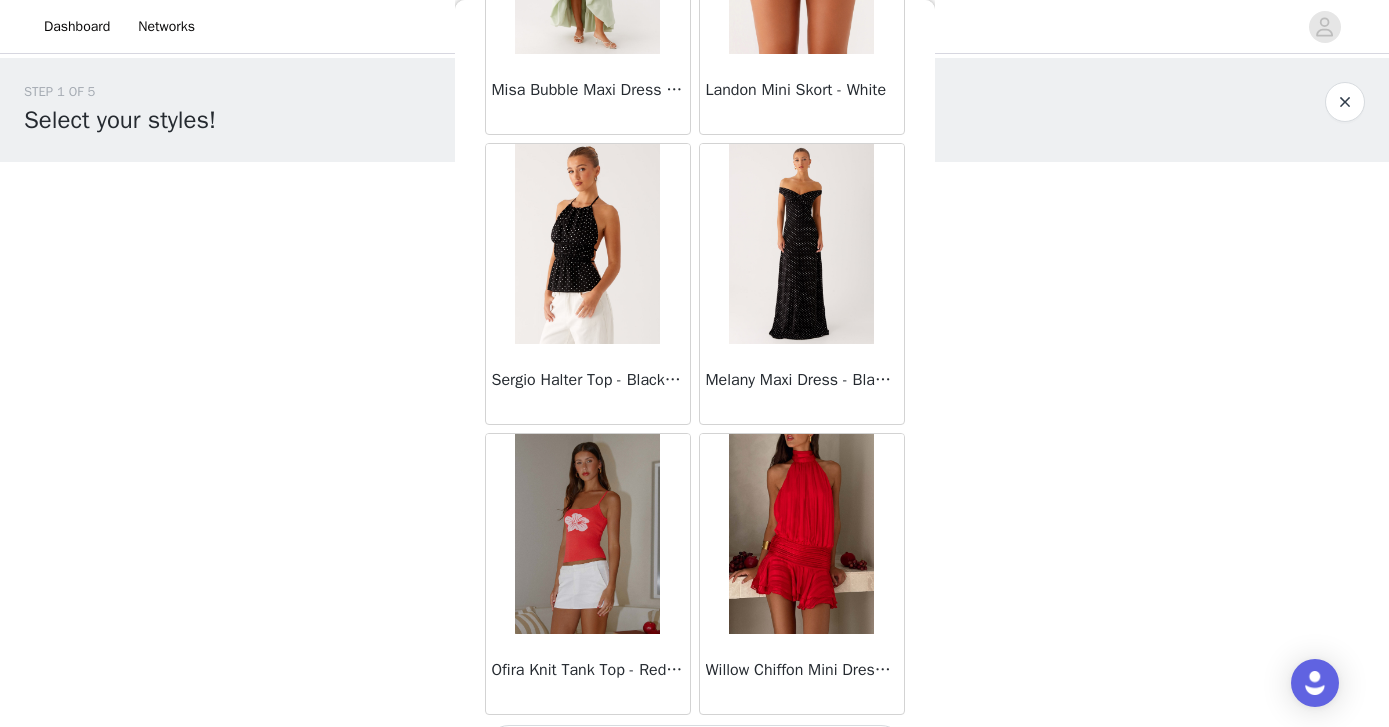 scroll, scrollTop: 54533, scrollLeft: 0, axis: vertical 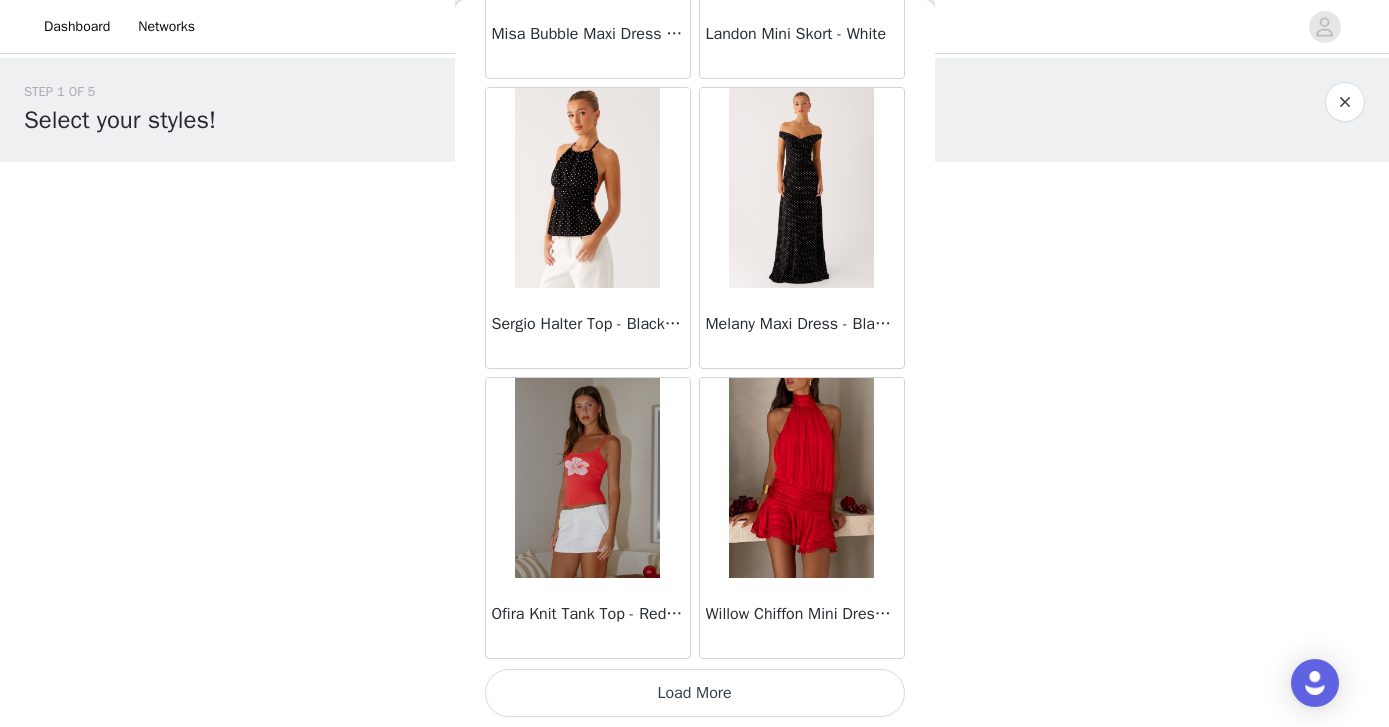 click on "Load More" at bounding box center [695, 693] 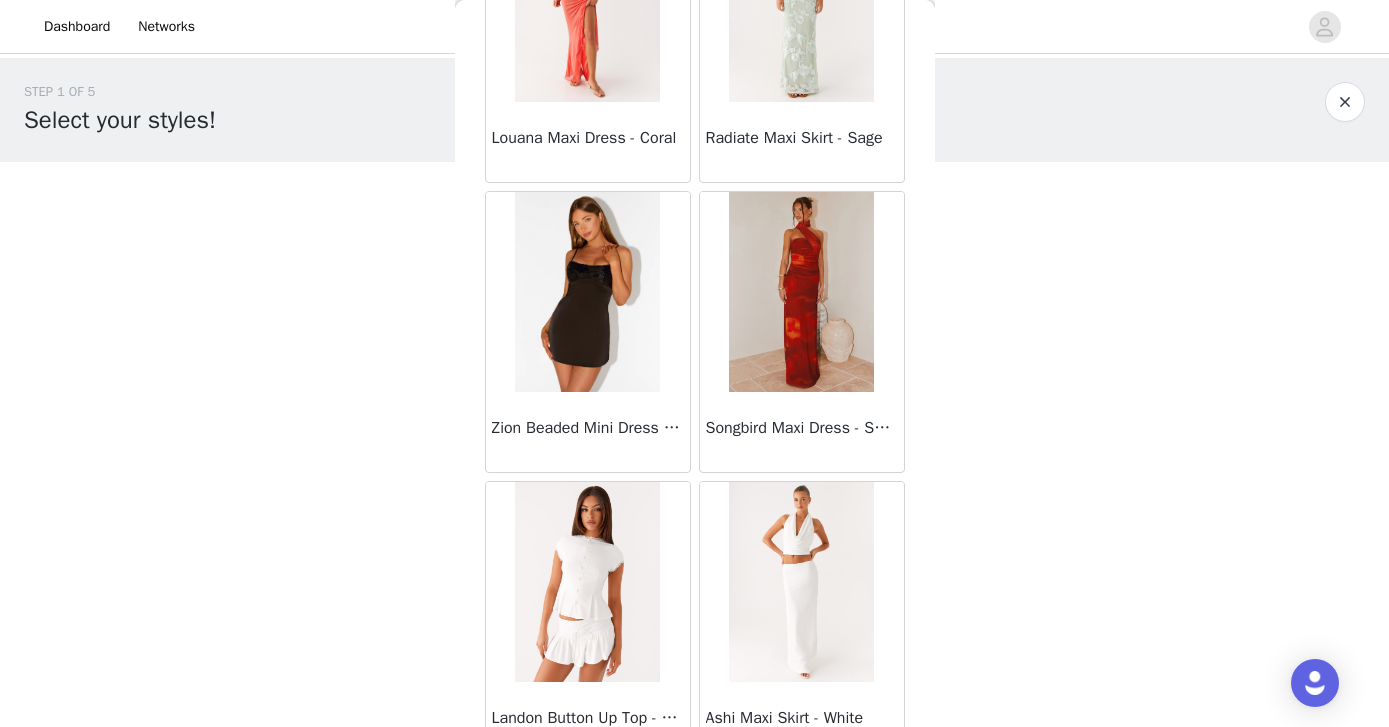 scroll, scrollTop: 57433, scrollLeft: 0, axis: vertical 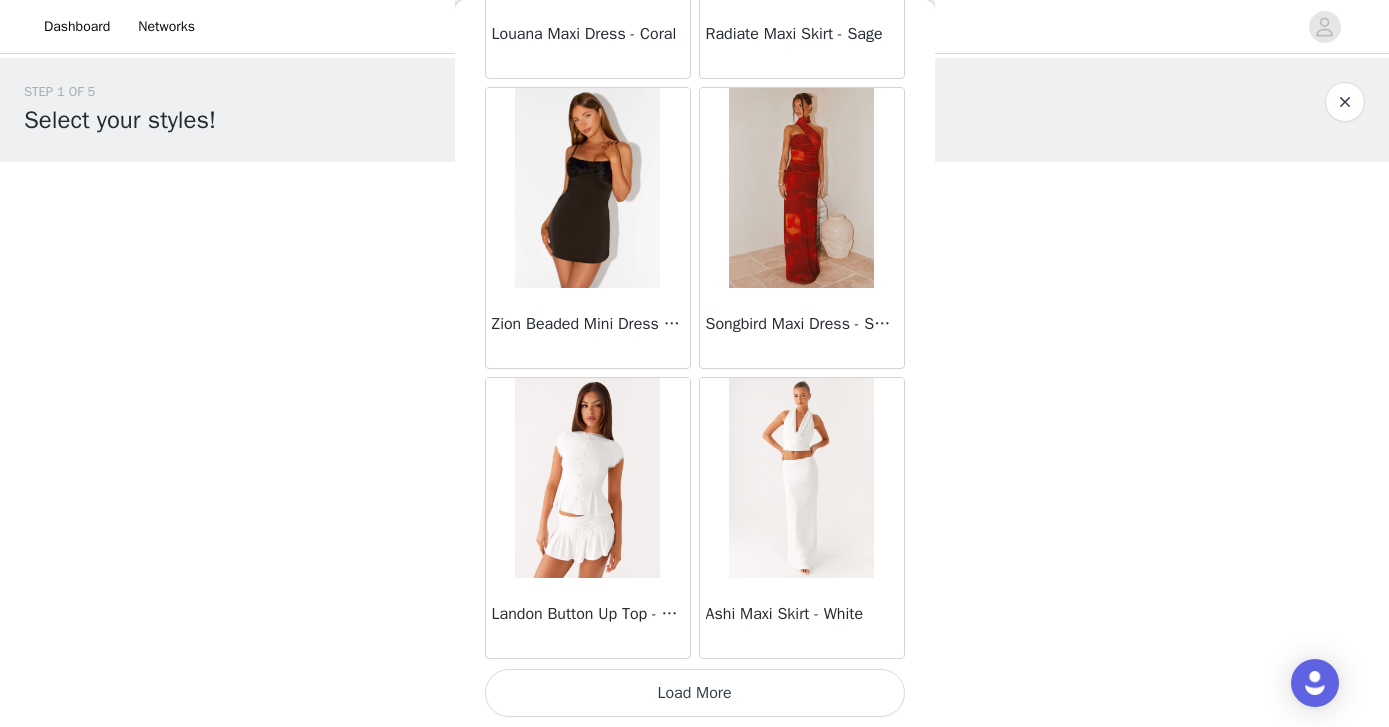 click on "Load More" at bounding box center (695, 693) 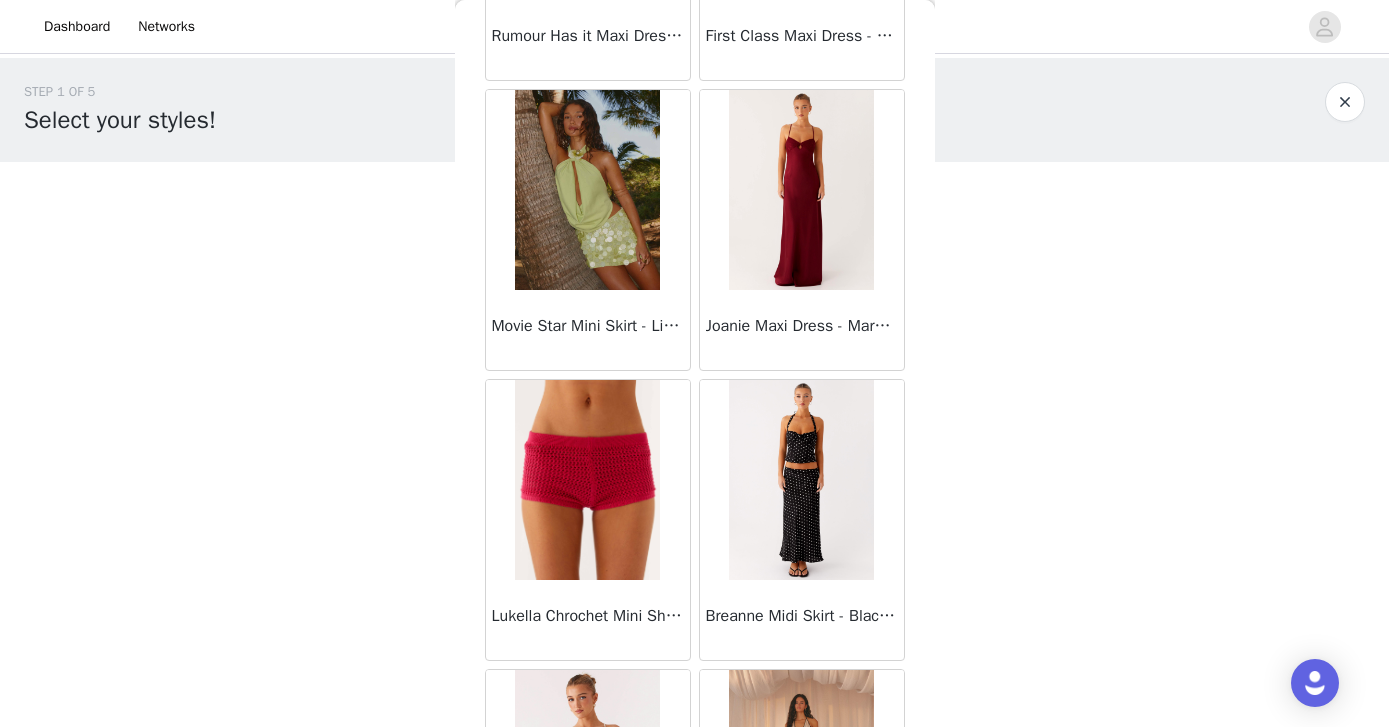 scroll, scrollTop: 59190, scrollLeft: 0, axis: vertical 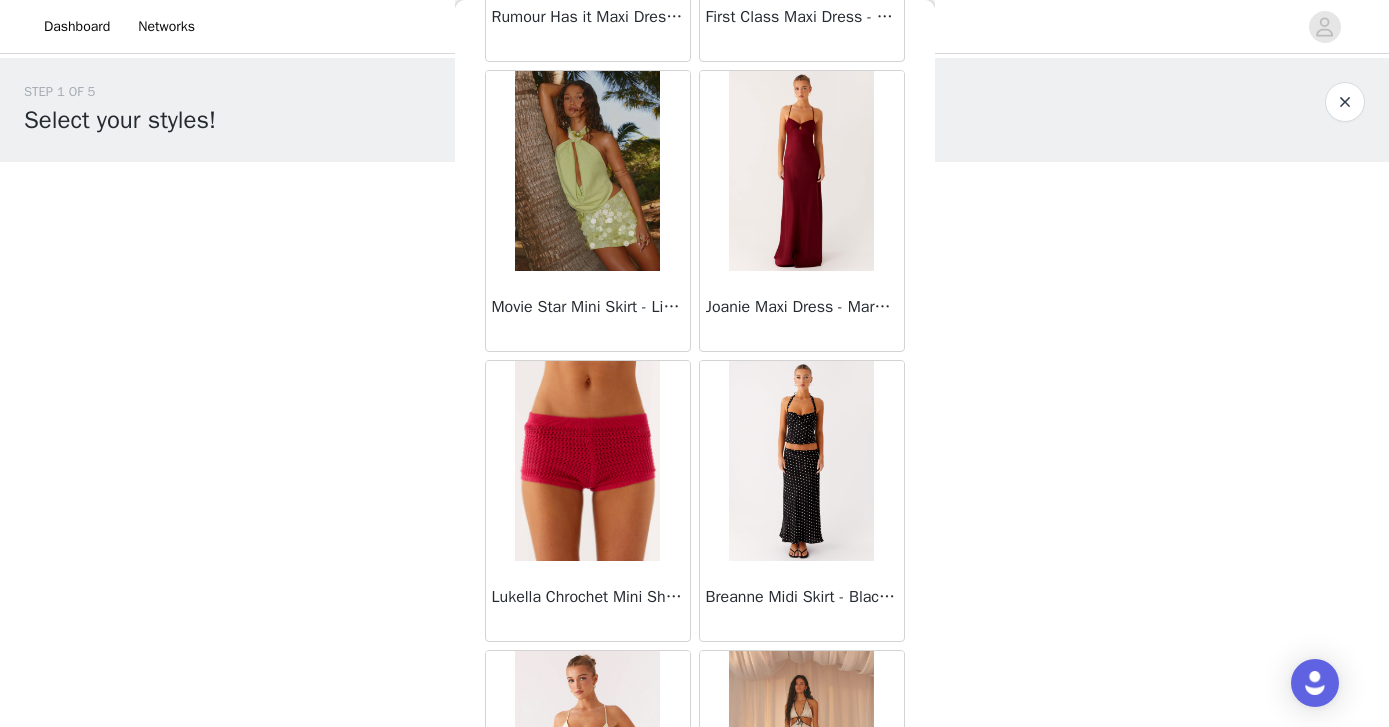 click on "Breanne Midi Skirt - Black Polka Dot" at bounding box center [802, 597] 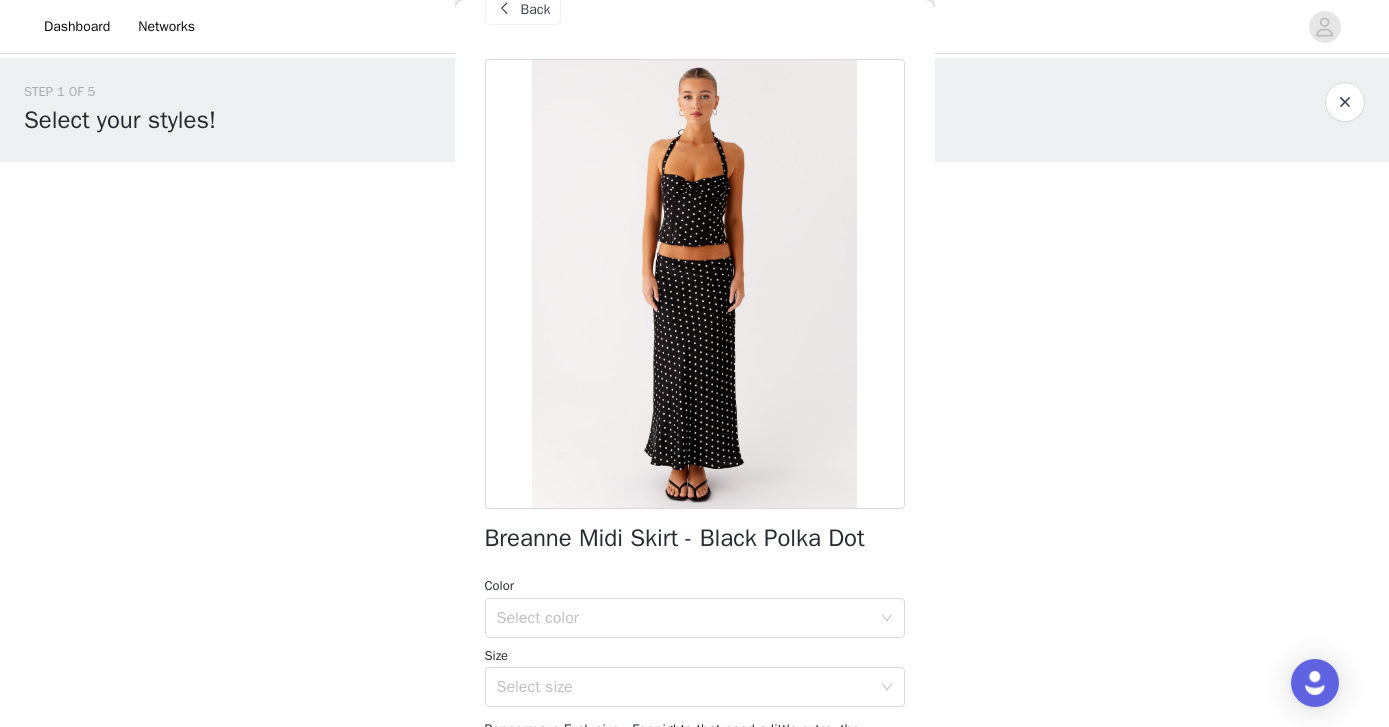 scroll, scrollTop: 46, scrollLeft: 0, axis: vertical 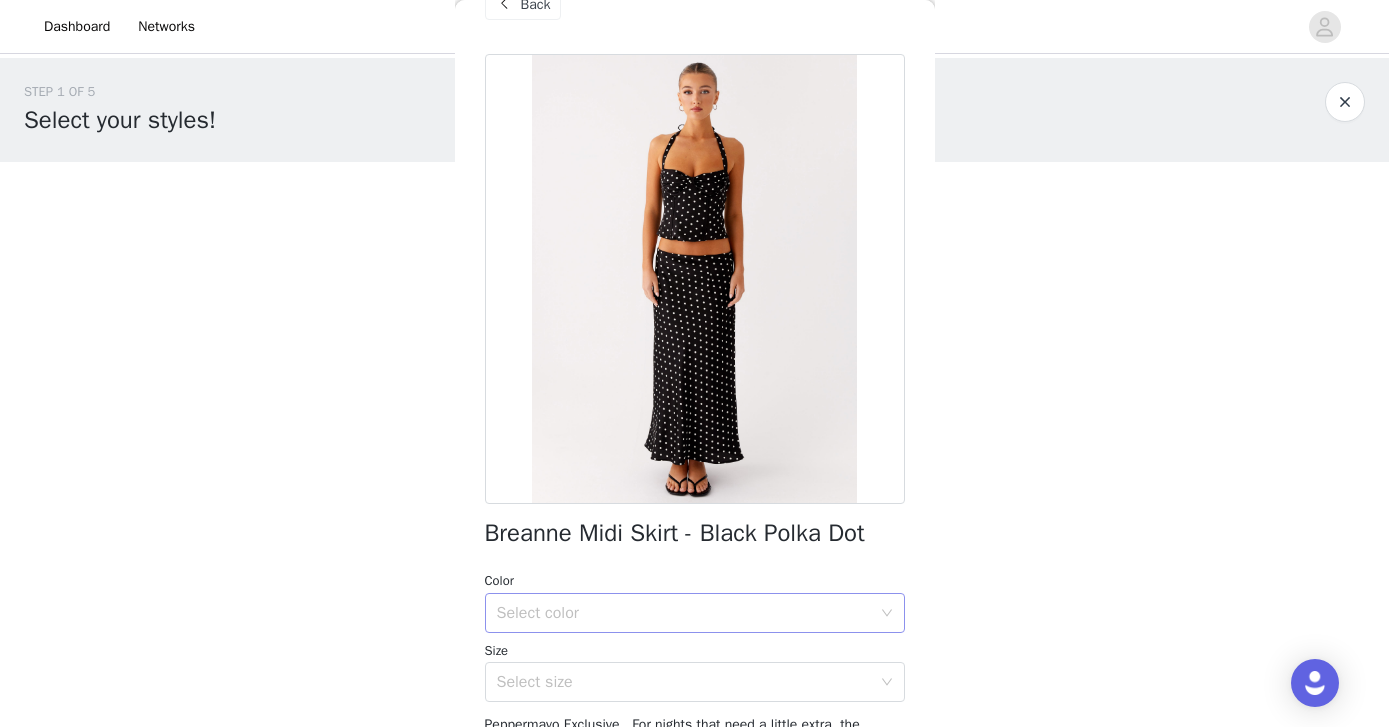 click on "Select color" at bounding box center [684, 613] 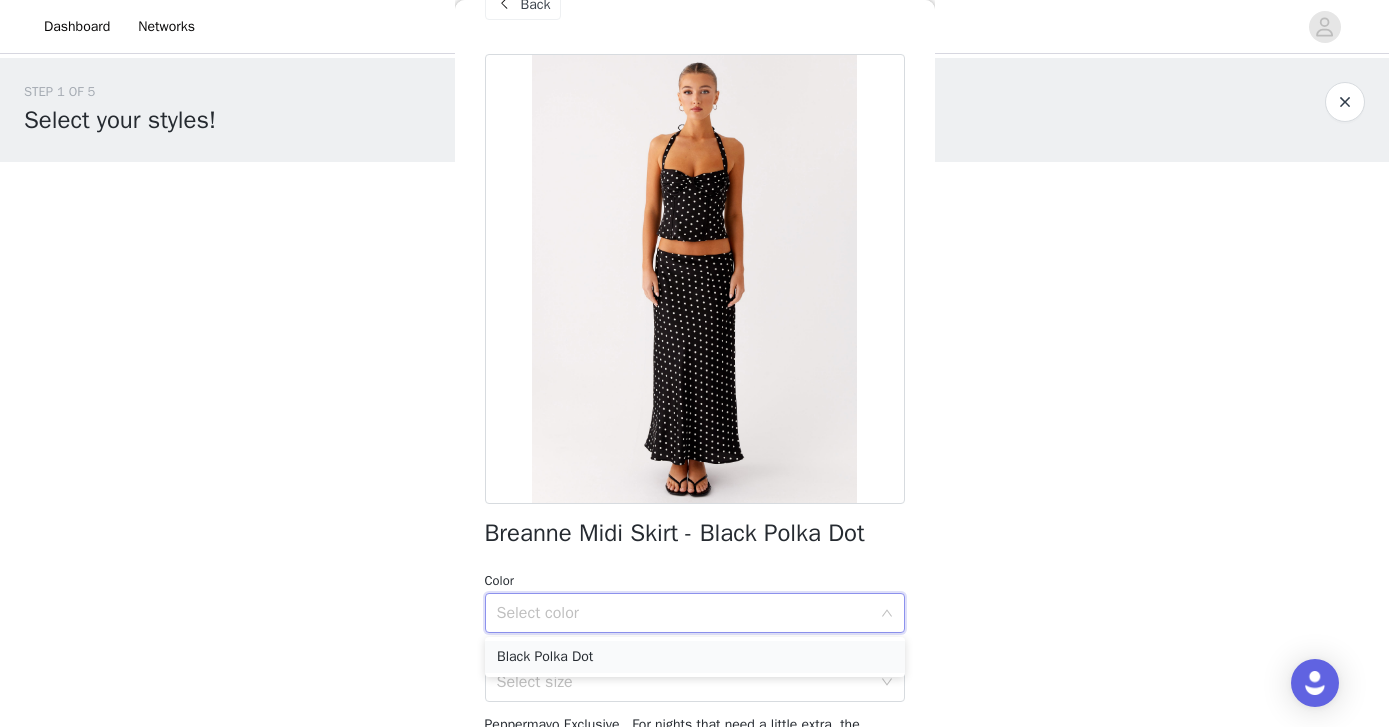 click on "Black Polka Dot" at bounding box center (695, 657) 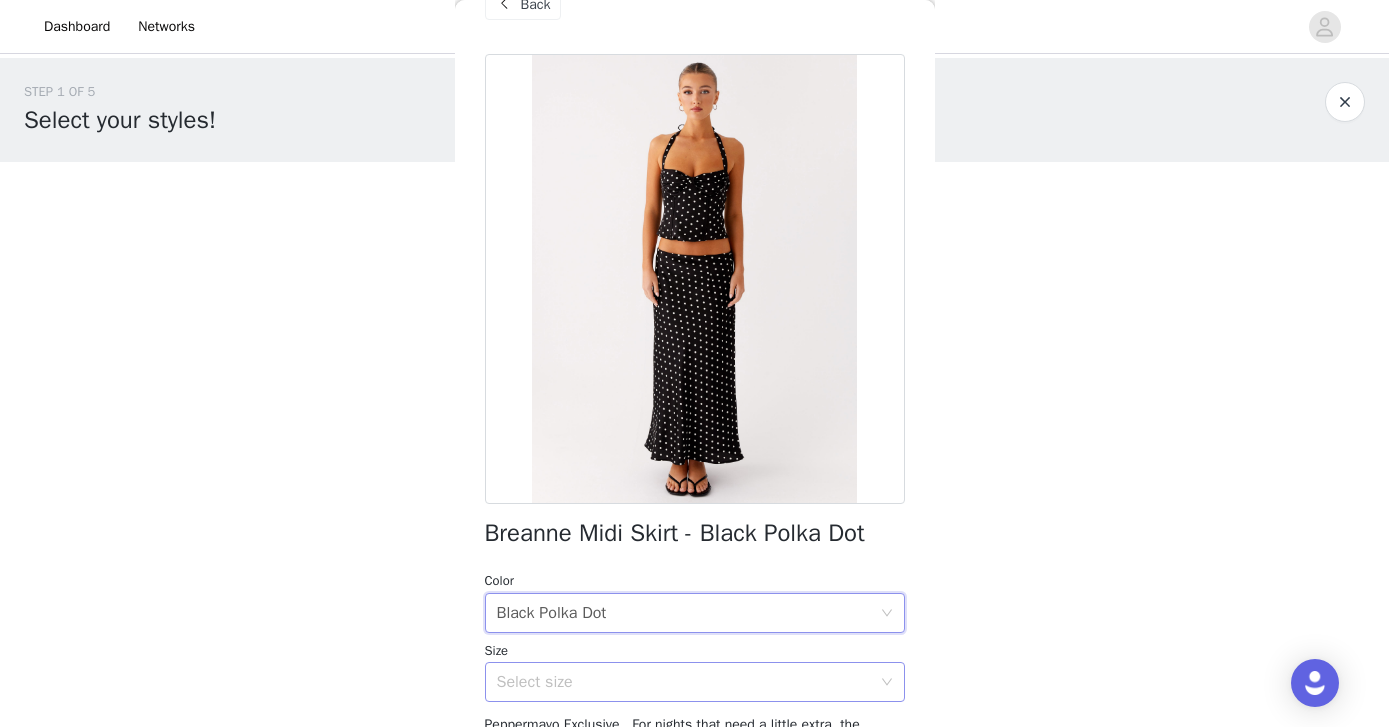 click on "Select size" at bounding box center (684, 682) 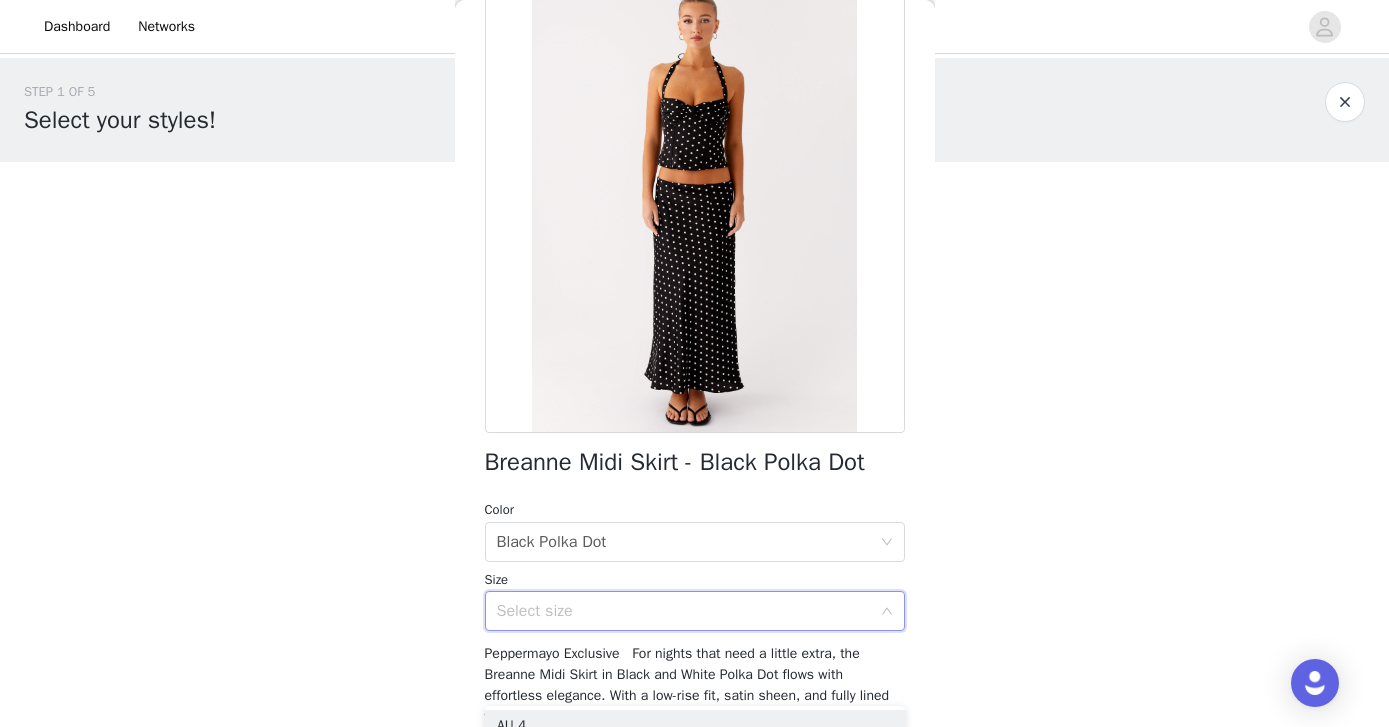 scroll, scrollTop: 118, scrollLeft: 0, axis: vertical 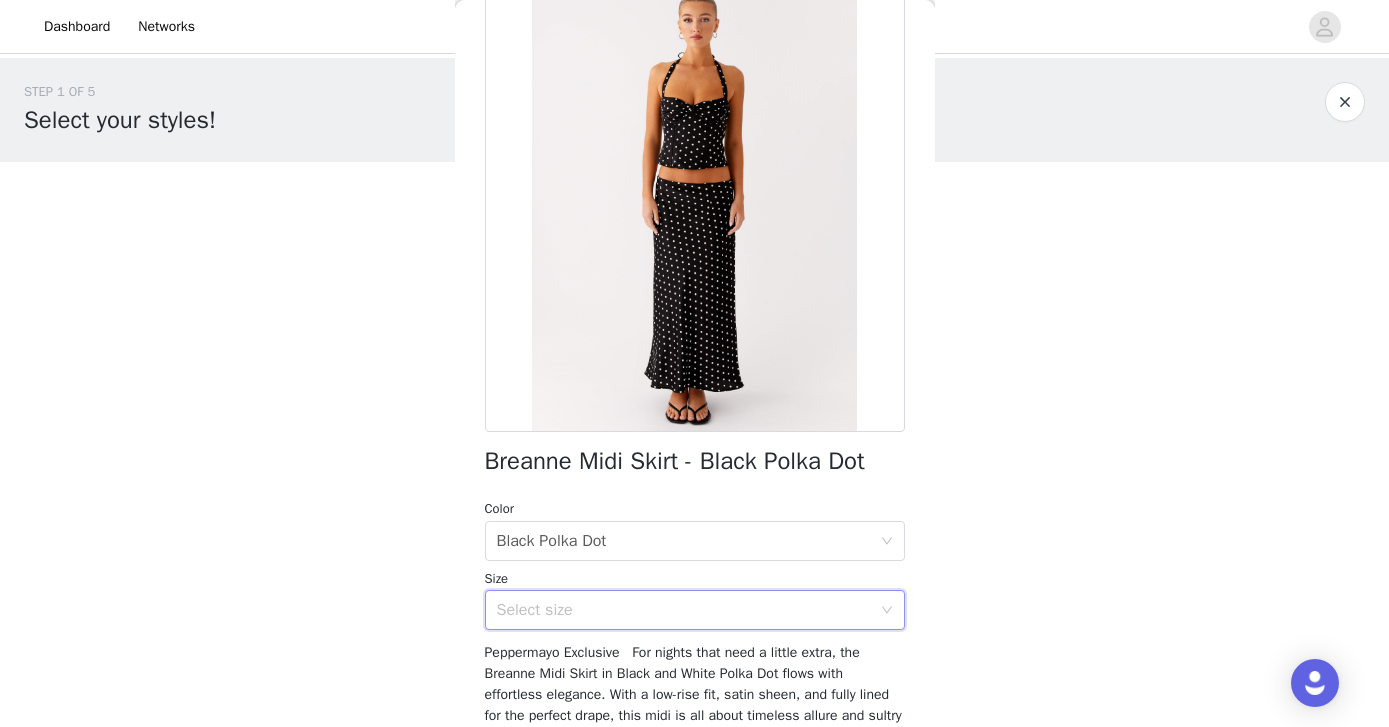 click on "Select size" at bounding box center [688, 610] 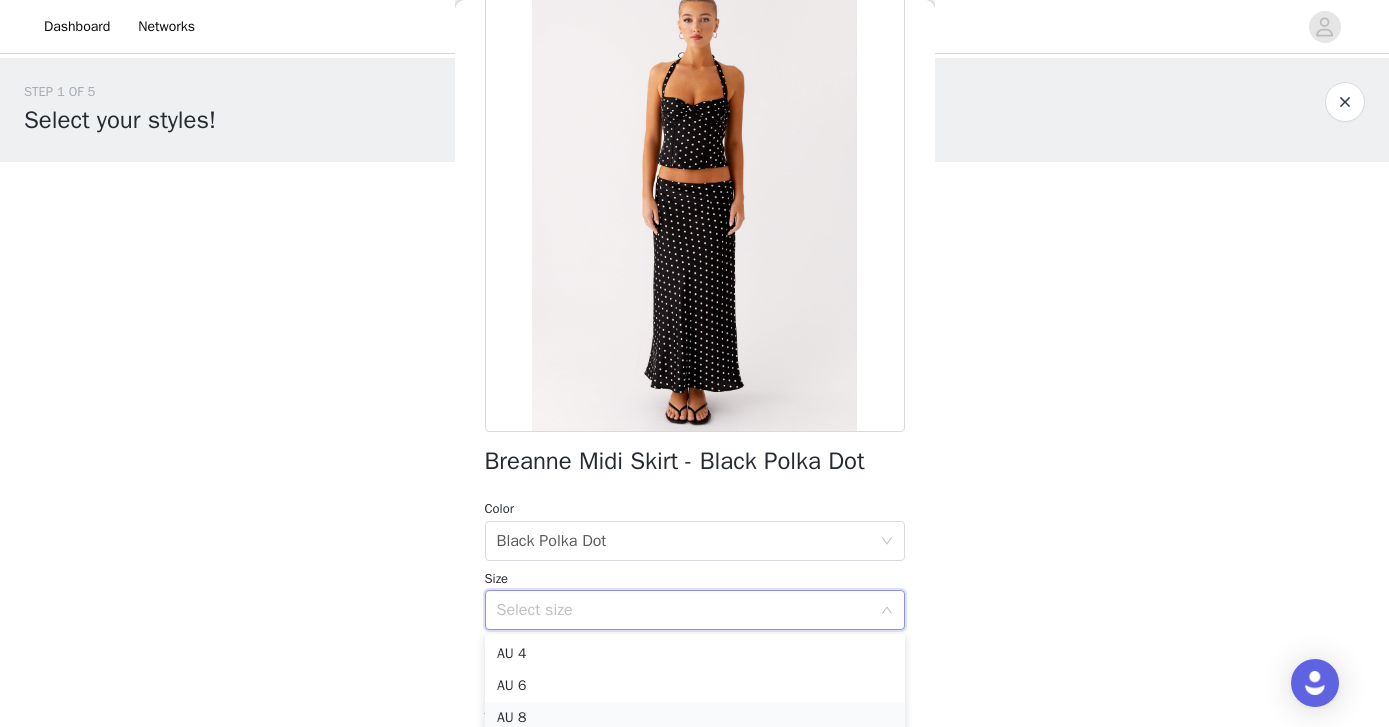 click on "AU 8" at bounding box center (695, 718) 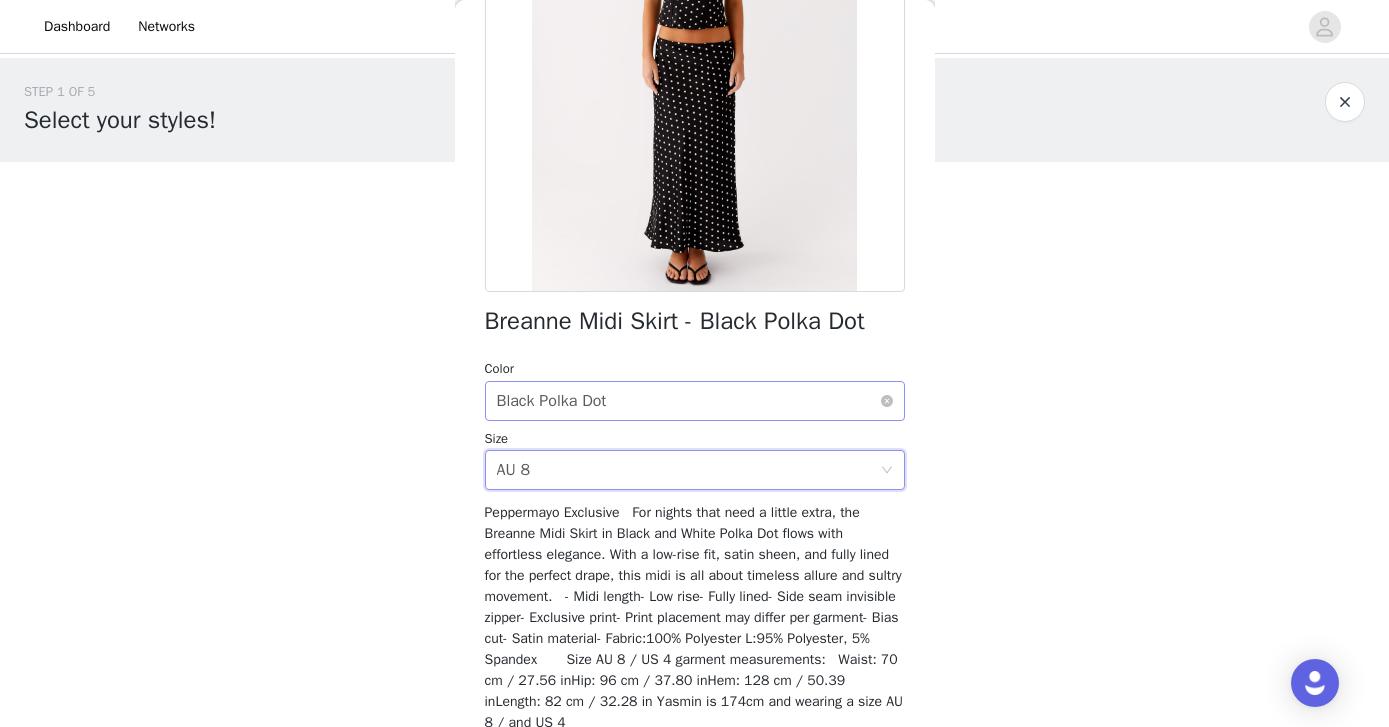 scroll, scrollTop: 348, scrollLeft: 0, axis: vertical 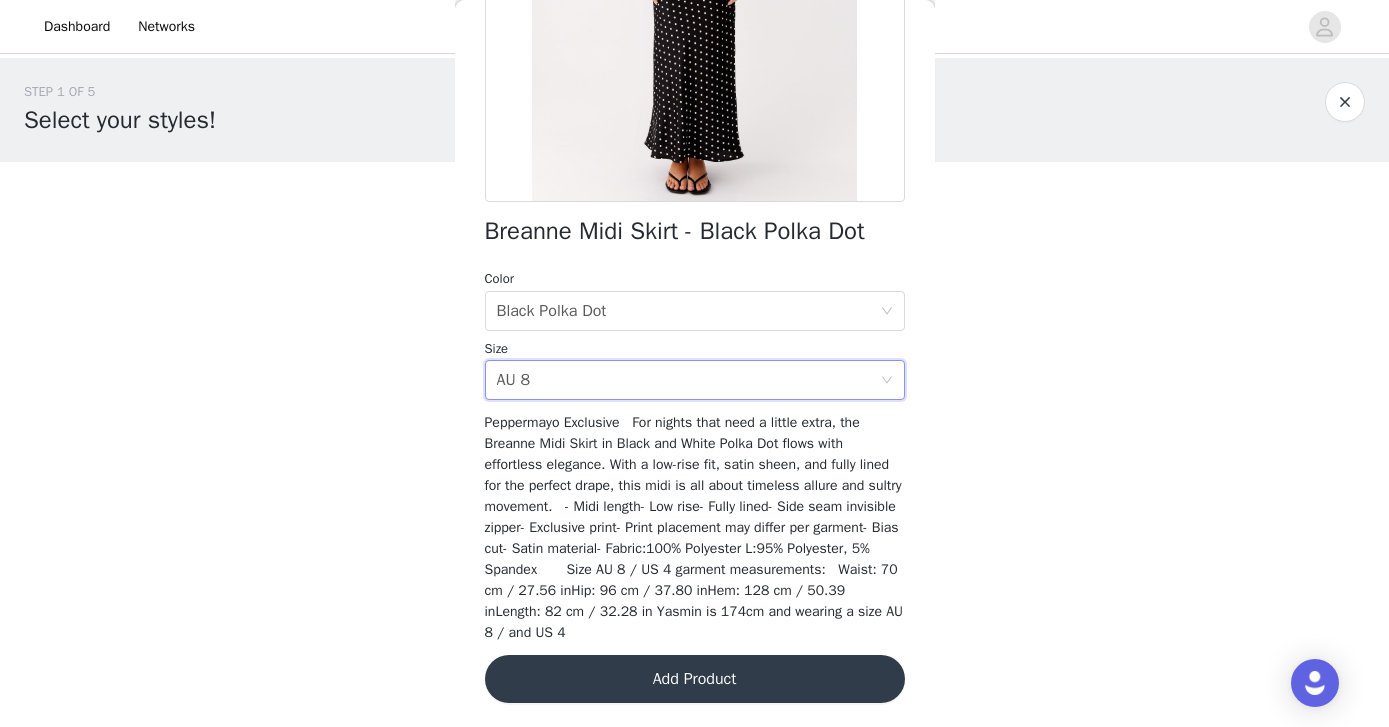click on "Add Product" at bounding box center [695, 679] 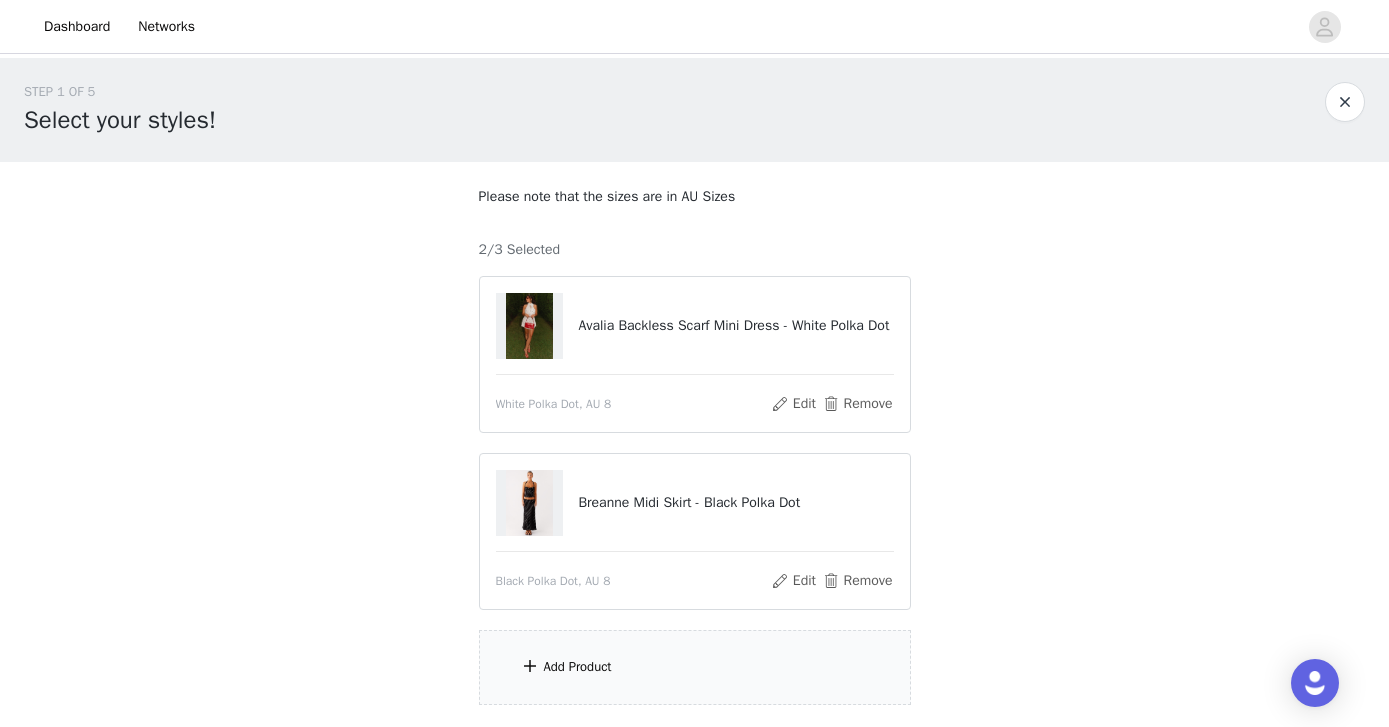 click on "Add Product" at bounding box center (695, 667) 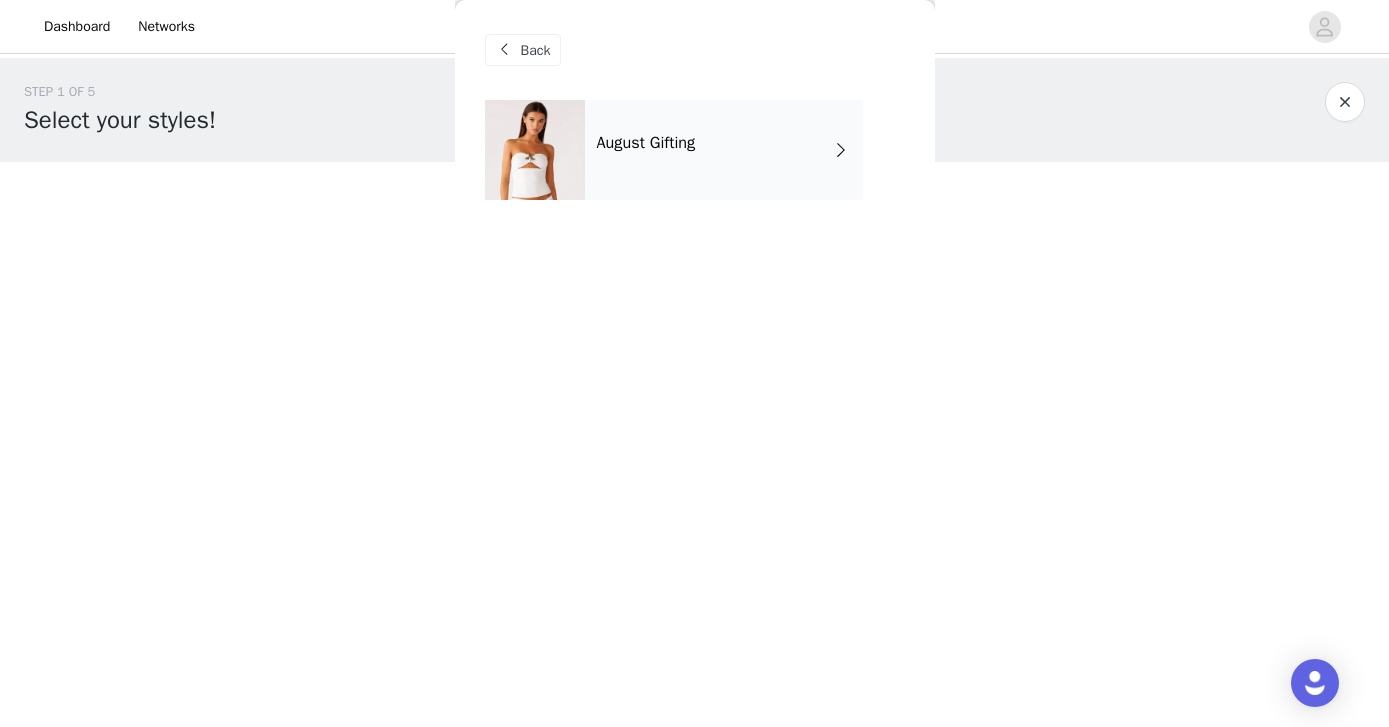click on "August Gifting" at bounding box center (724, 150) 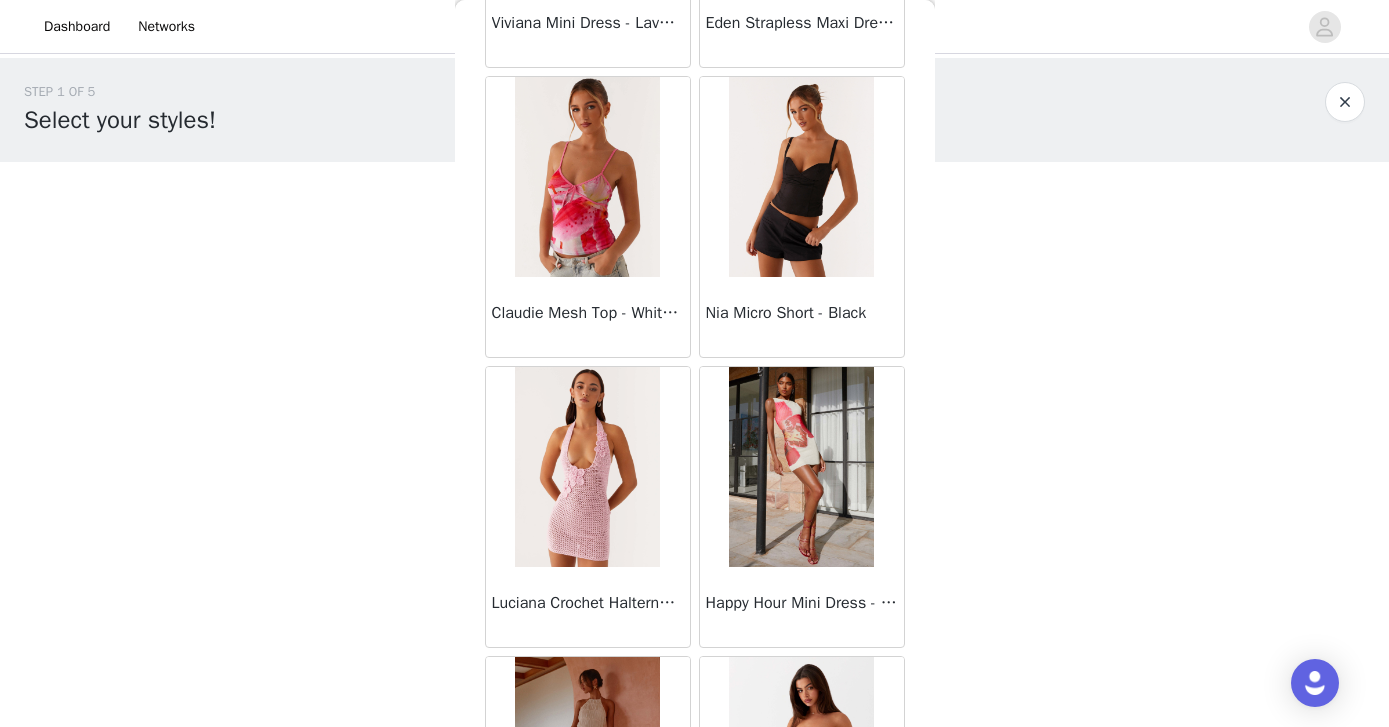 scroll, scrollTop: 2333, scrollLeft: 0, axis: vertical 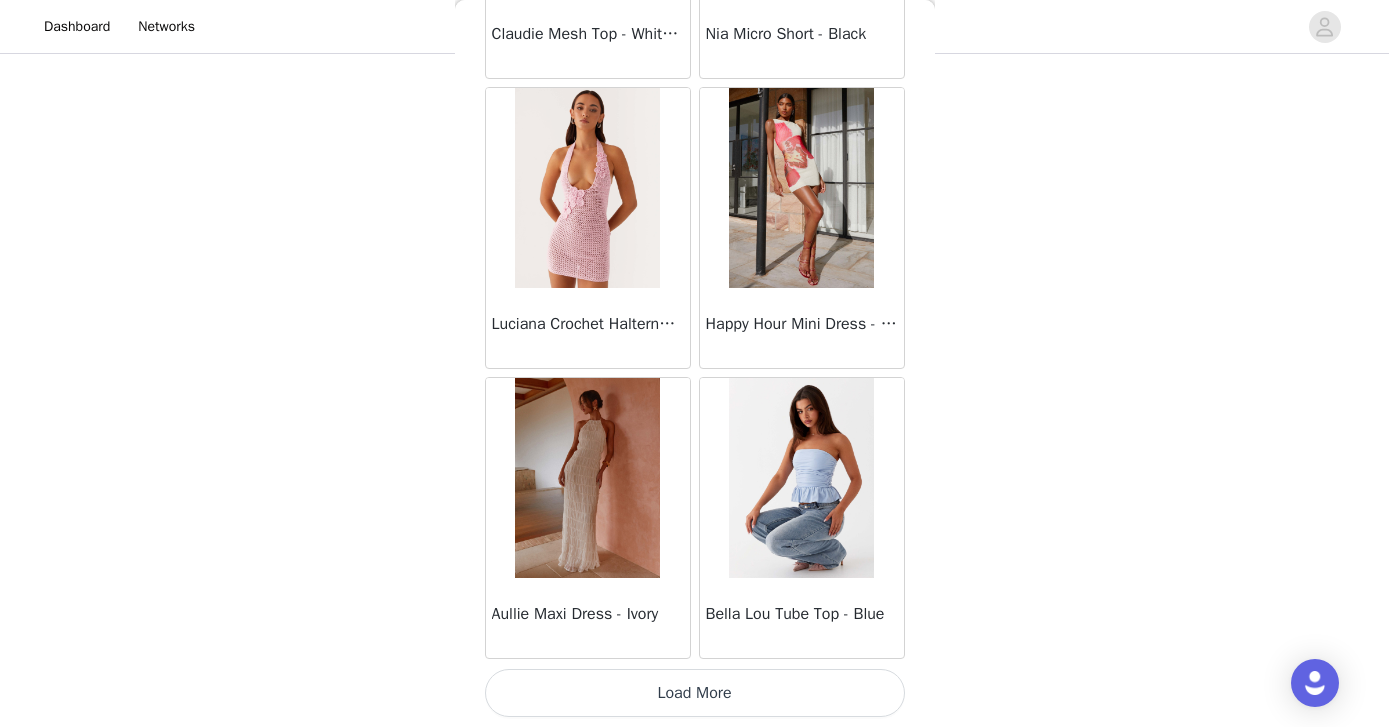 click on "Load More" at bounding box center [695, 693] 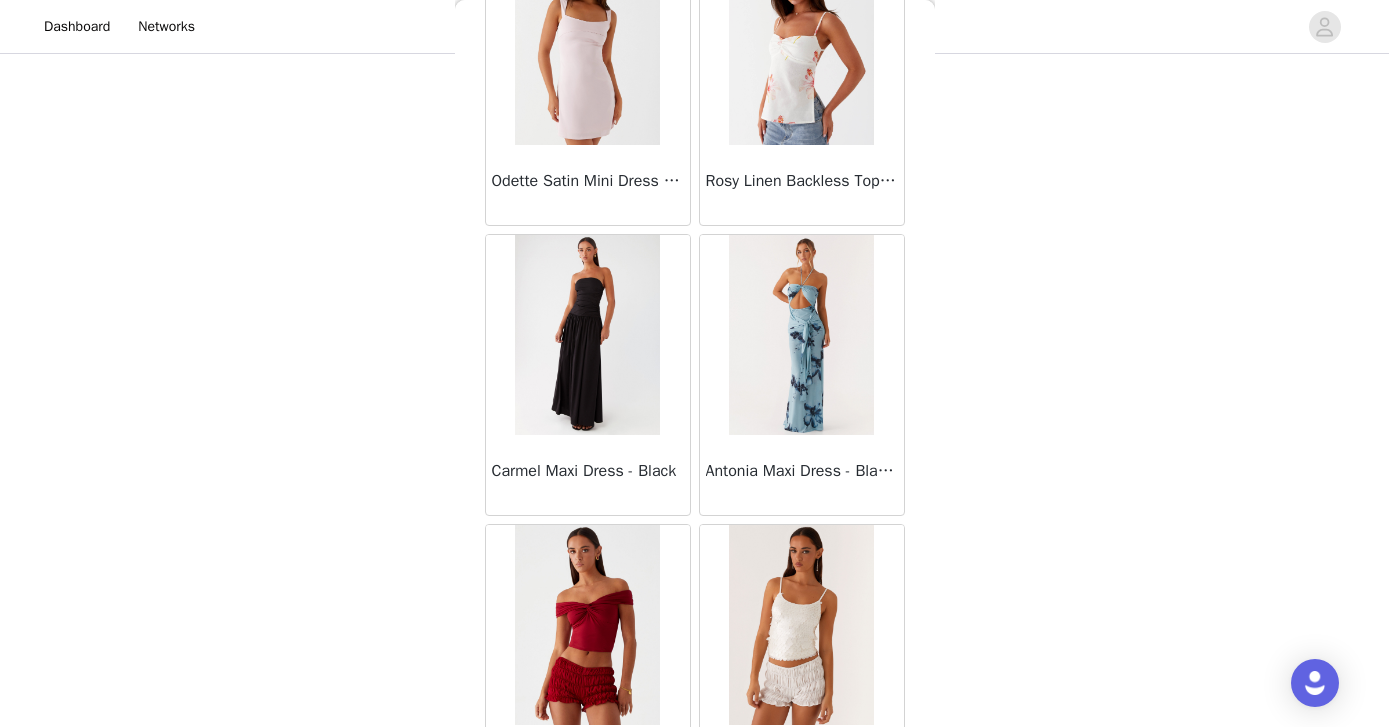 scroll, scrollTop: 5233, scrollLeft: 0, axis: vertical 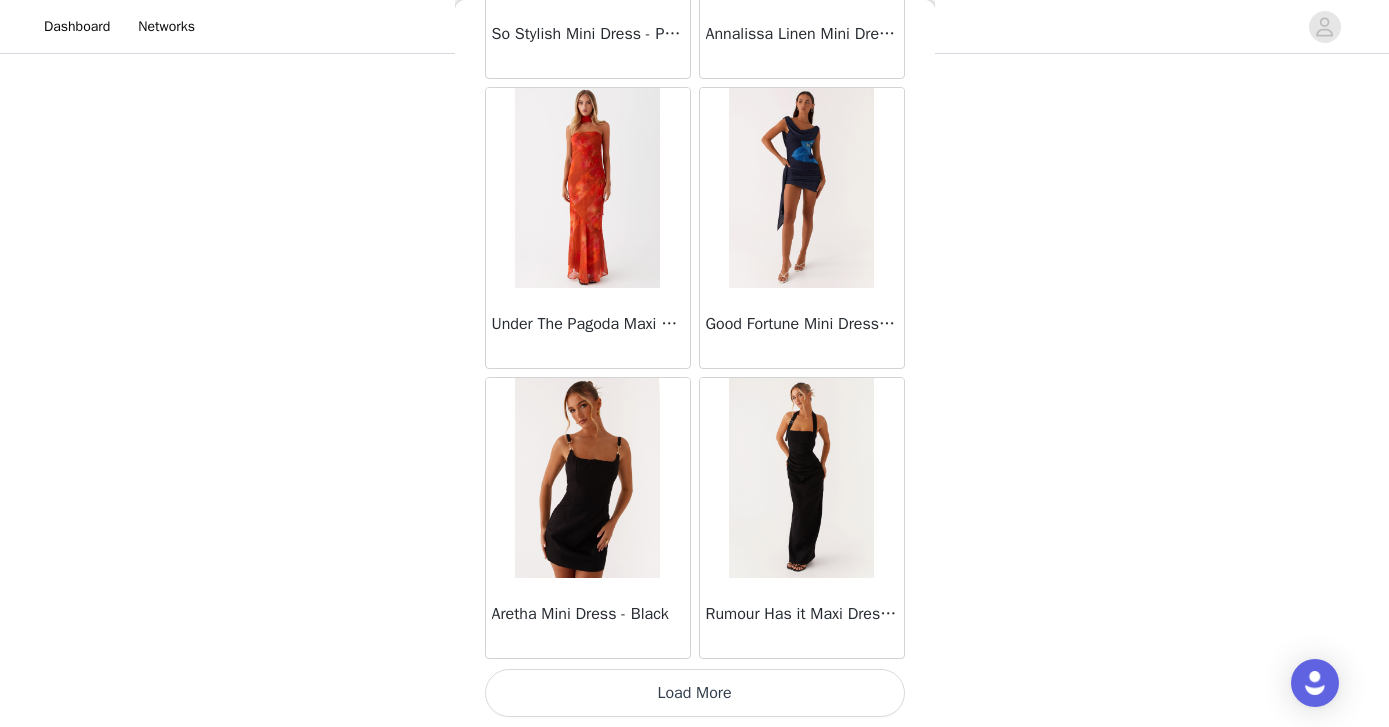 click on "Load More" at bounding box center [695, 693] 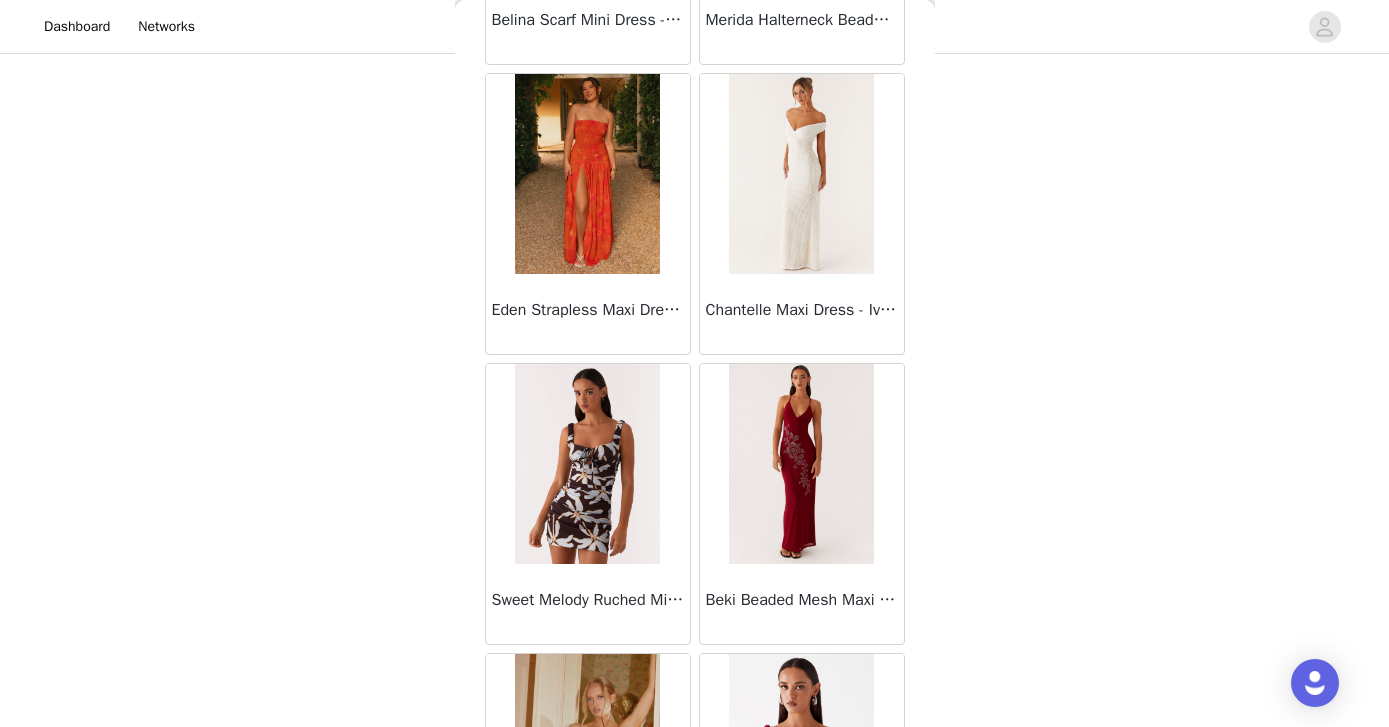 scroll, scrollTop: 8133, scrollLeft: 0, axis: vertical 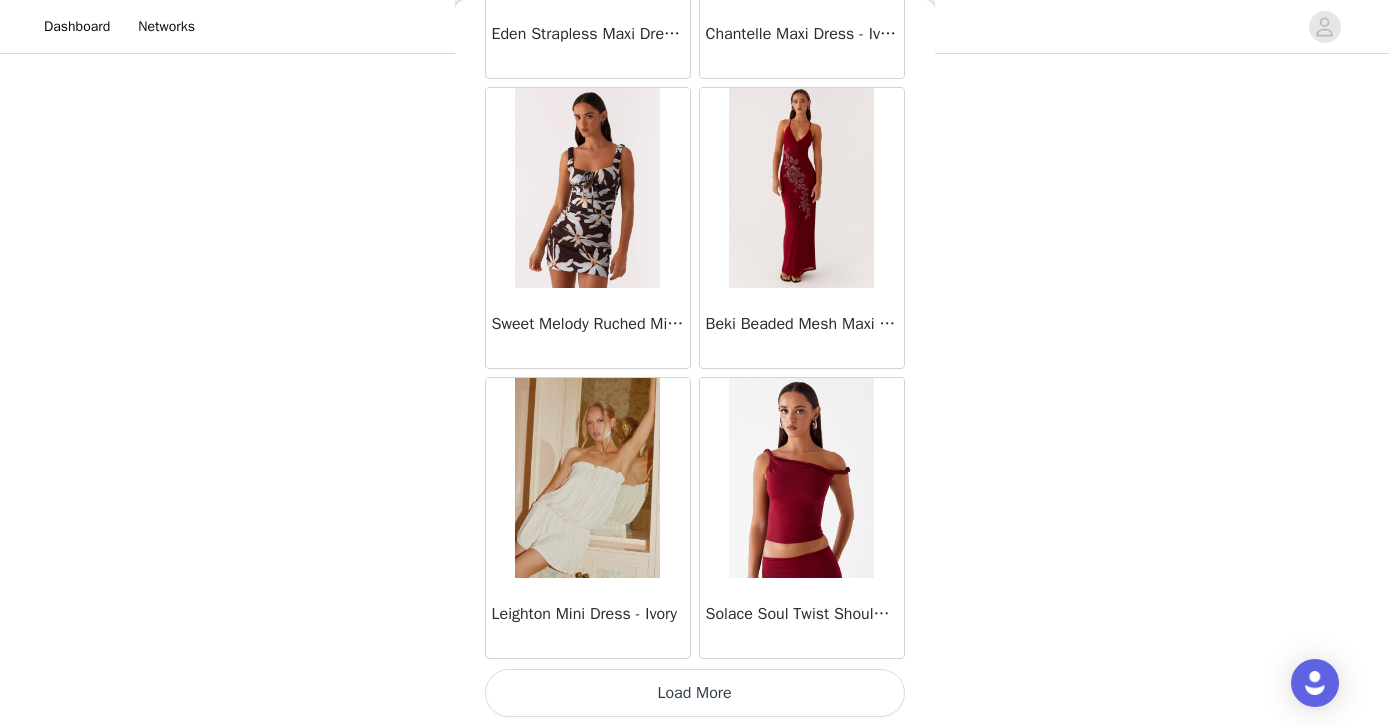 click on "Load More" at bounding box center (695, 693) 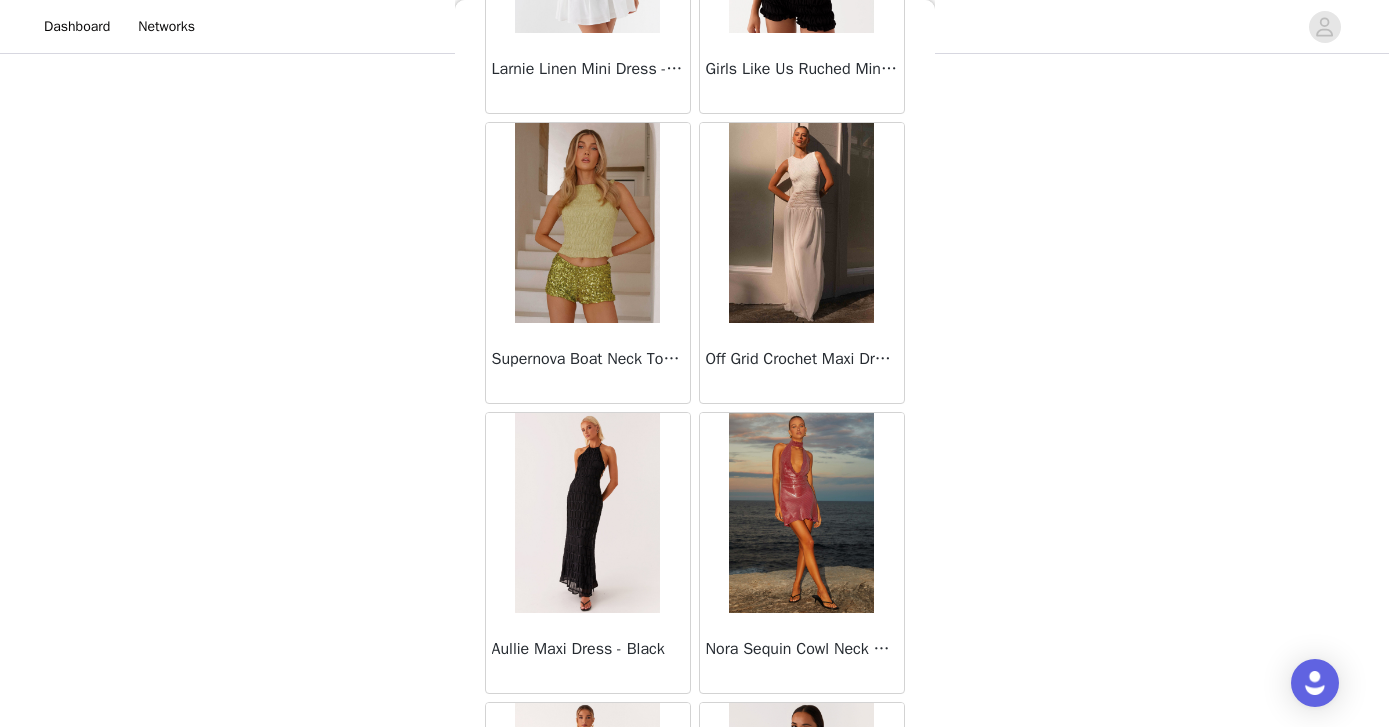 scroll, scrollTop: 11033, scrollLeft: 0, axis: vertical 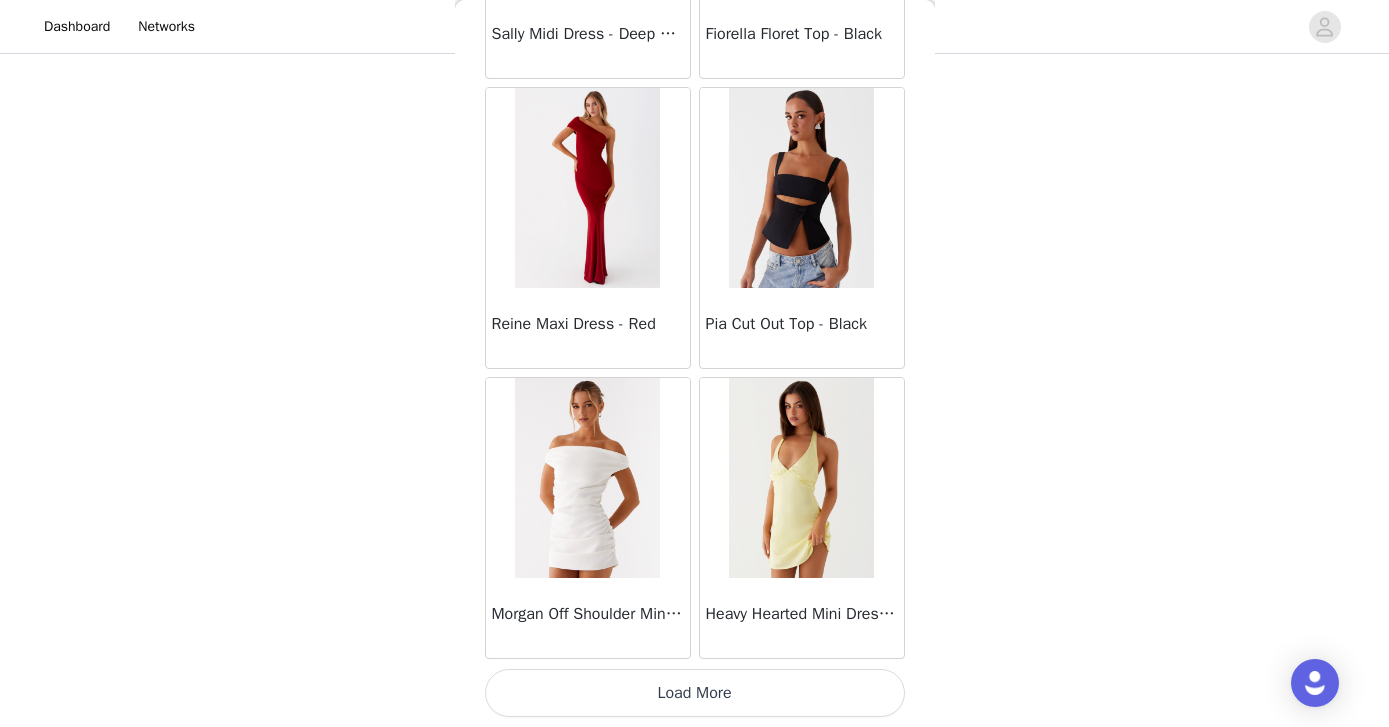click on "Load More" at bounding box center [695, 693] 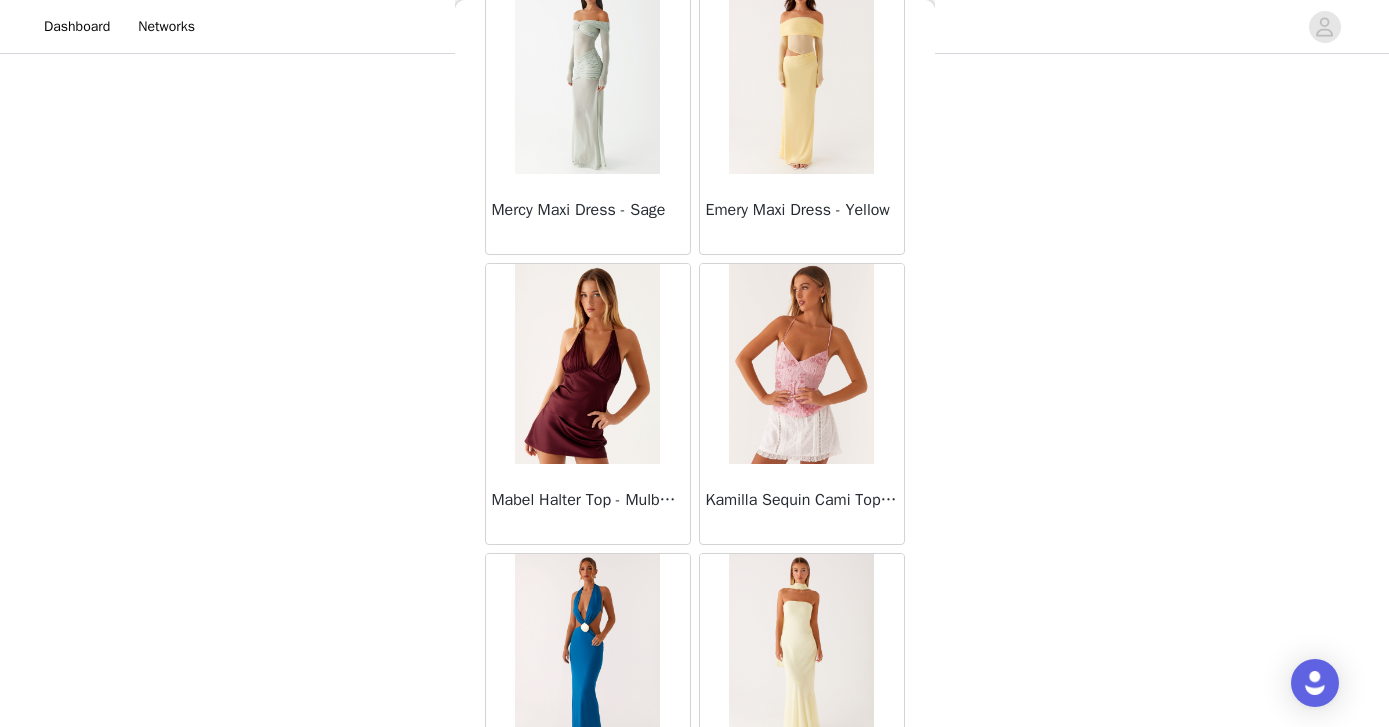 scroll, scrollTop: 13933, scrollLeft: 0, axis: vertical 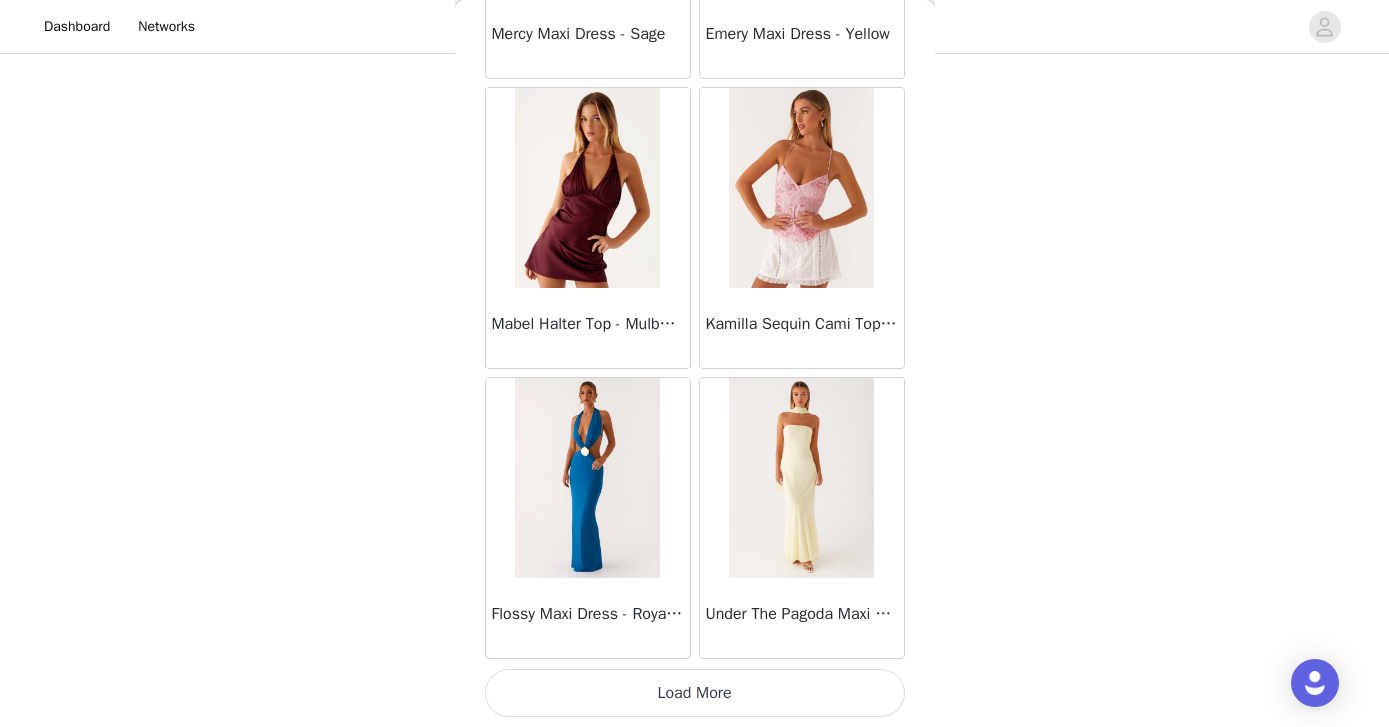 click on "Load More" at bounding box center (695, 693) 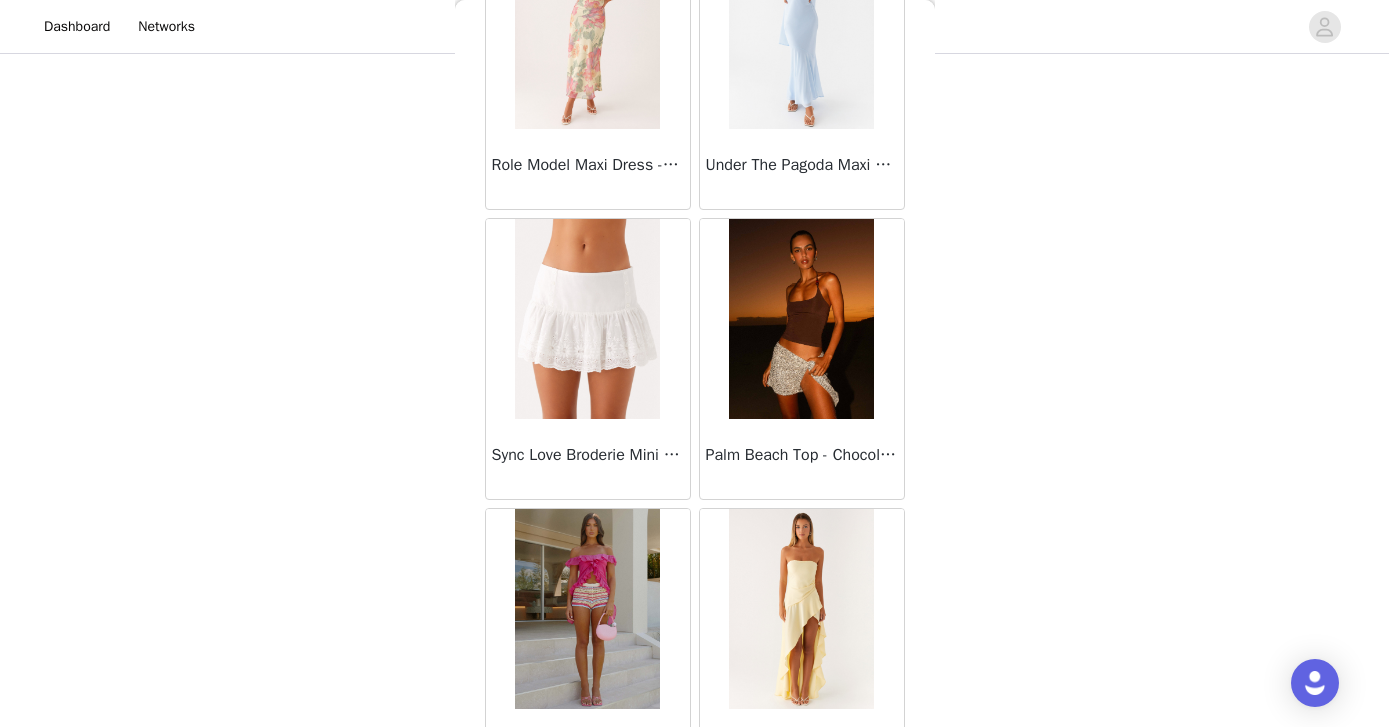 scroll, scrollTop: 16833, scrollLeft: 0, axis: vertical 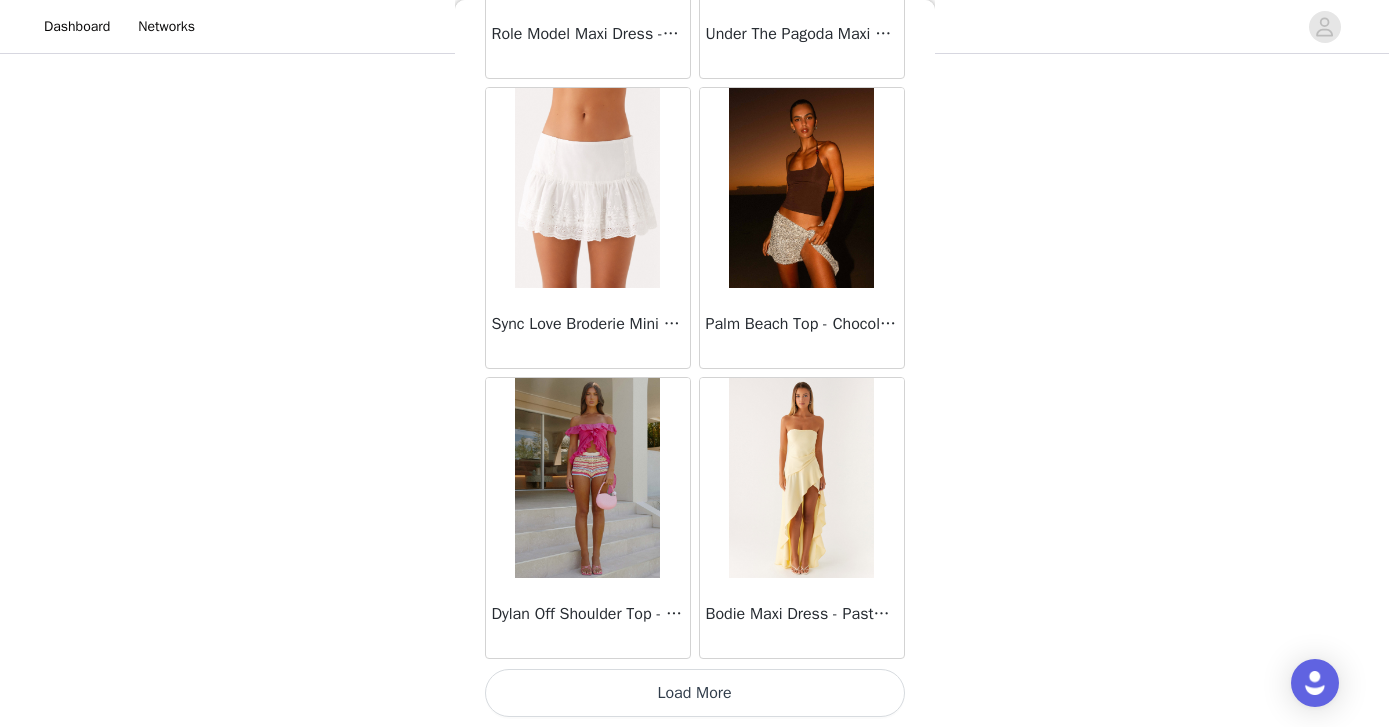 click on "Load More" at bounding box center [695, 693] 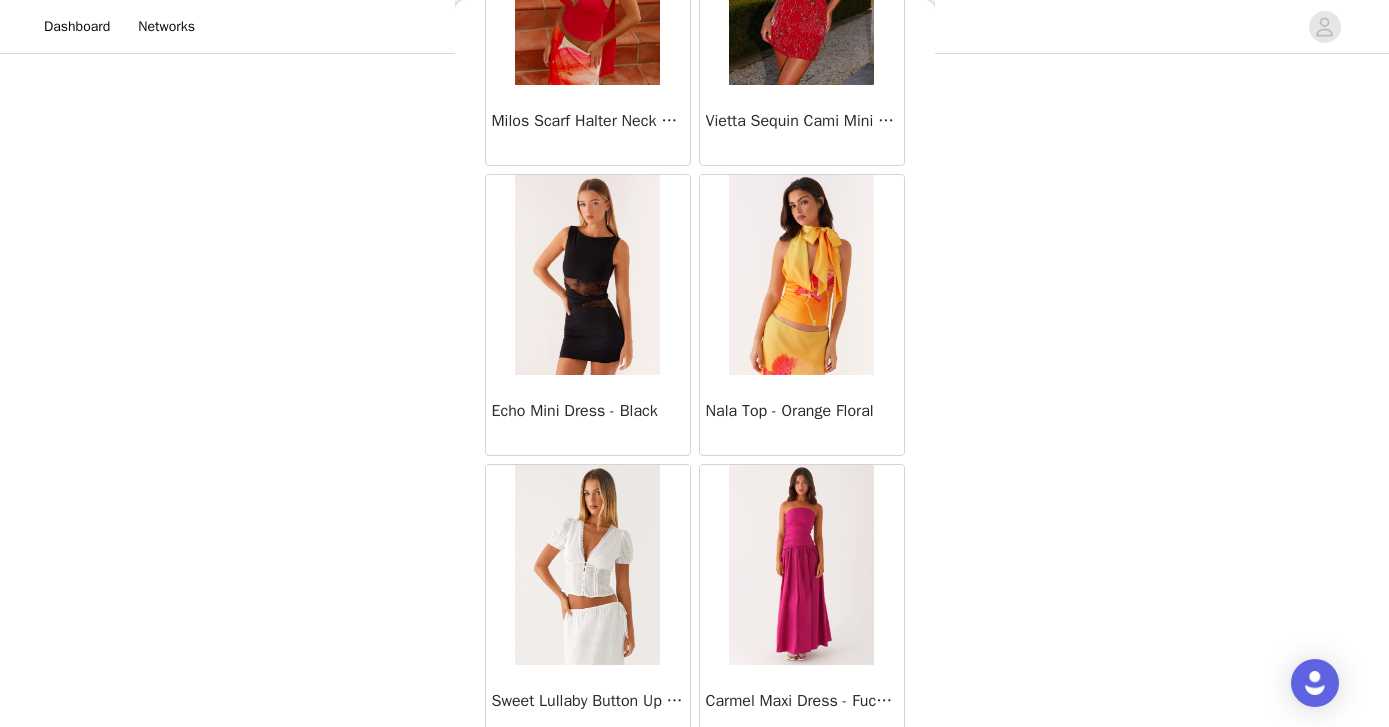 scroll, scrollTop: 19733, scrollLeft: 0, axis: vertical 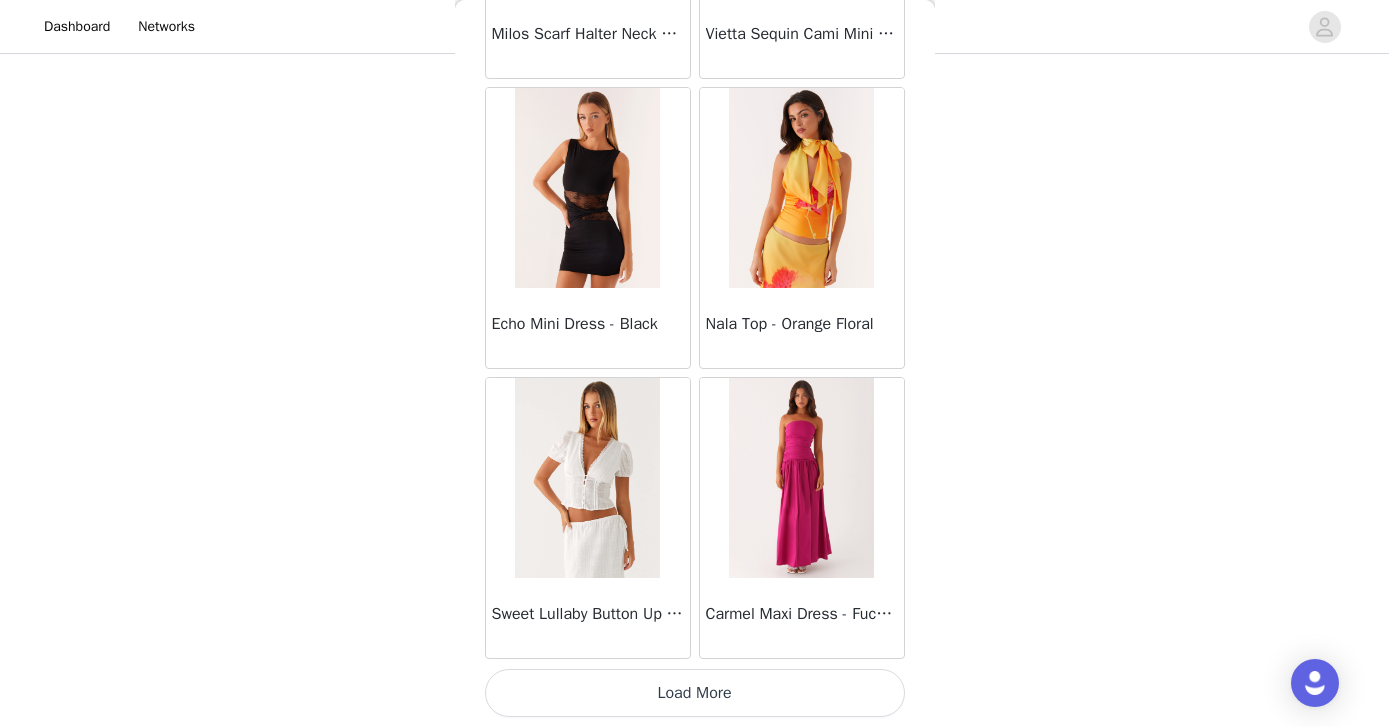 click on "Load More" at bounding box center [695, 693] 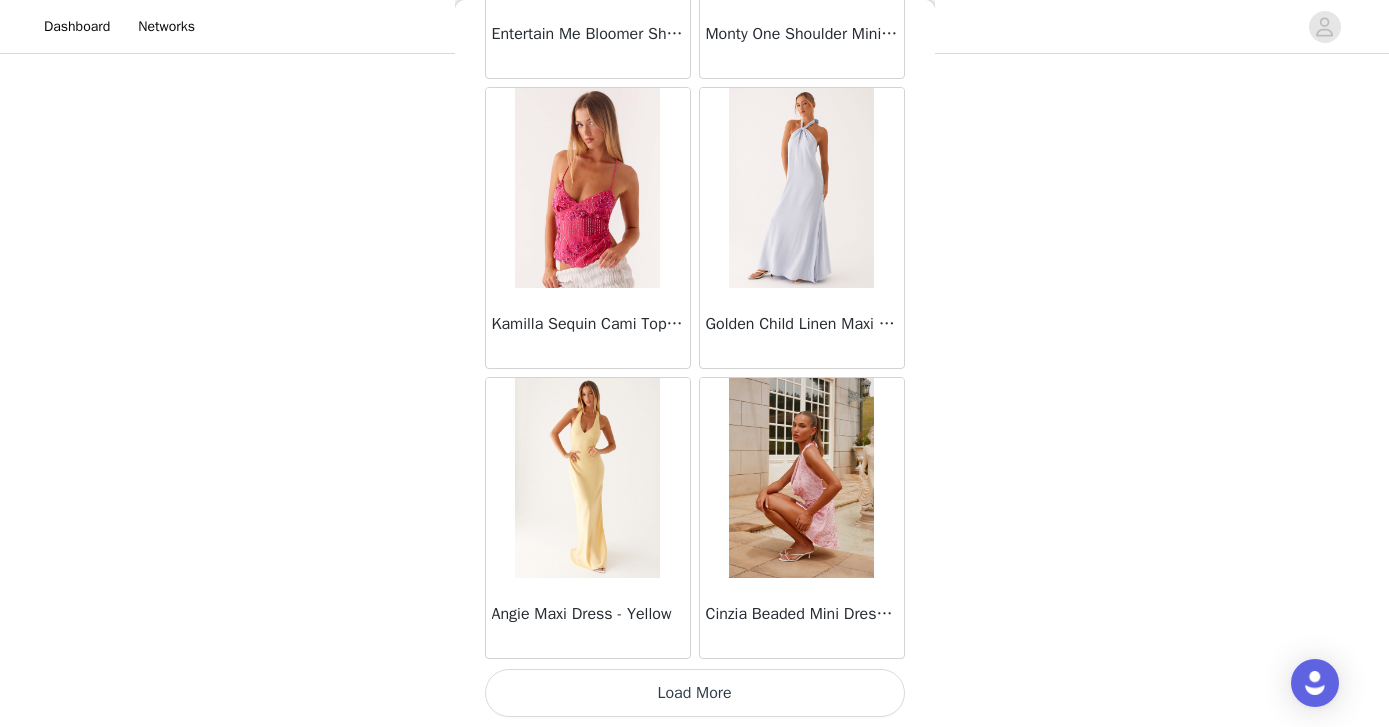 click on "Load More" at bounding box center (695, 693) 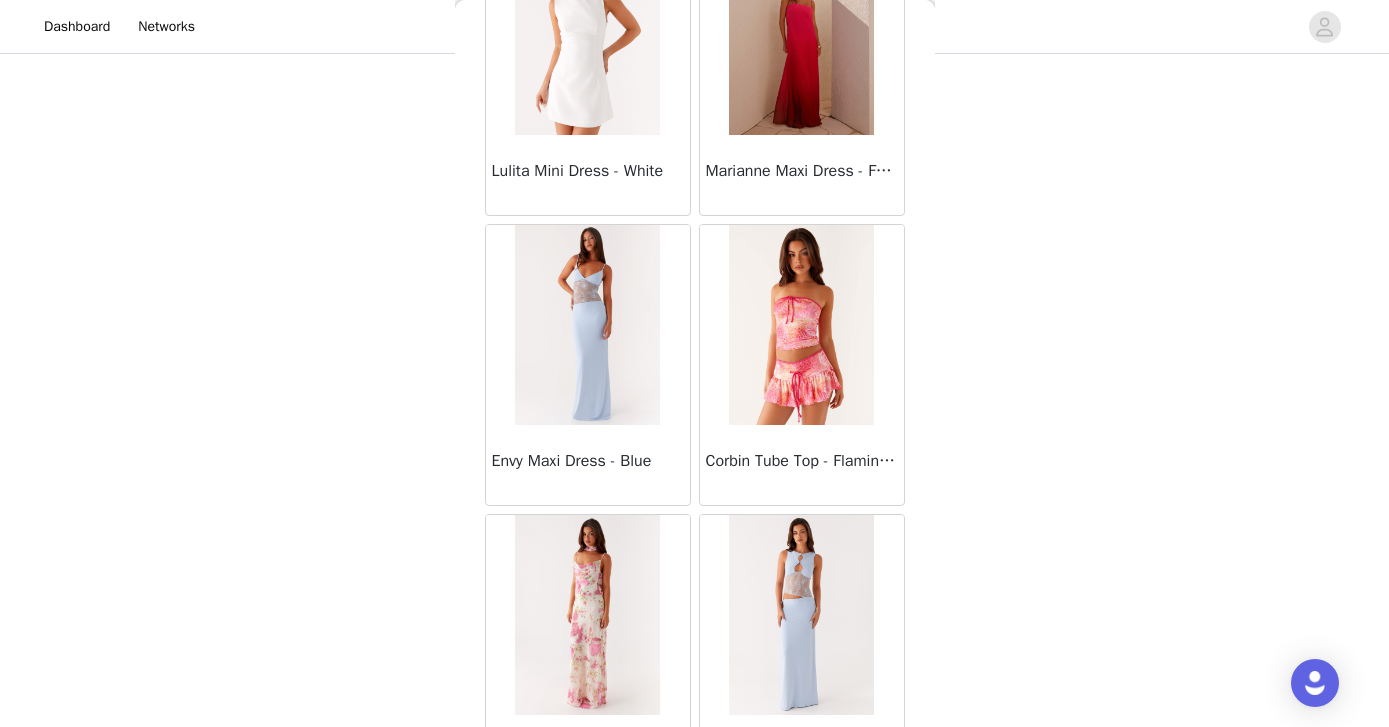scroll, scrollTop: 25533, scrollLeft: 0, axis: vertical 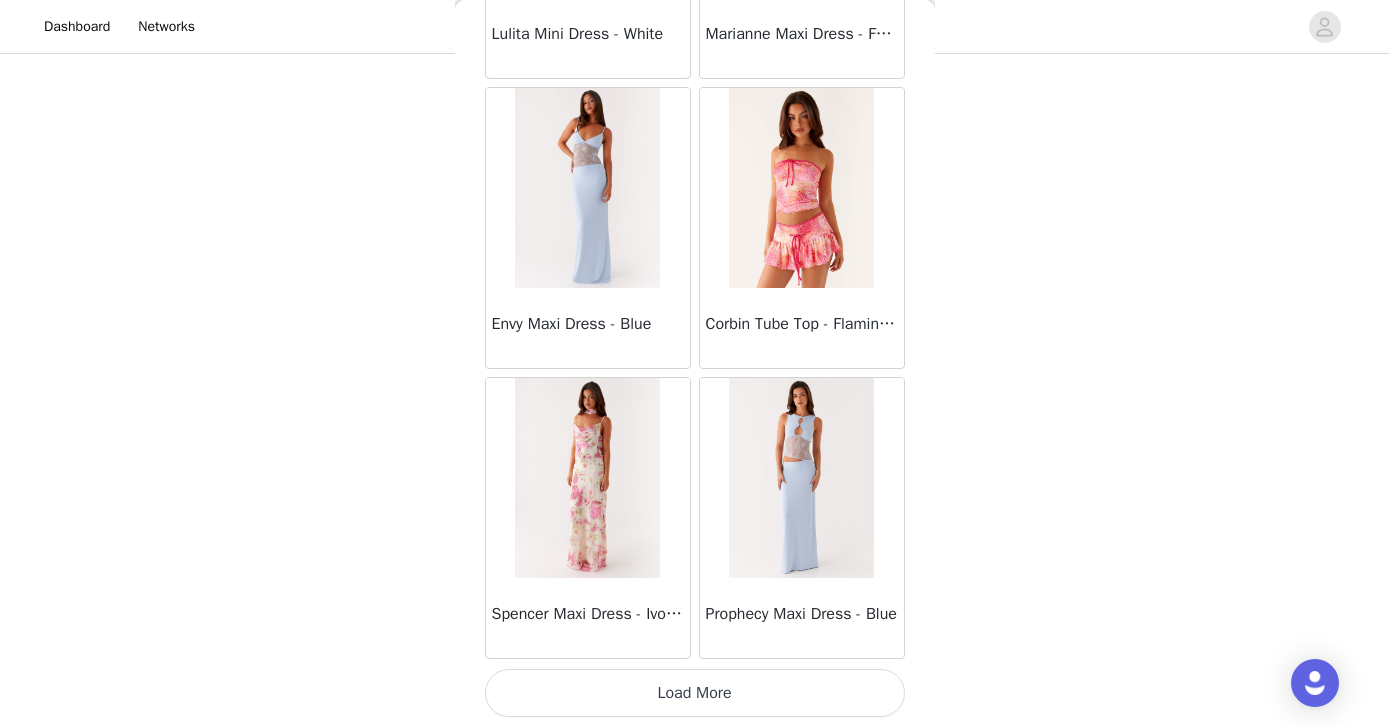 click on "Load More" at bounding box center [695, 693] 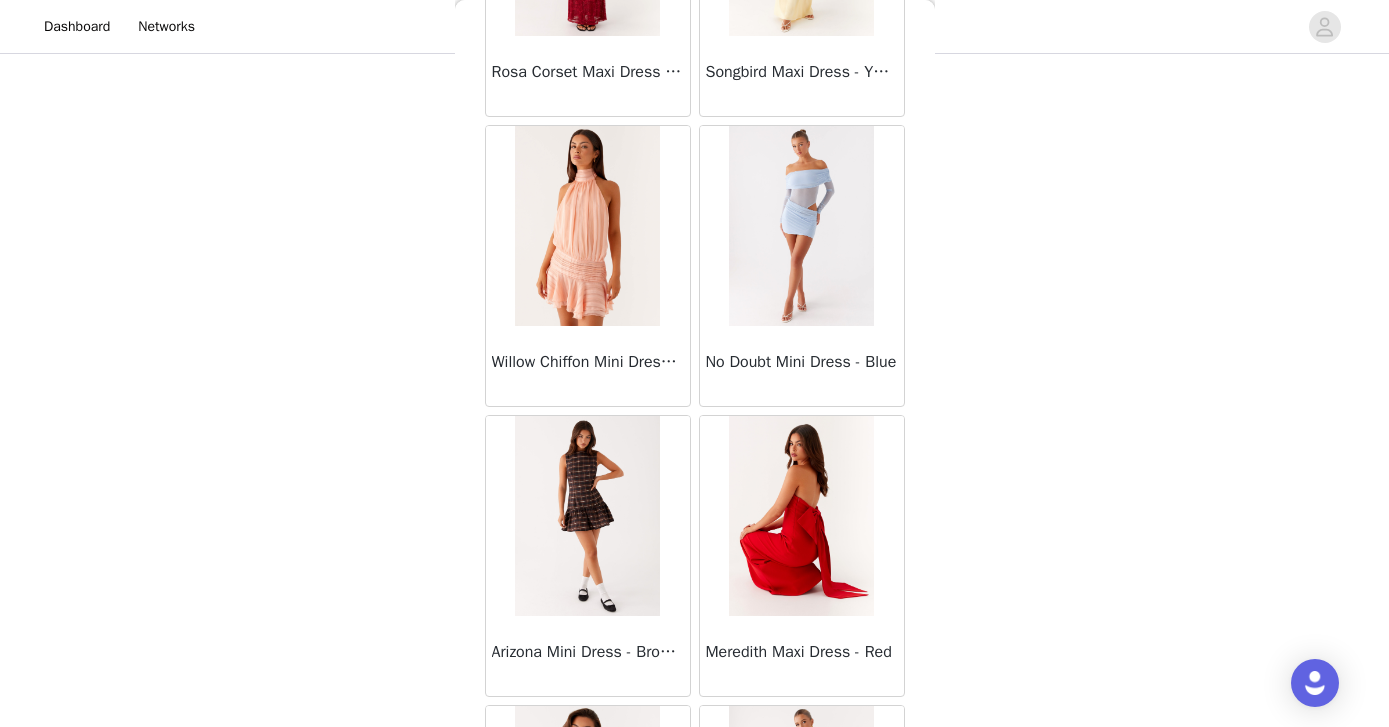 scroll, scrollTop: 28433, scrollLeft: 0, axis: vertical 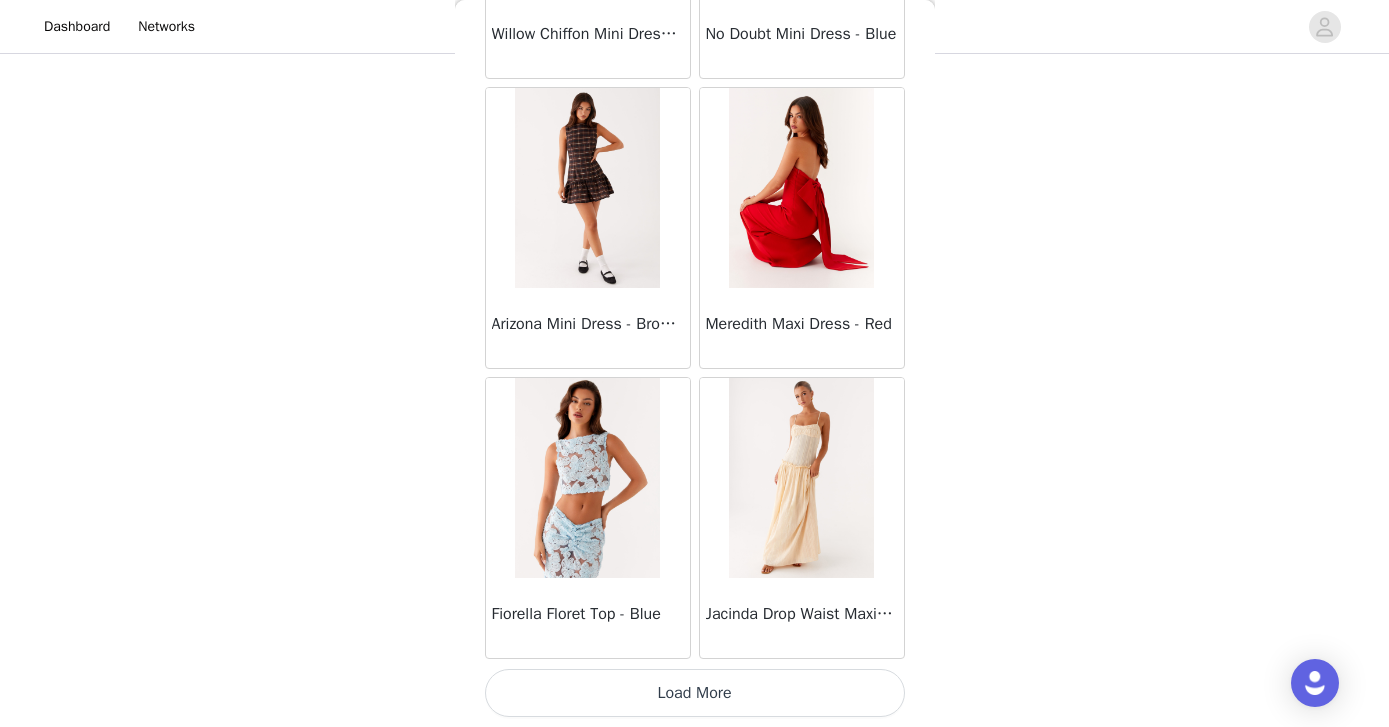 click on "Load More" at bounding box center [695, 693] 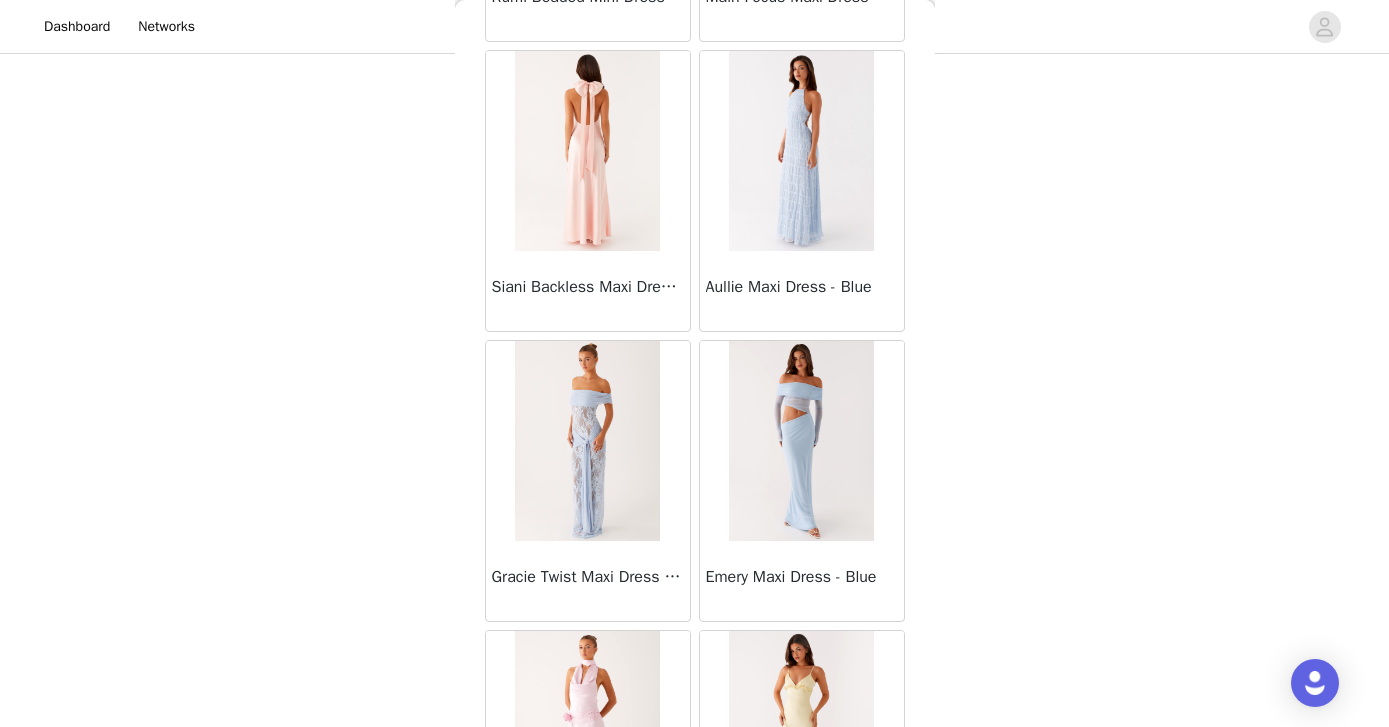 scroll, scrollTop: 31333, scrollLeft: 0, axis: vertical 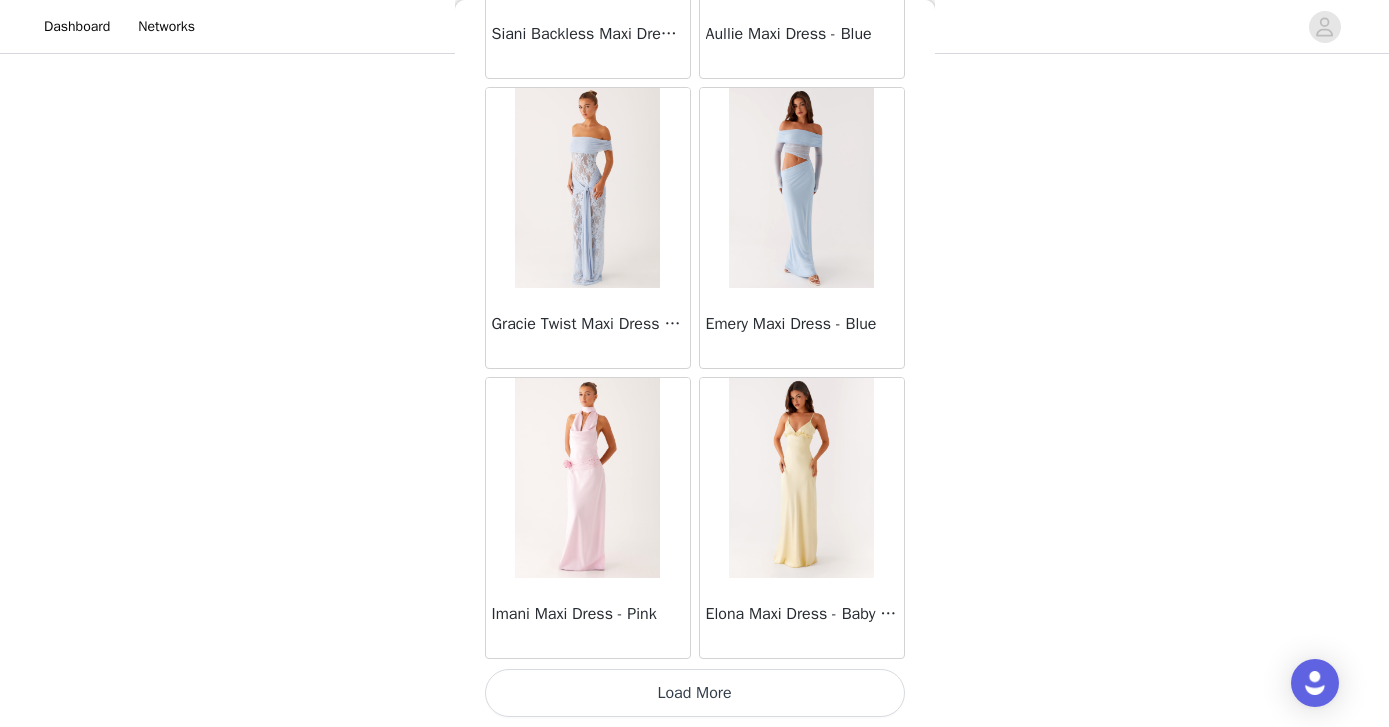 click on "Load More" at bounding box center [695, 693] 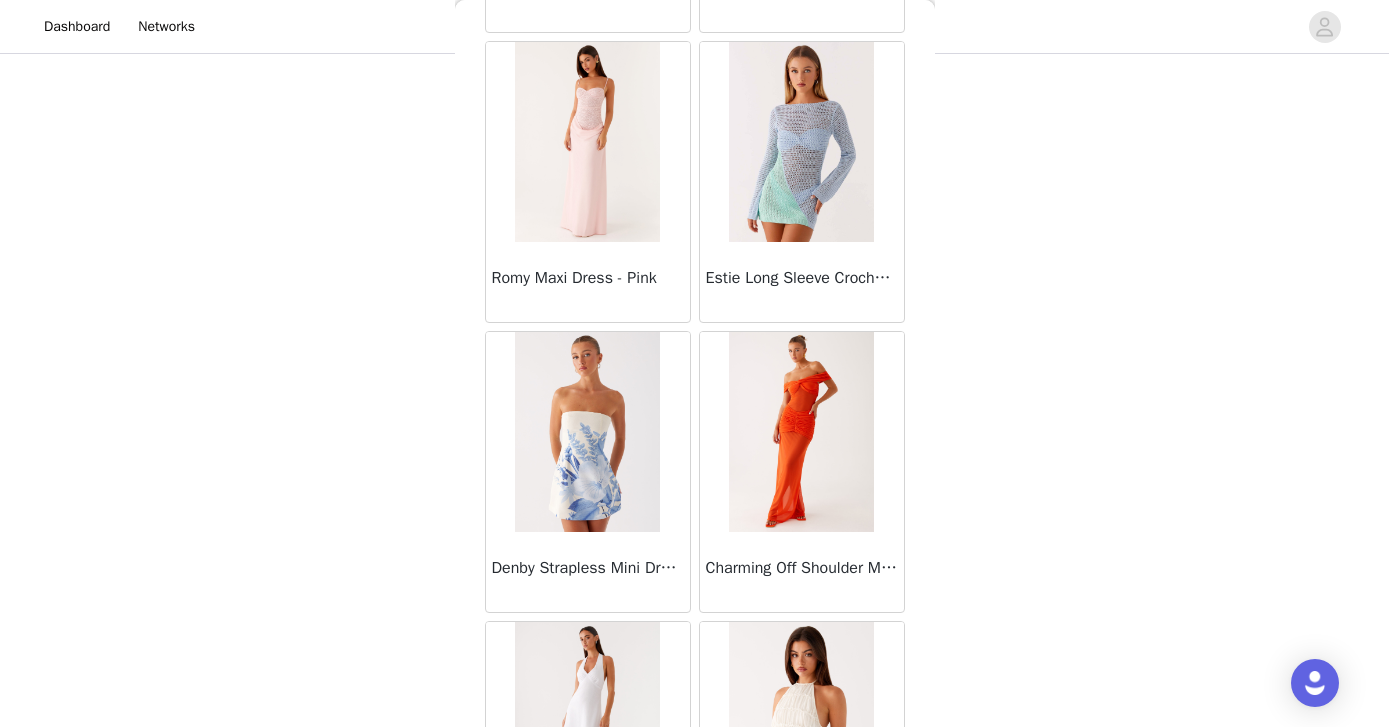 scroll, scrollTop: 34233, scrollLeft: 0, axis: vertical 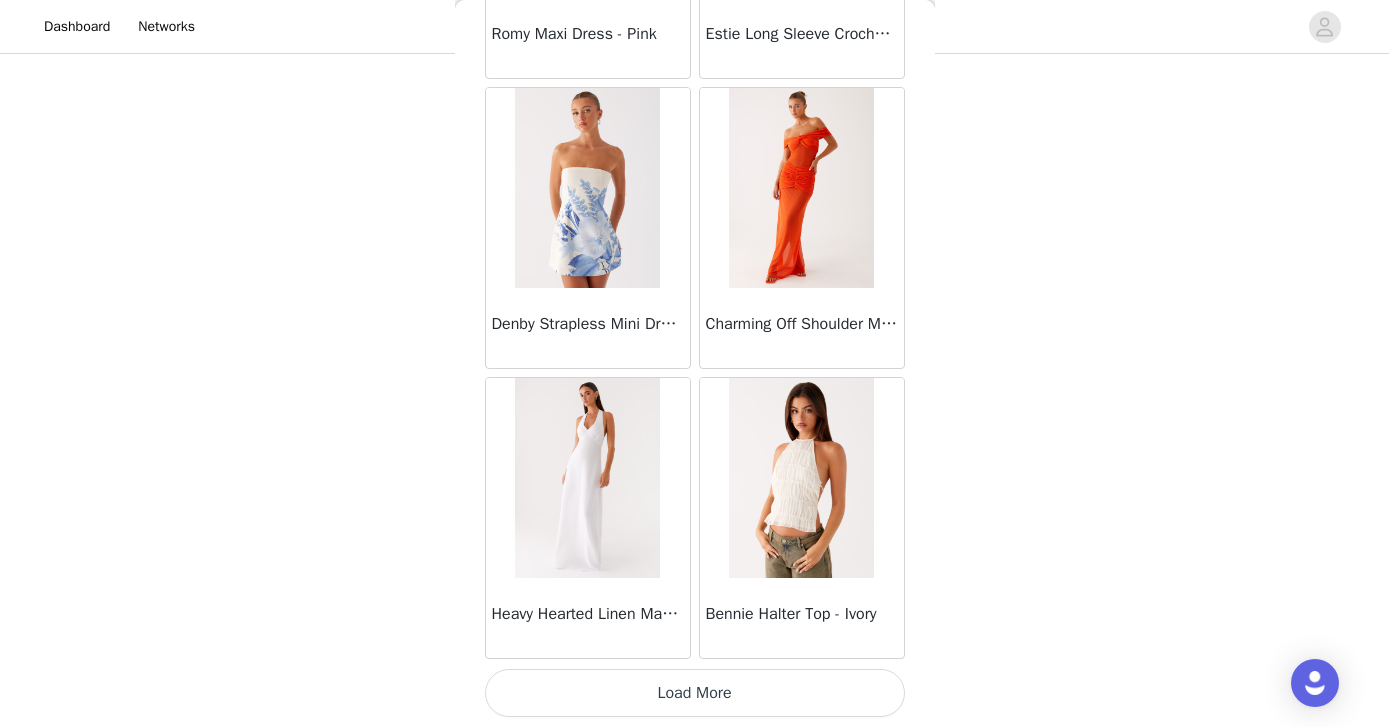 click on "Load More" at bounding box center (695, 693) 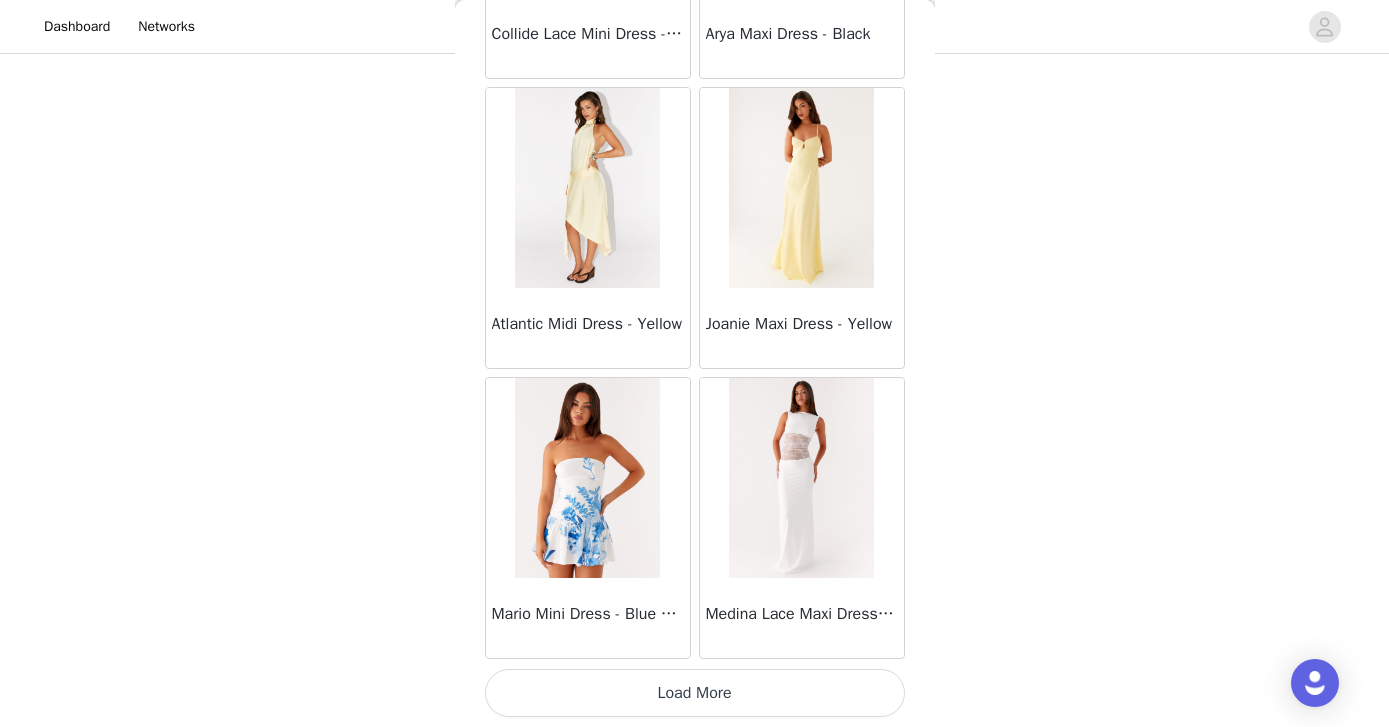 click on "Load More" at bounding box center (695, 693) 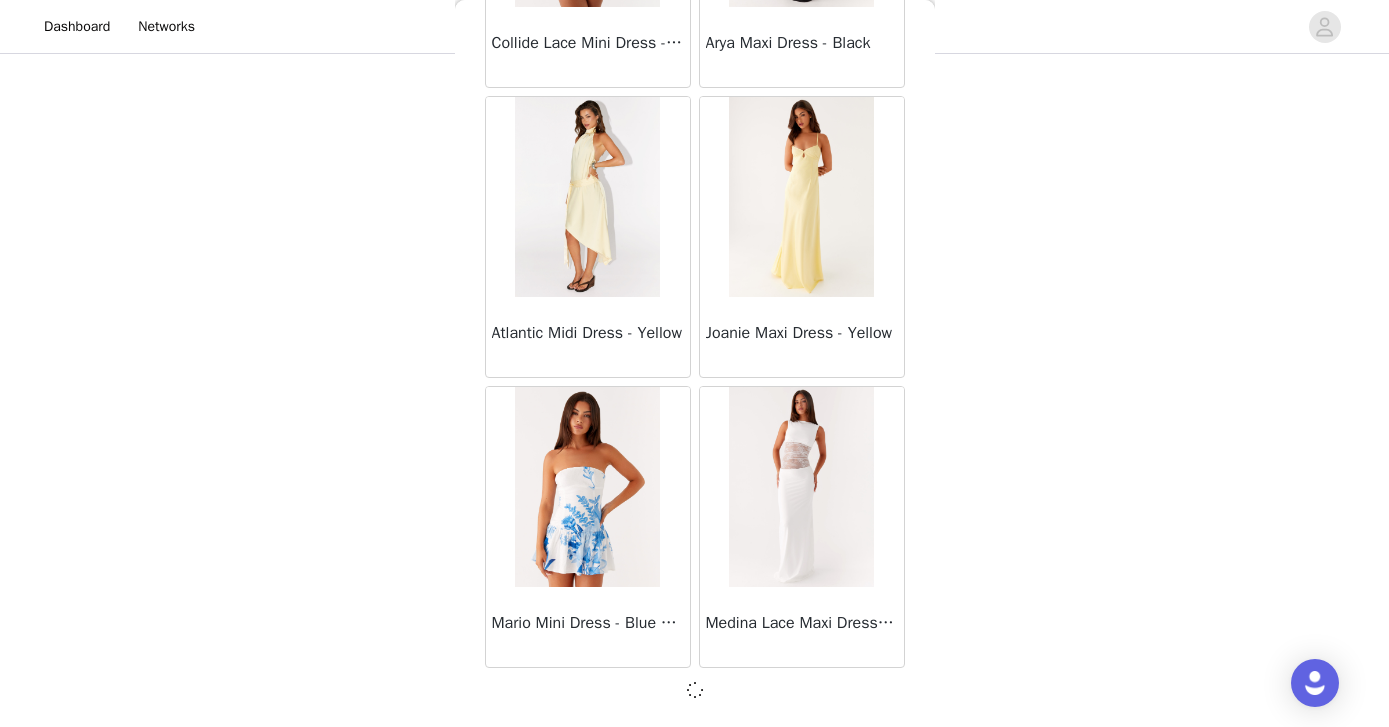scroll, scrollTop: 37124, scrollLeft: 0, axis: vertical 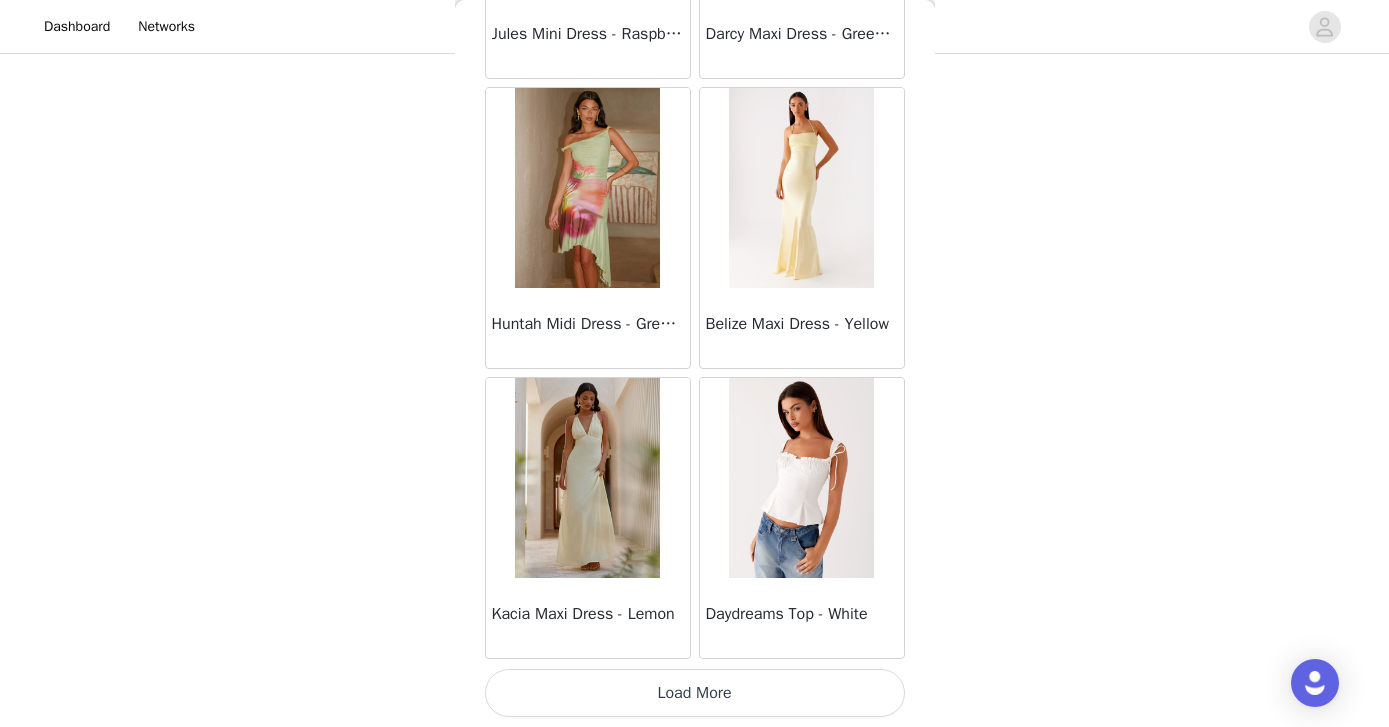 click on "Load More" at bounding box center (695, 693) 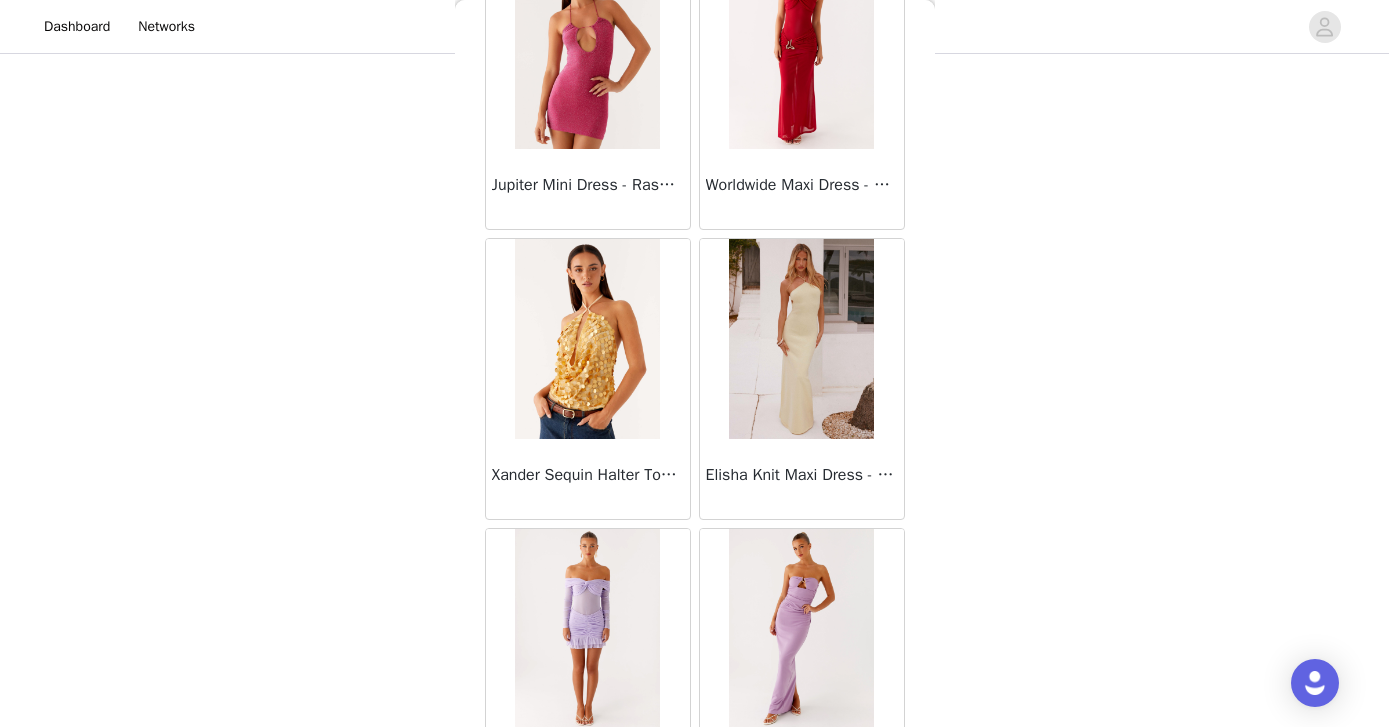 scroll, scrollTop: 42933, scrollLeft: 0, axis: vertical 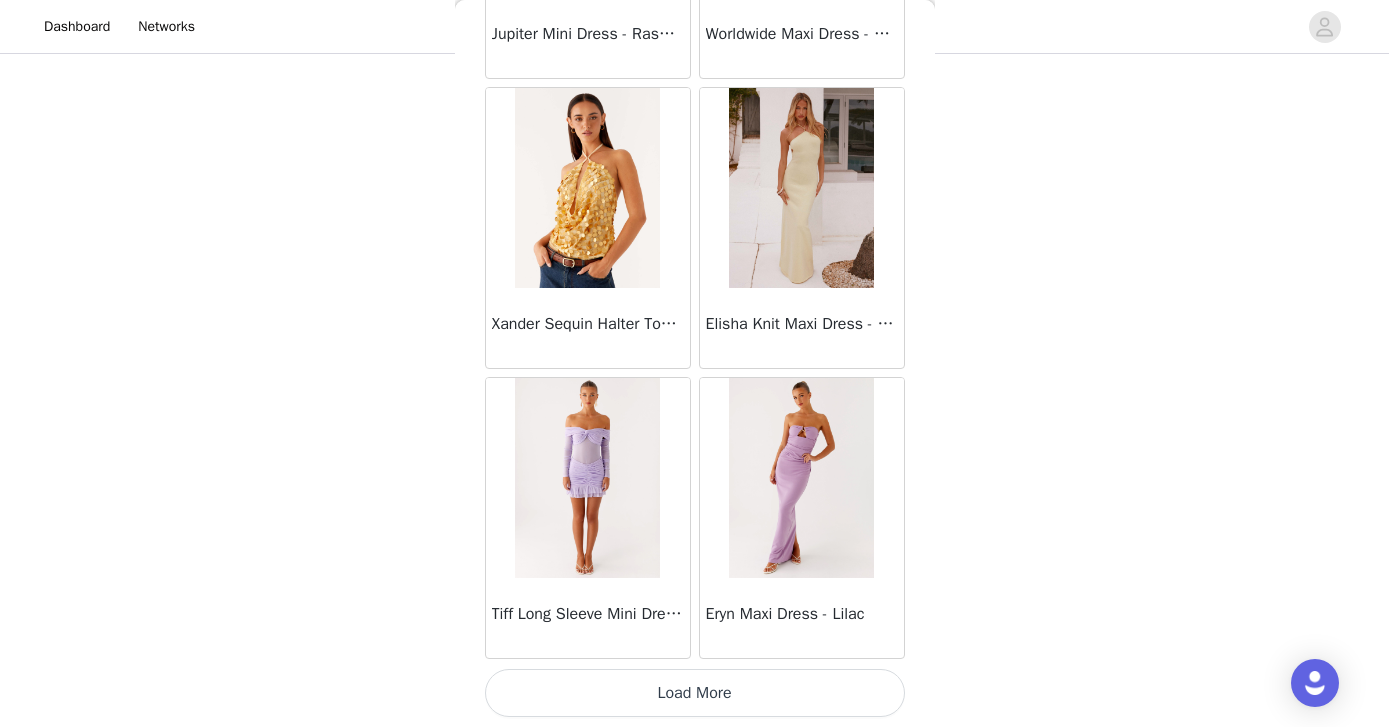 click on "Load More" at bounding box center (695, 693) 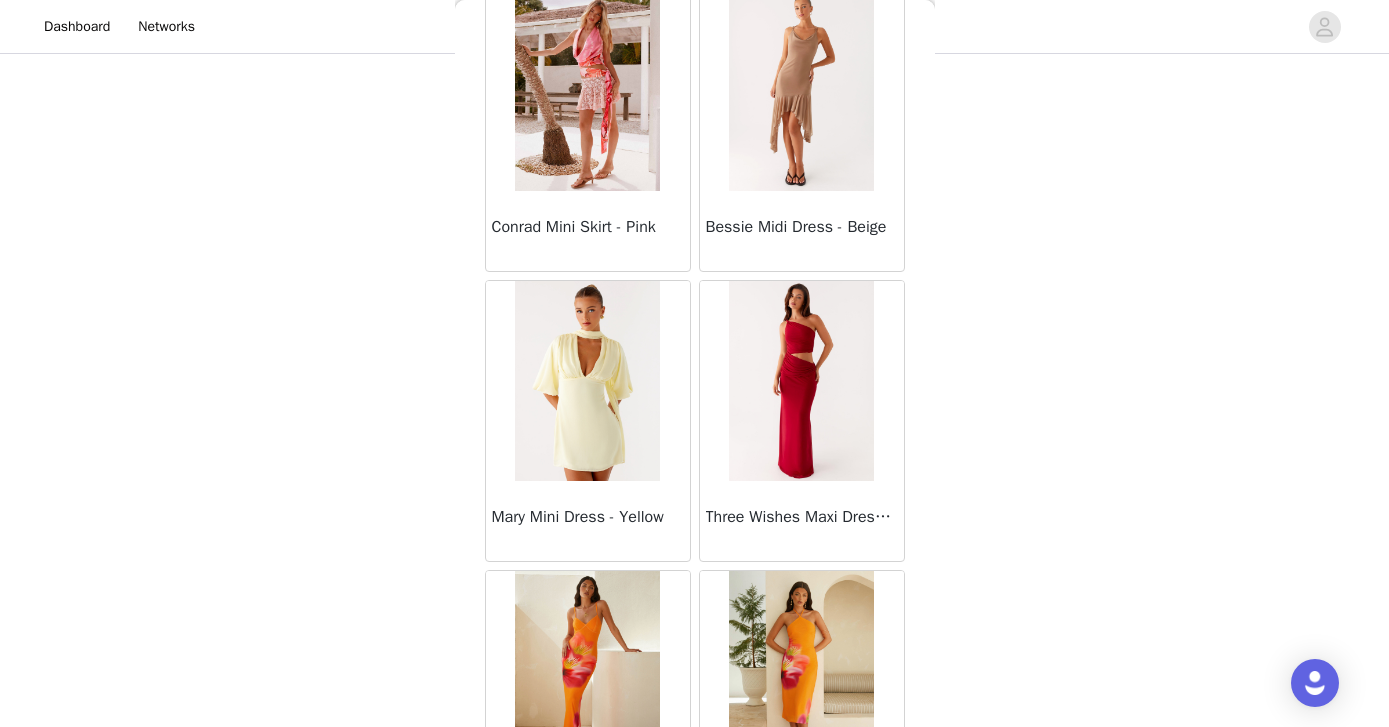 scroll, scrollTop: 45833, scrollLeft: 0, axis: vertical 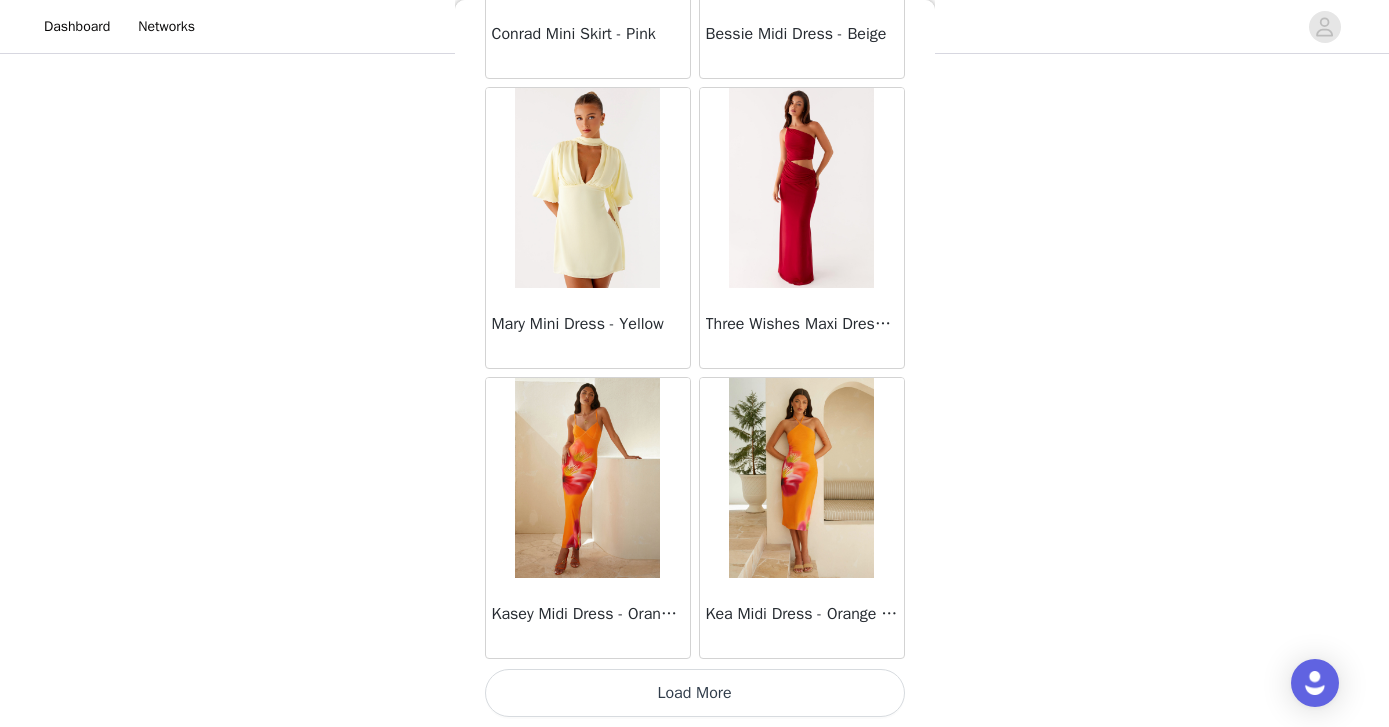 click on "Load More" at bounding box center (695, 693) 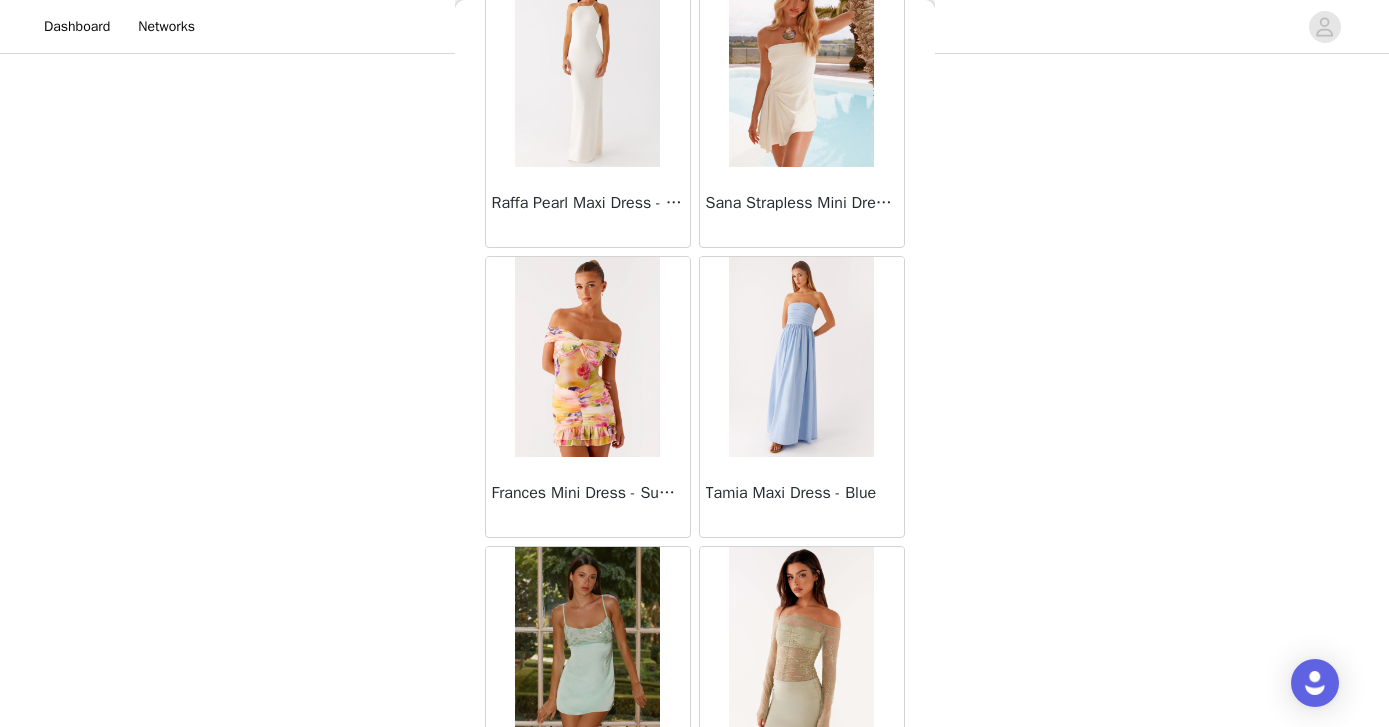 scroll, scrollTop: 48733, scrollLeft: 0, axis: vertical 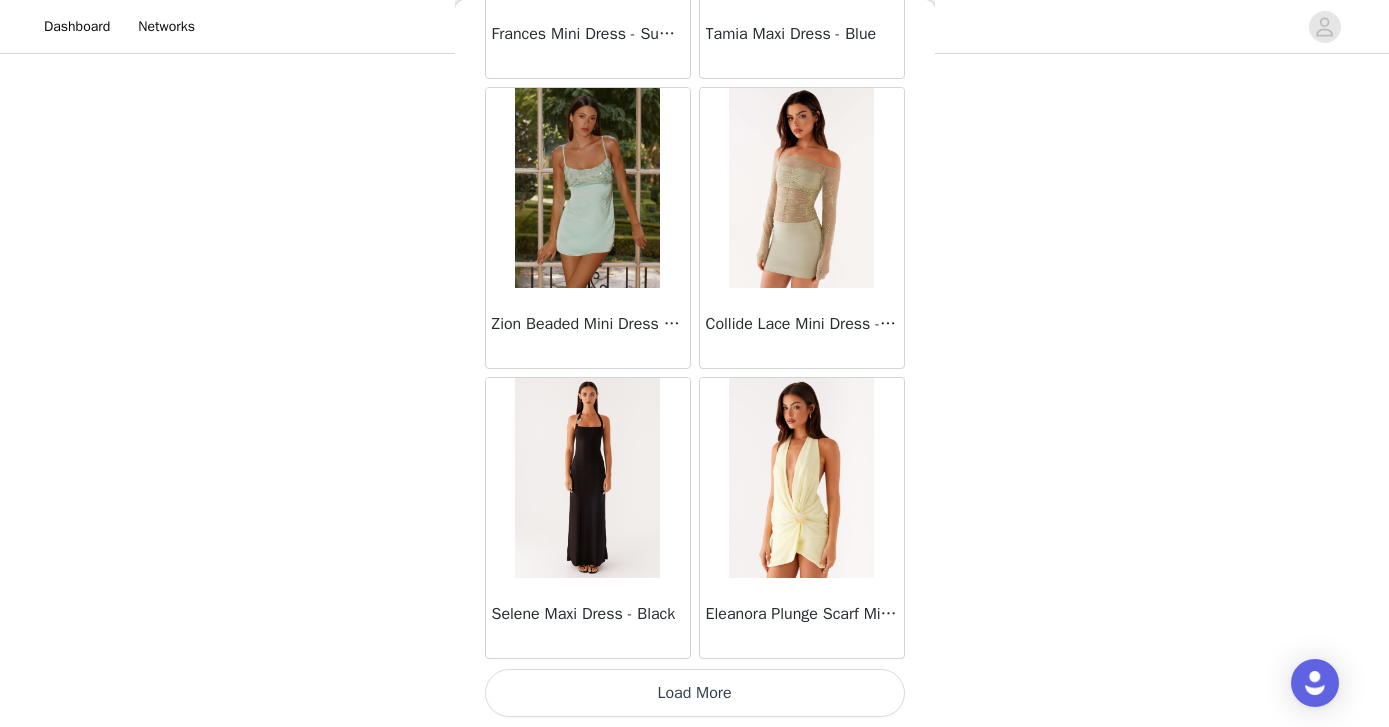 click on "Load More" at bounding box center (695, 693) 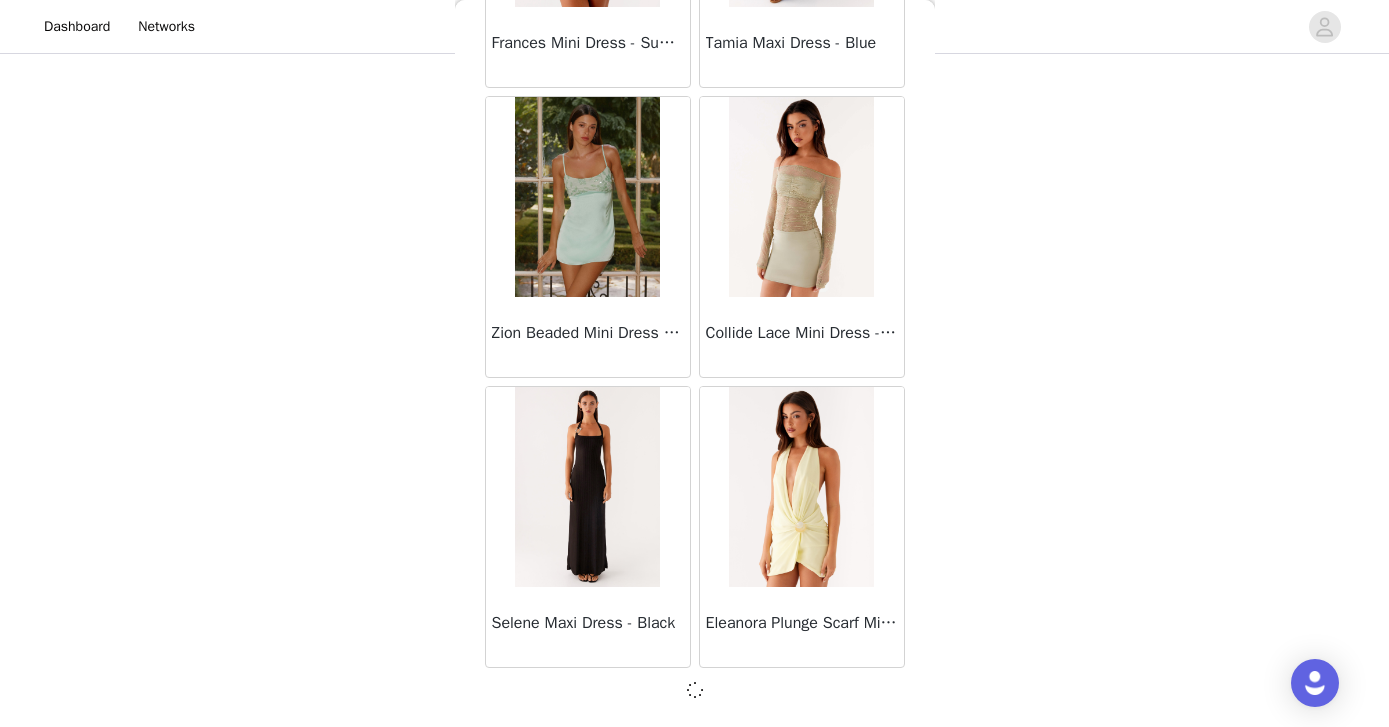 scroll 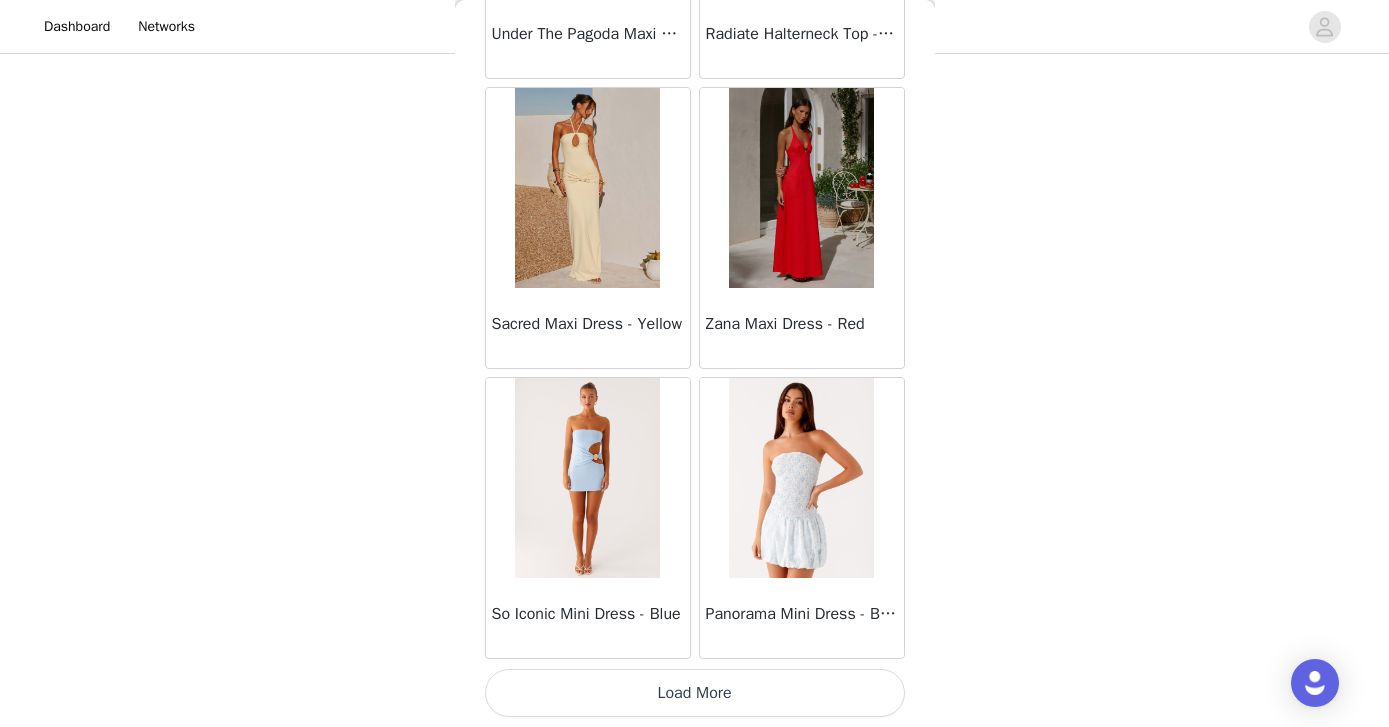 click on "Load More" at bounding box center (695, 693) 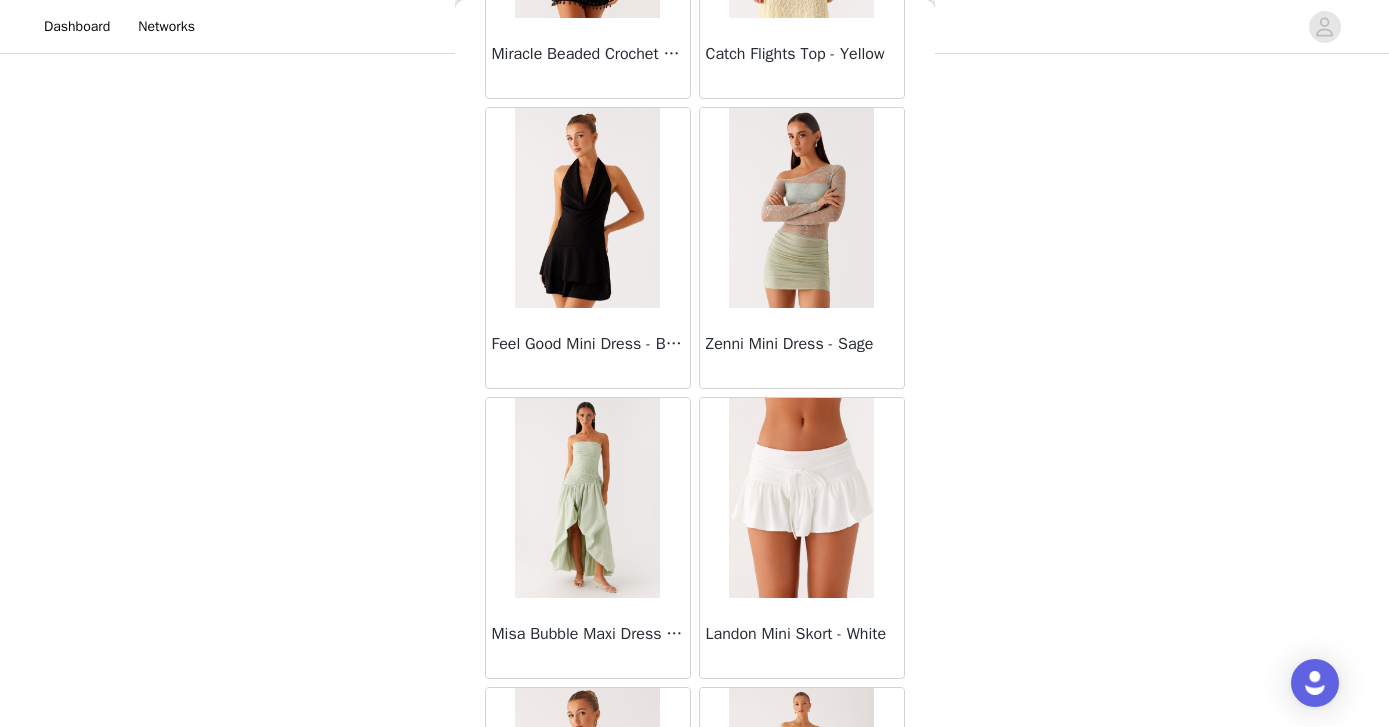 scroll, scrollTop: 54533, scrollLeft: 0, axis: vertical 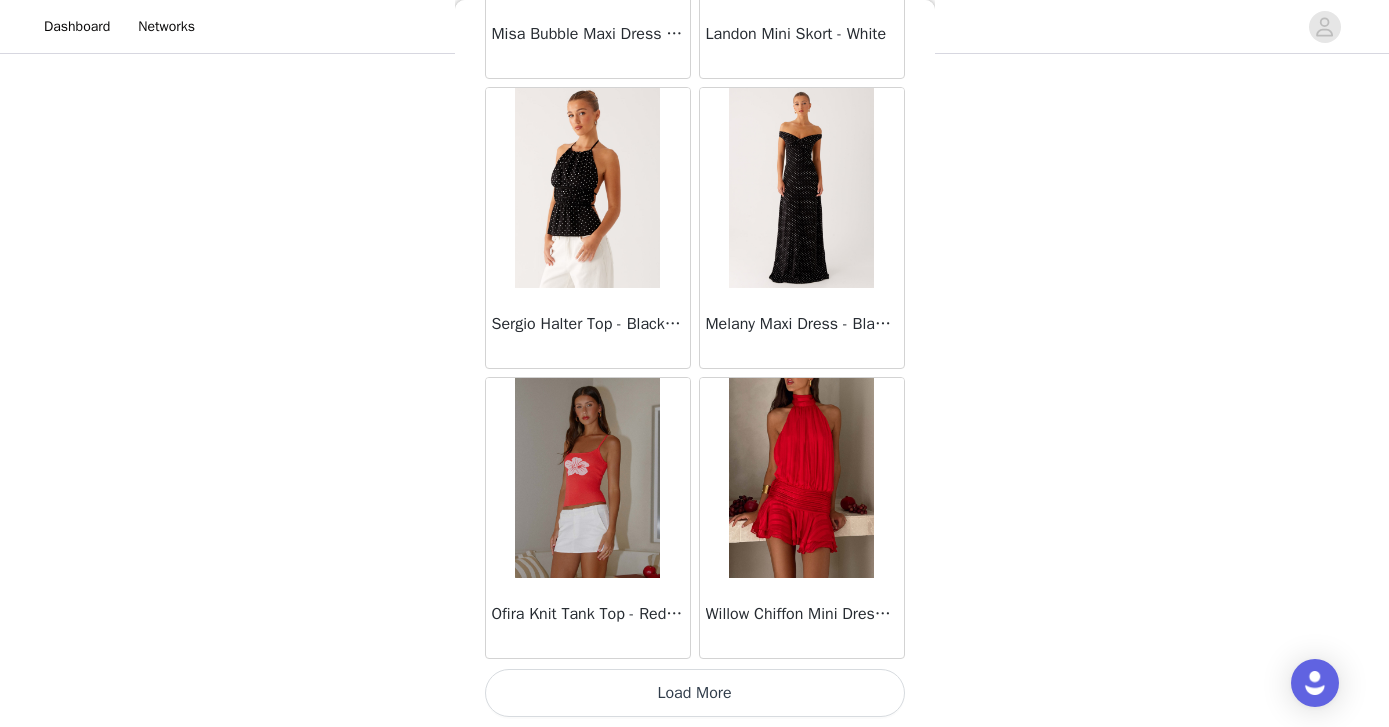 click on "Load More" at bounding box center (695, 693) 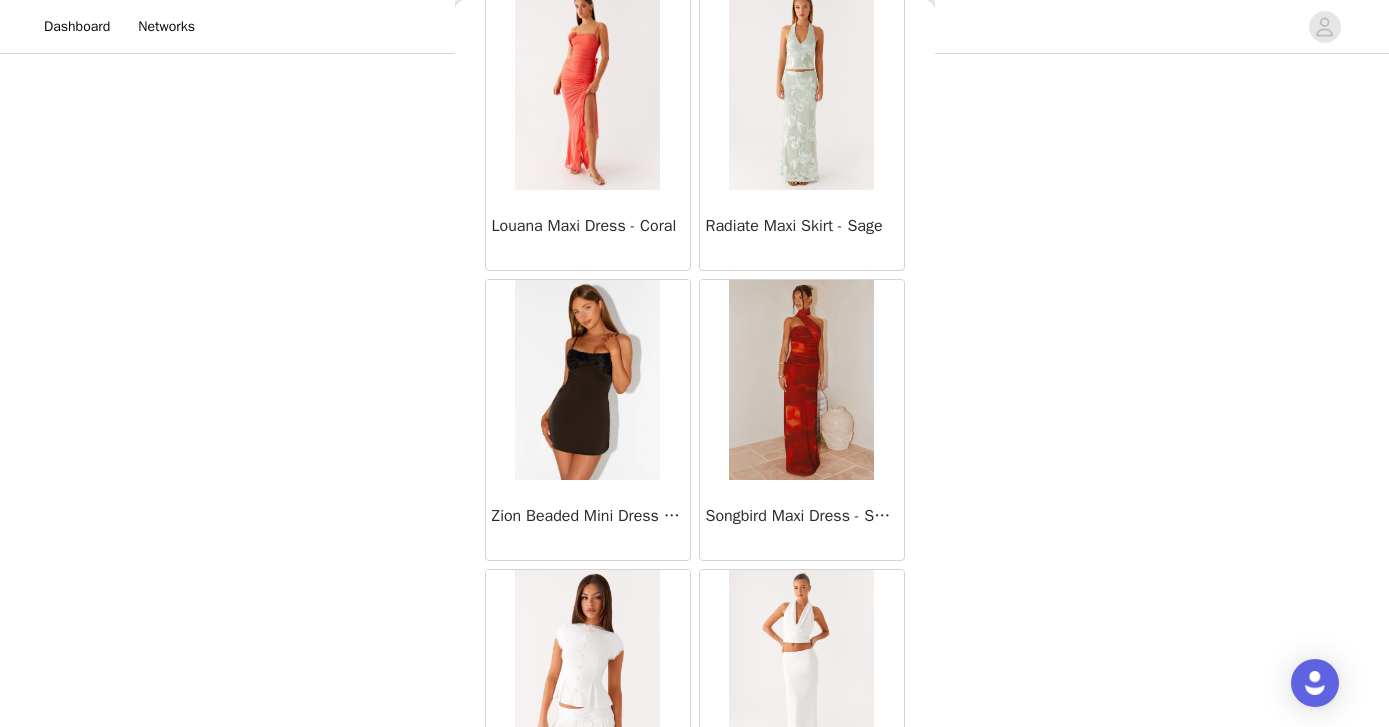 scroll, scrollTop: 57433, scrollLeft: 0, axis: vertical 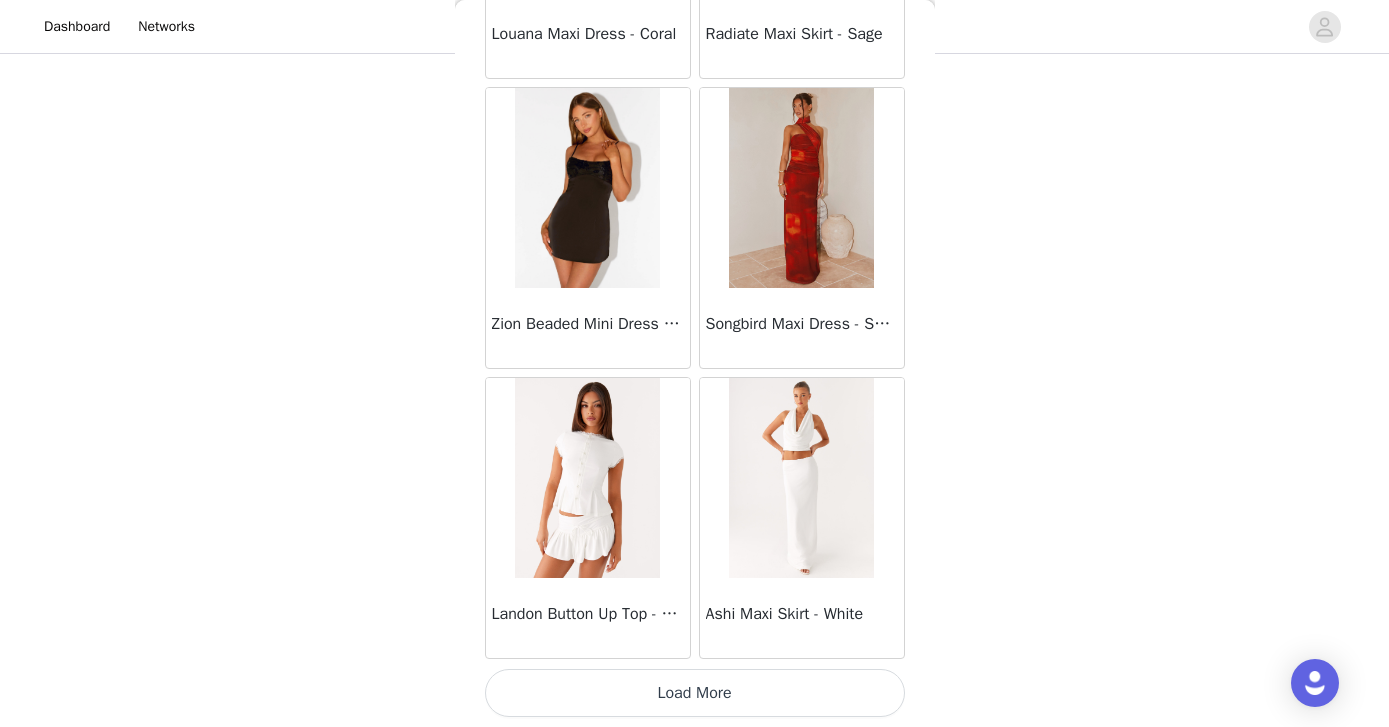 click on "Load More" at bounding box center (695, 693) 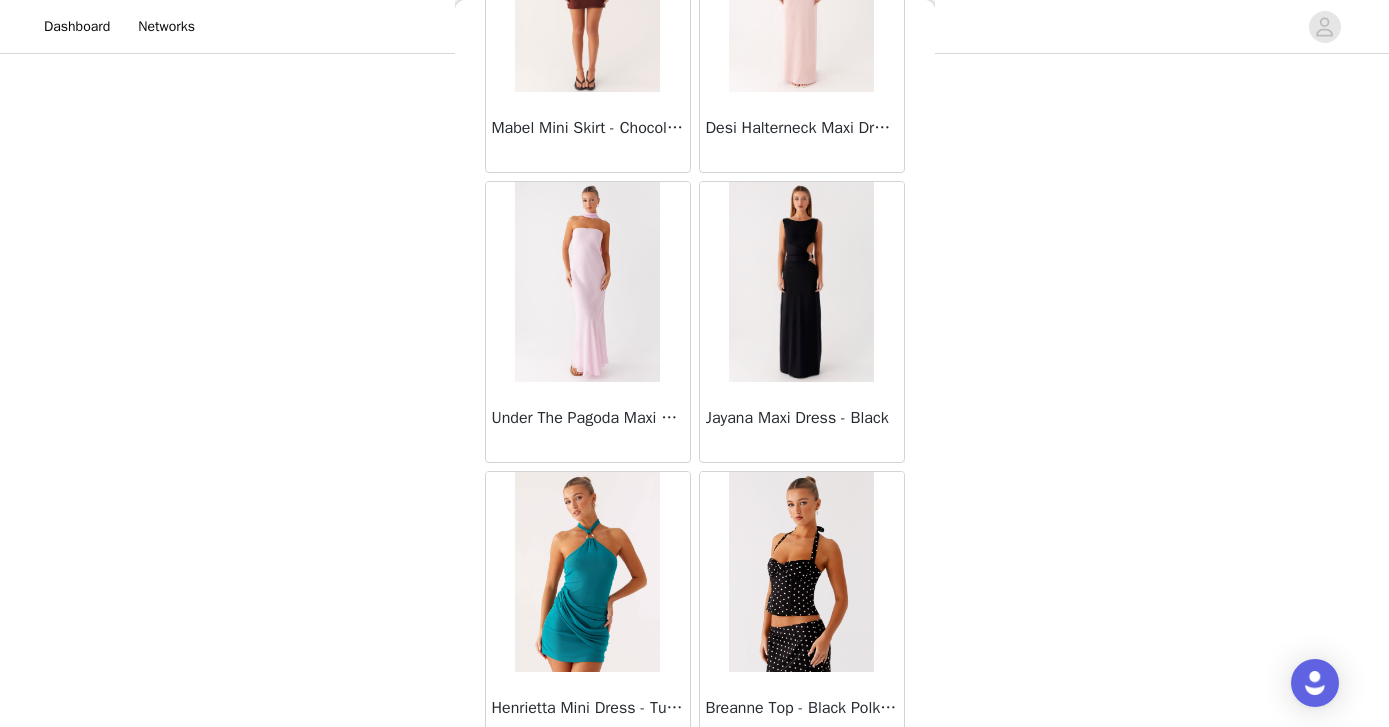 scroll, scrollTop: 60333, scrollLeft: 0, axis: vertical 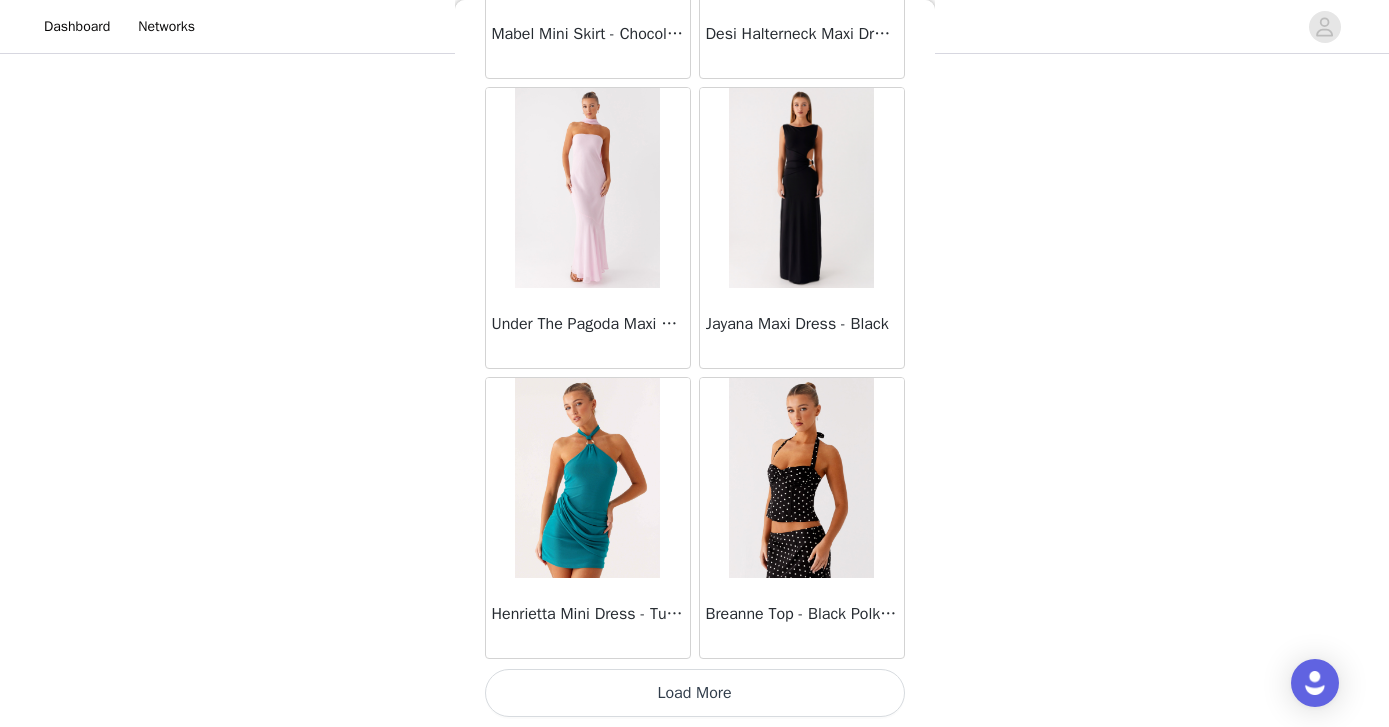 click on "Breanne Top - Black Polka Dot" at bounding box center (802, 614) 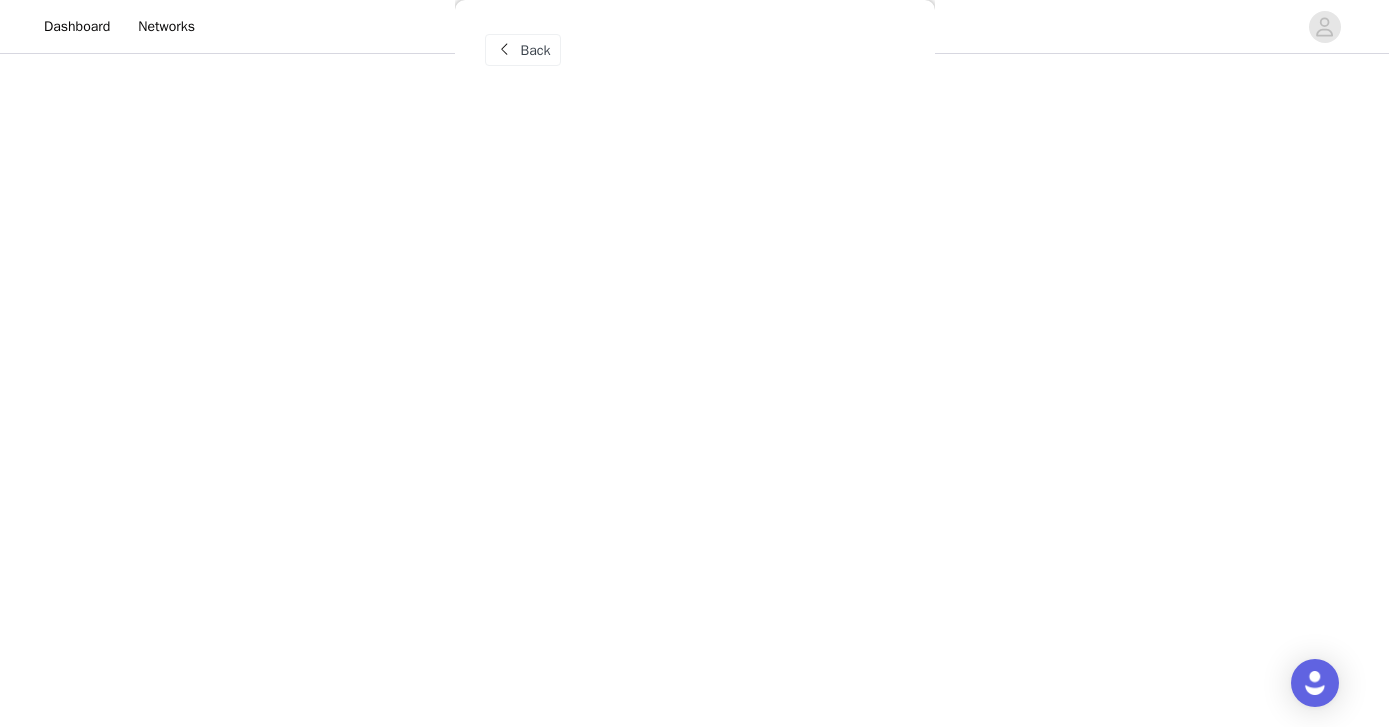 scroll, scrollTop: 0, scrollLeft: 0, axis: both 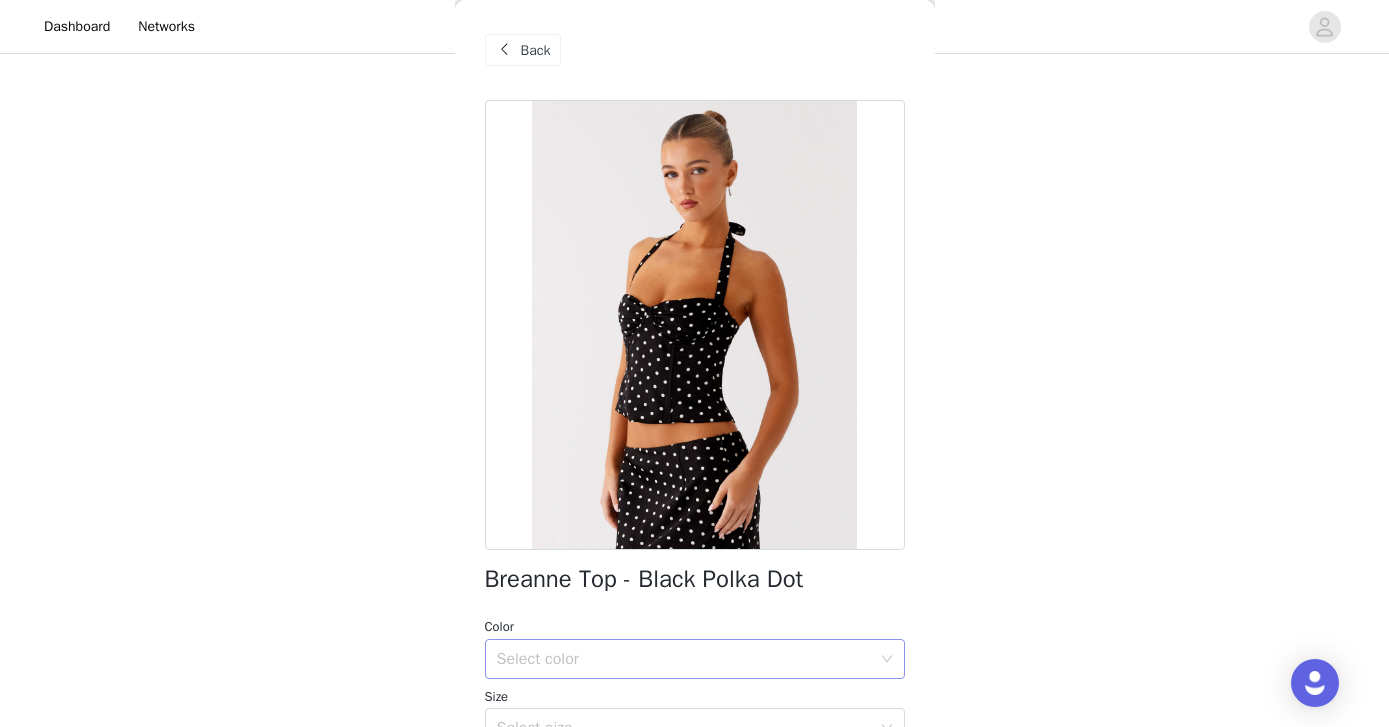 click on "Select color" at bounding box center (684, 659) 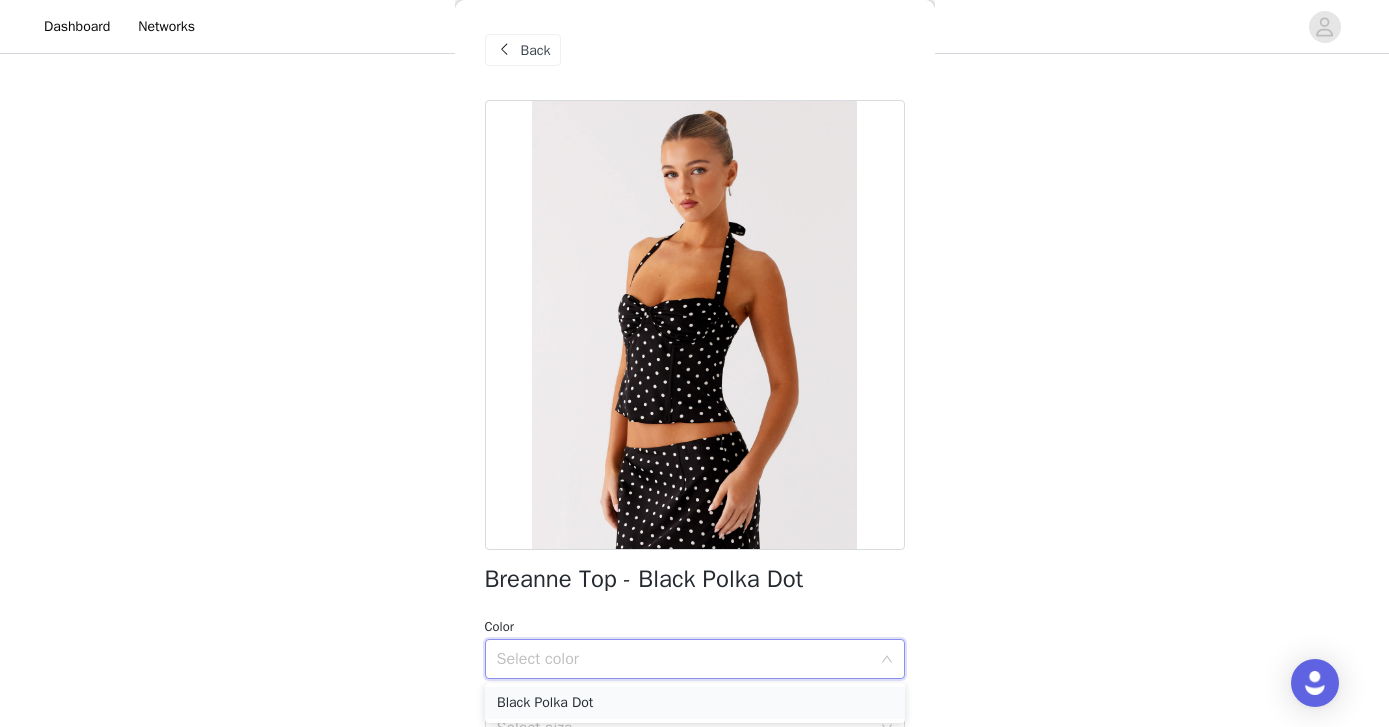 click on "Black Polka Dot" at bounding box center (695, 703) 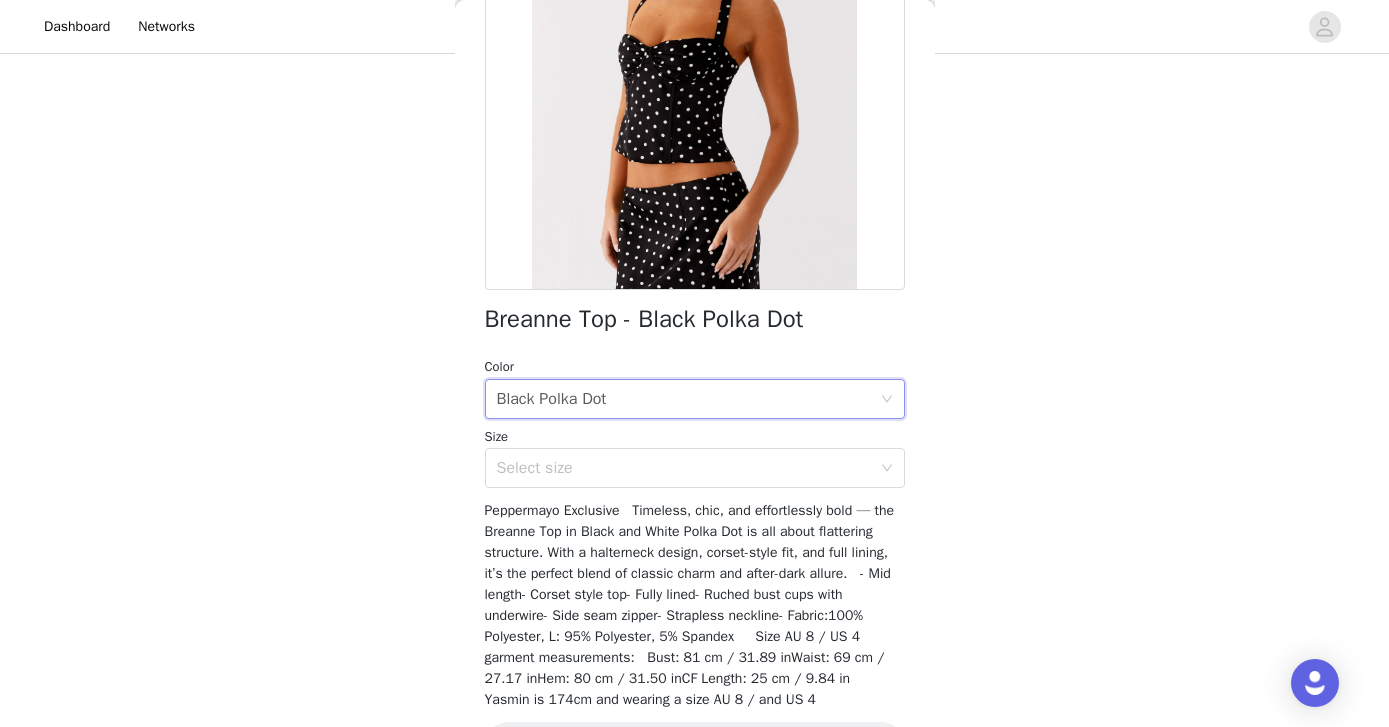 scroll, scrollTop: 287, scrollLeft: 0, axis: vertical 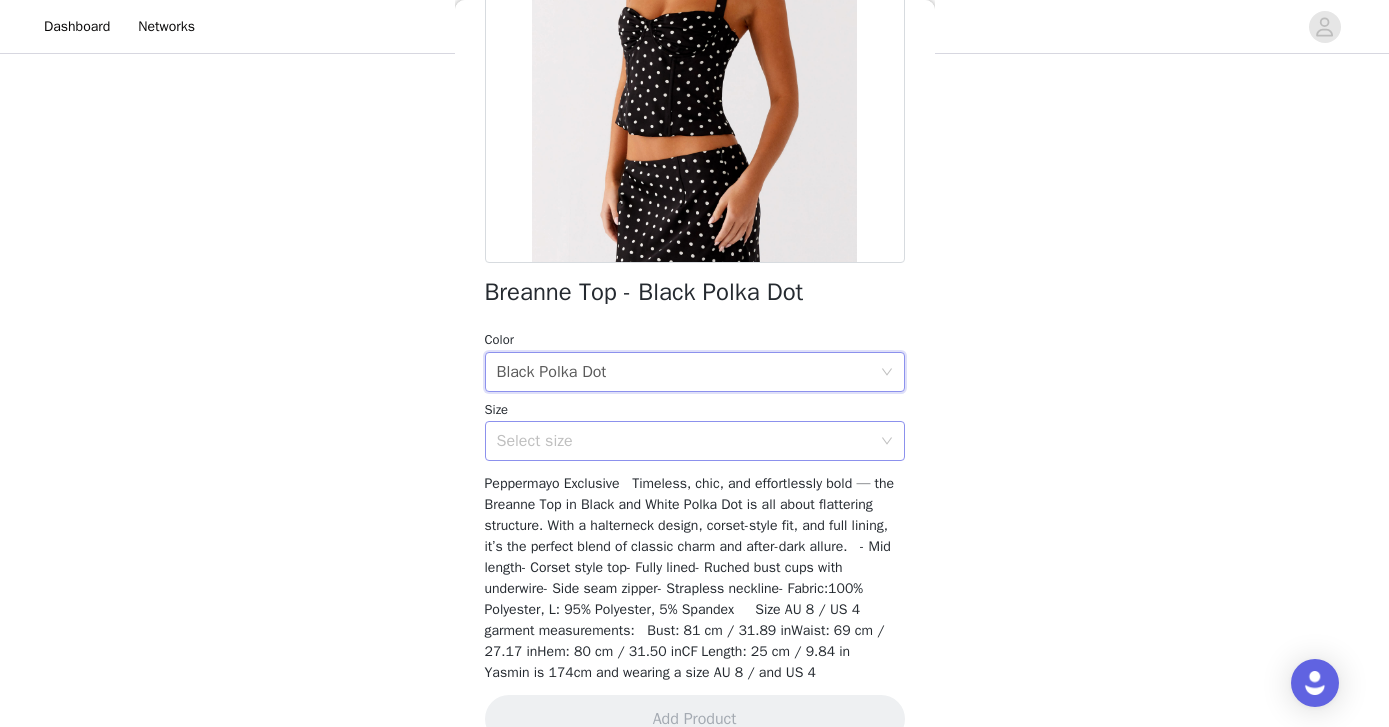 click on "Select size" at bounding box center (684, 441) 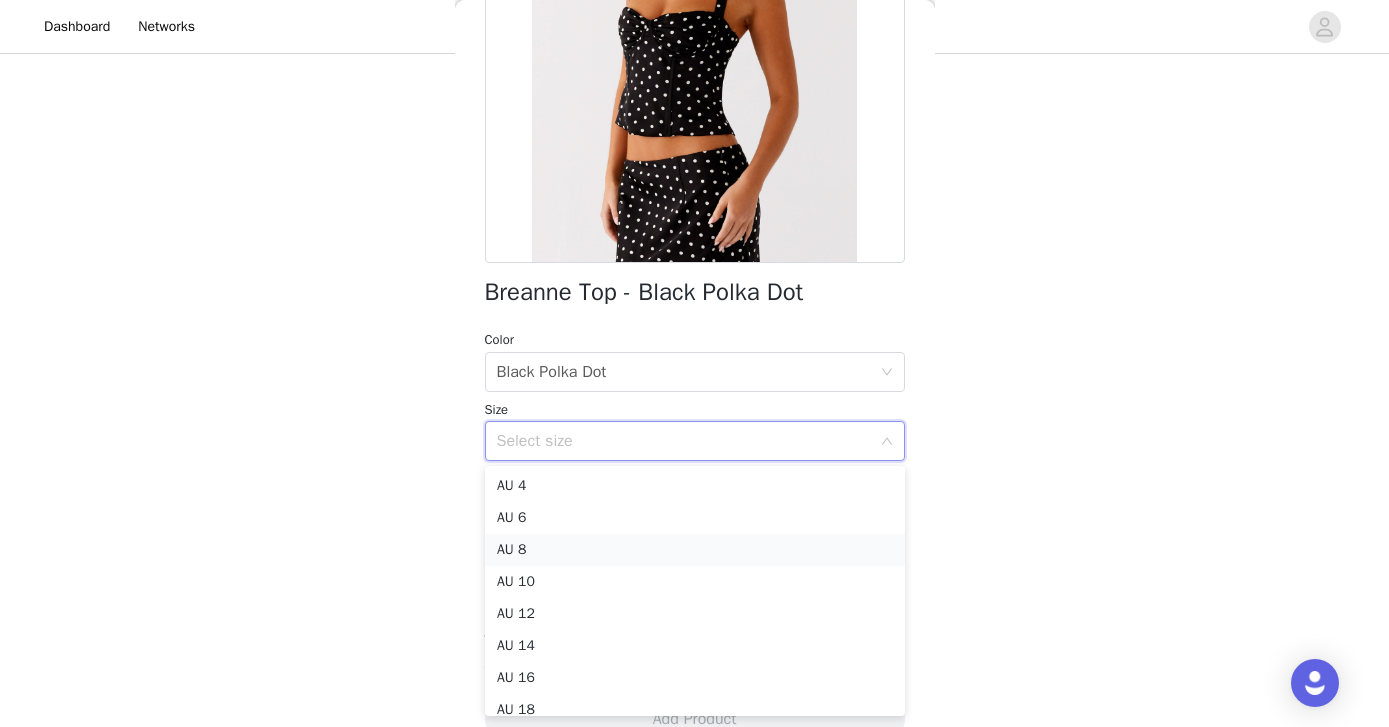 click on "AU 8" at bounding box center [695, 550] 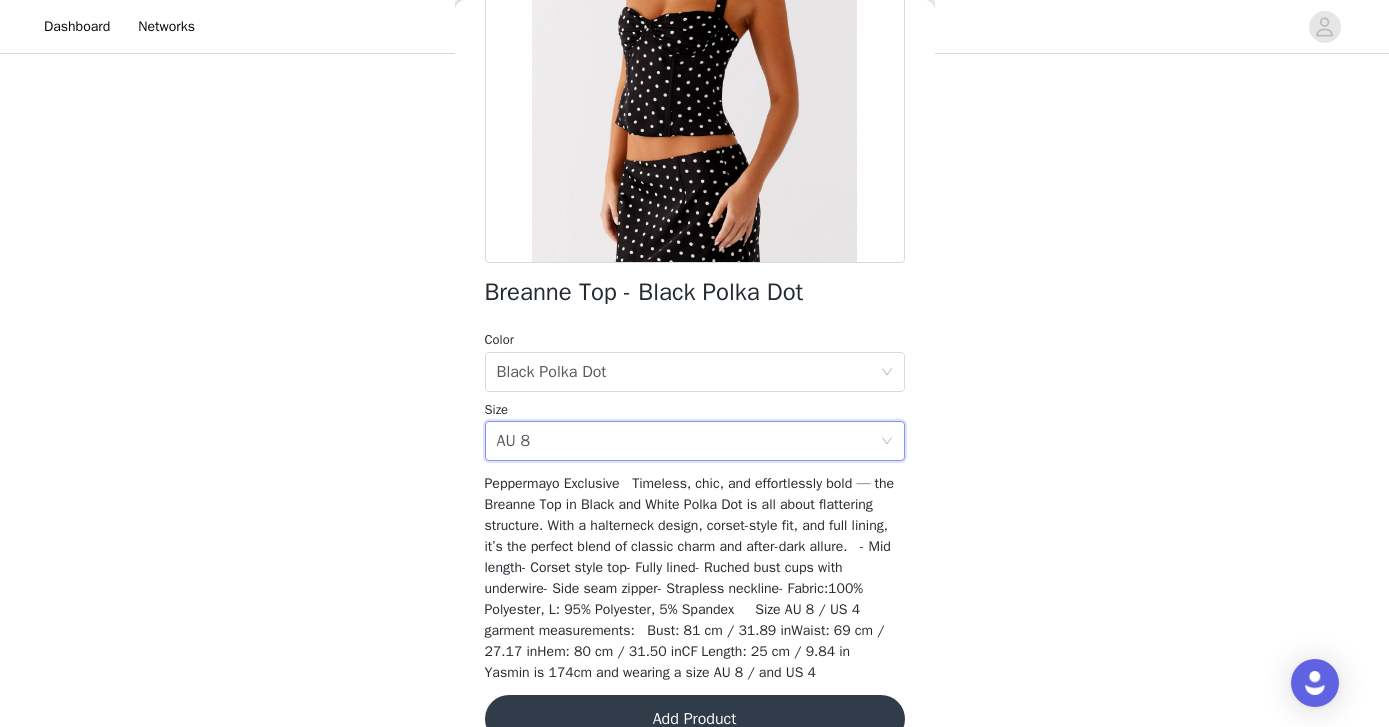 click on "Add Product" at bounding box center [695, 719] 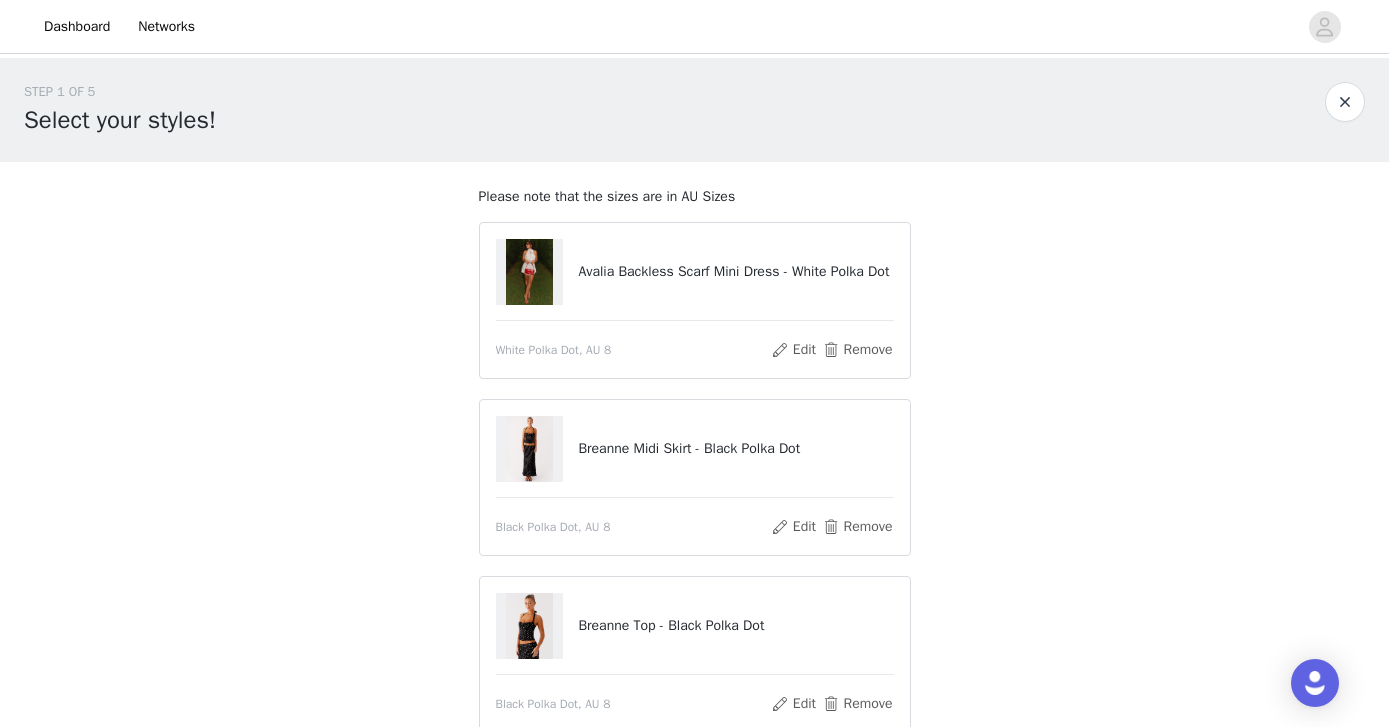 scroll, scrollTop: 1, scrollLeft: 0, axis: vertical 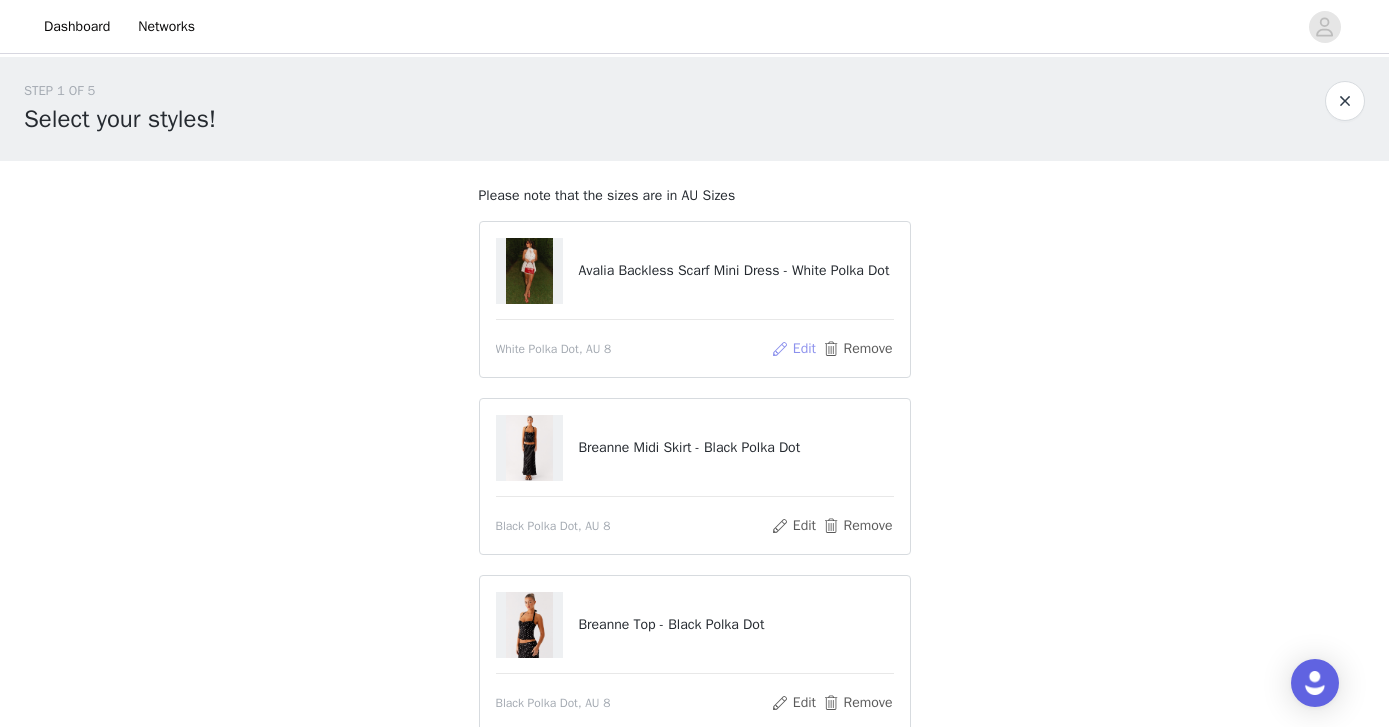 click on "Edit" at bounding box center [793, 349] 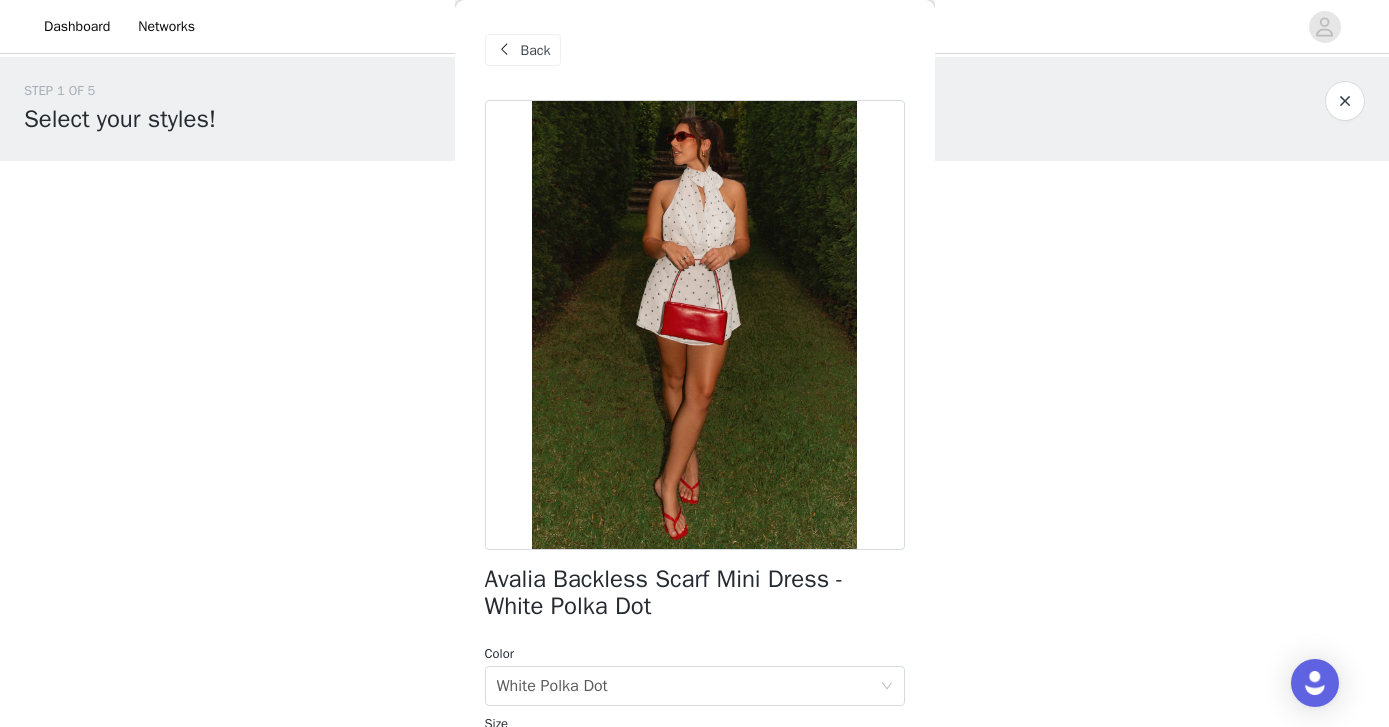click on "Back" at bounding box center (536, 50) 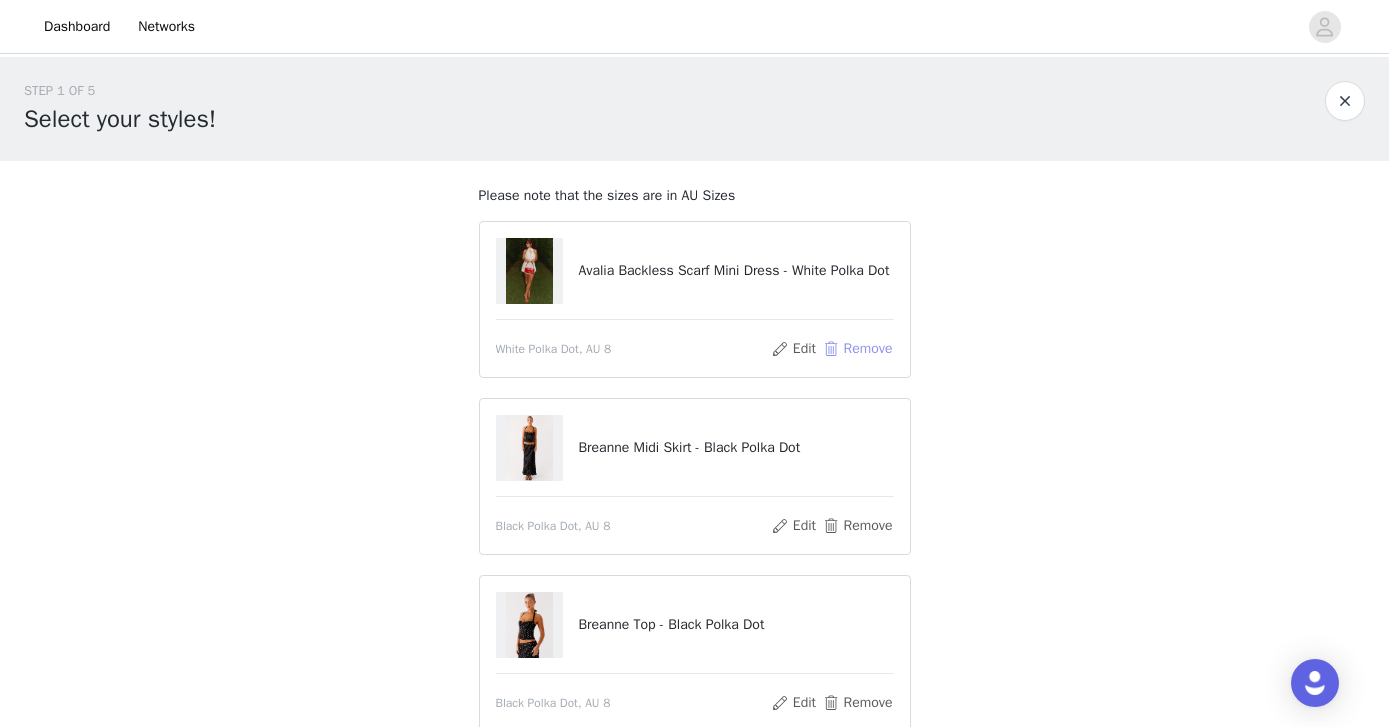 click on "Remove" at bounding box center [857, 349] 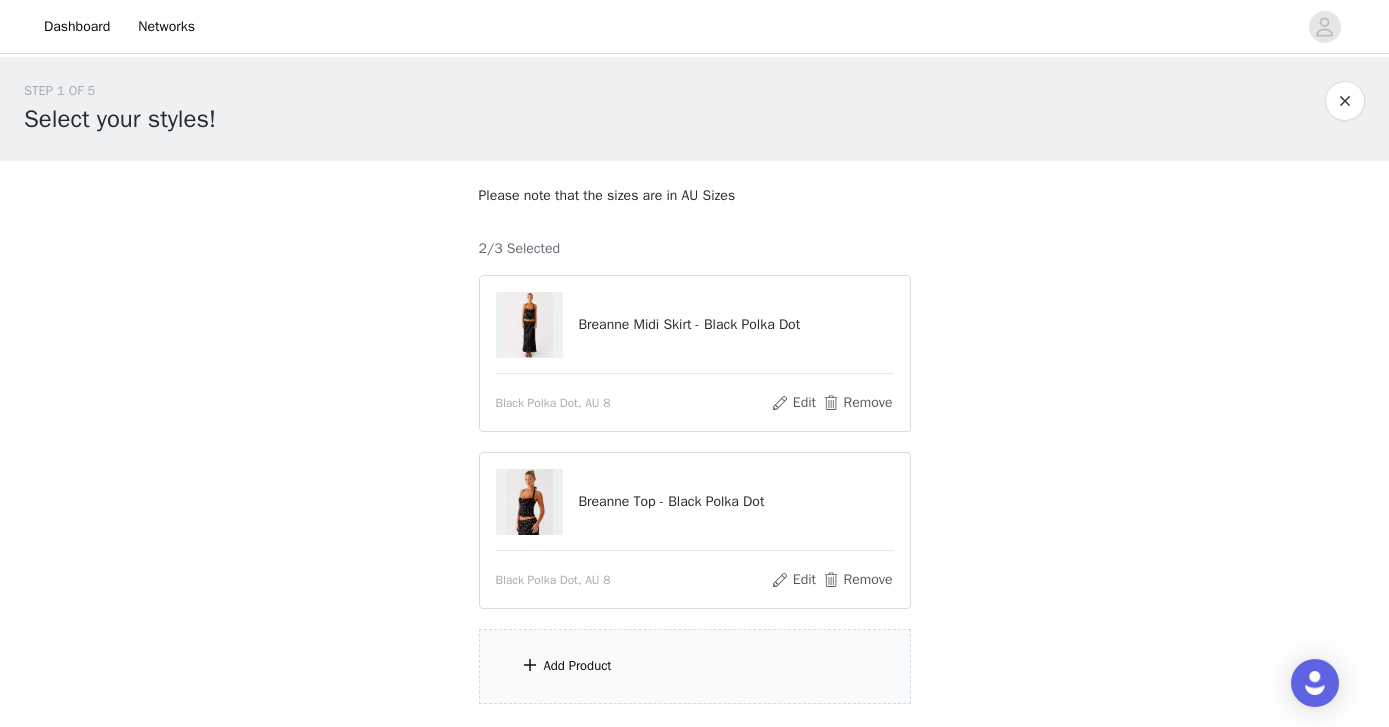 scroll, scrollTop: 145, scrollLeft: 0, axis: vertical 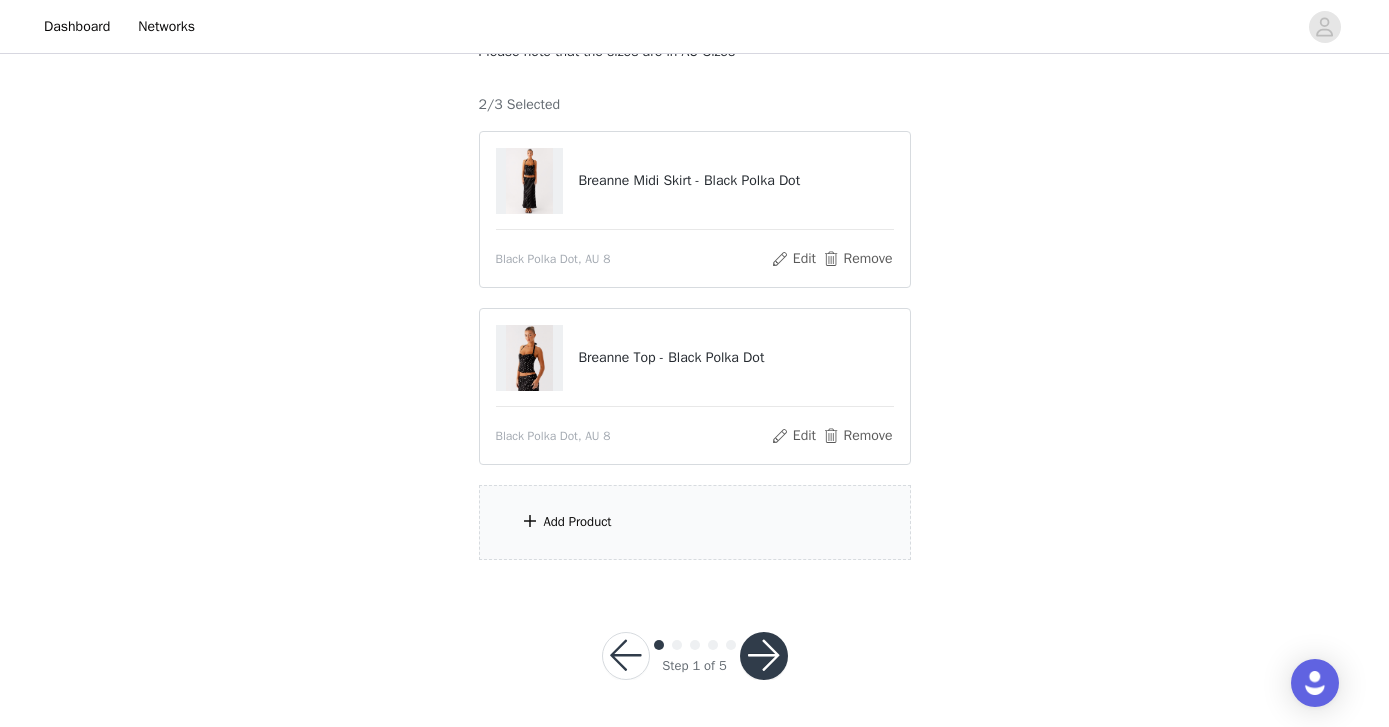 click on "Add Product" at bounding box center (695, 522) 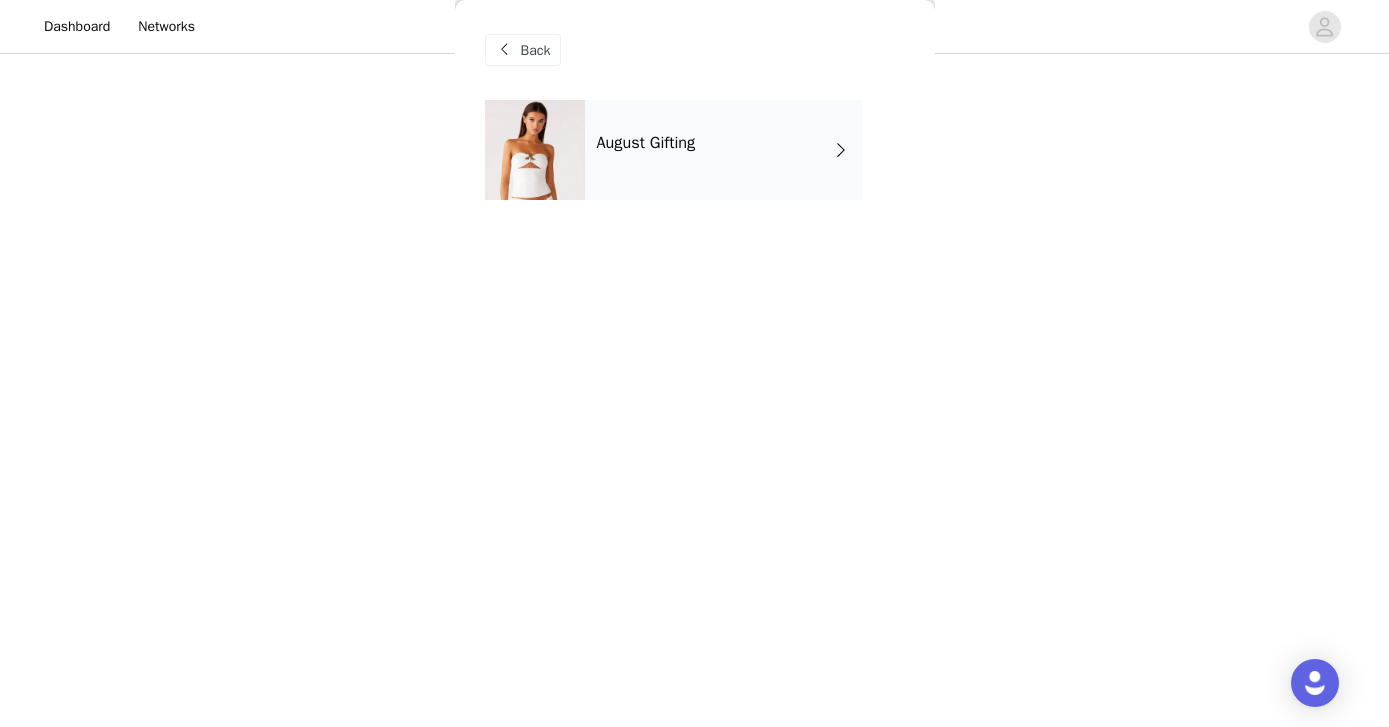 click on "August Gifting" at bounding box center (646, 143) 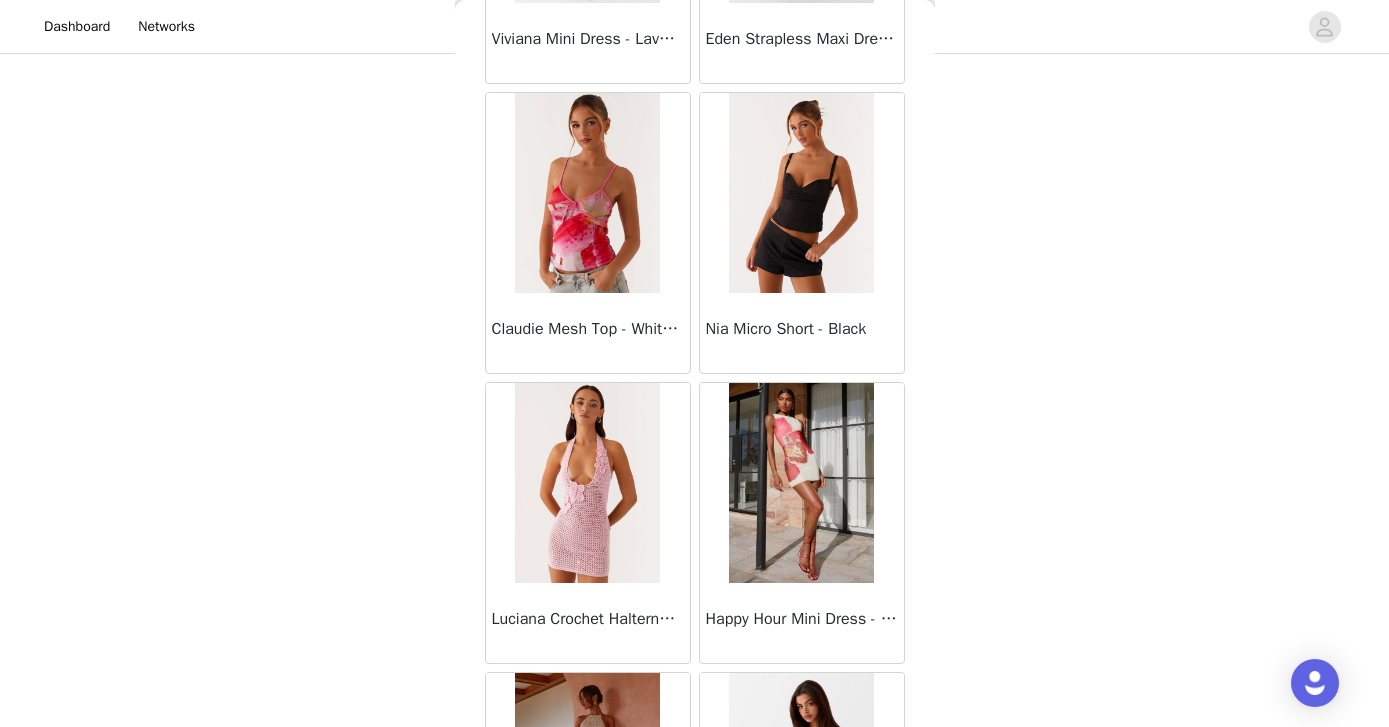 scroll, scrollTop: 2333, scrollLeft: 0, axis: vertical 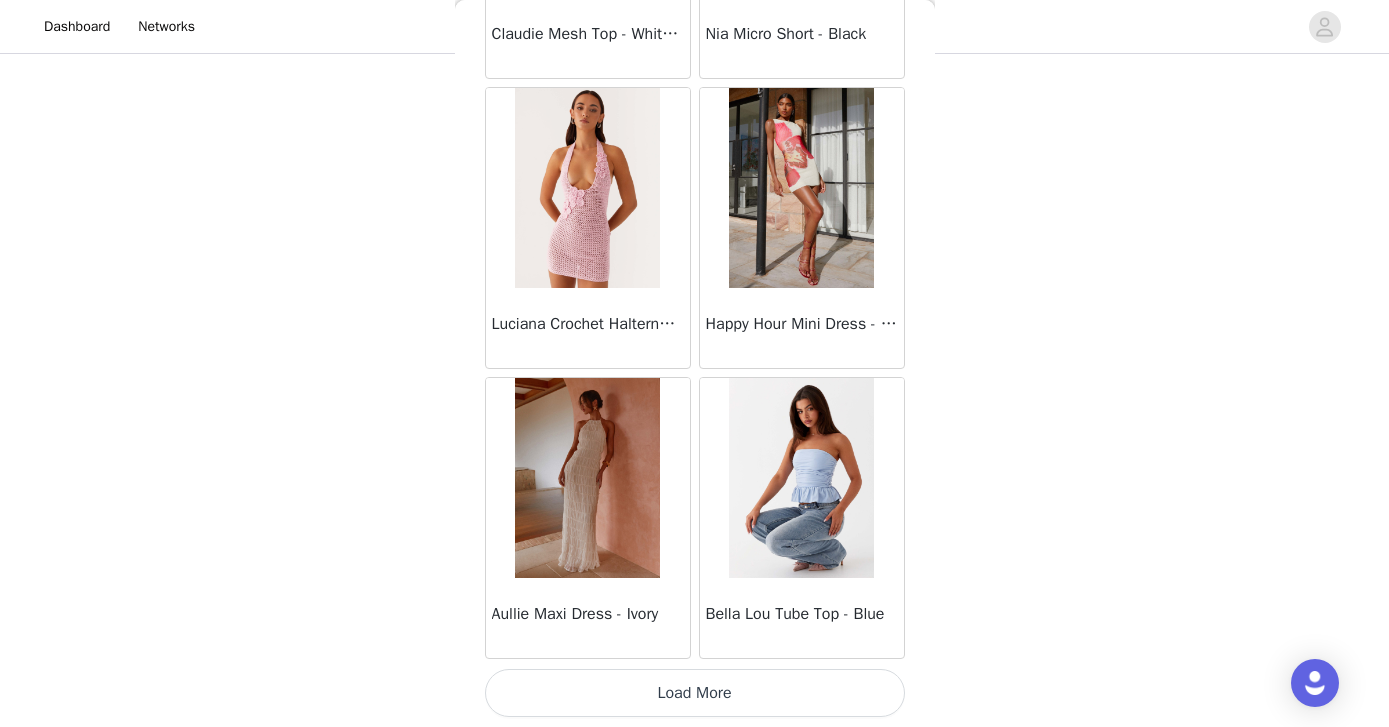 click on "Load More" at bounding box center (695, 693) 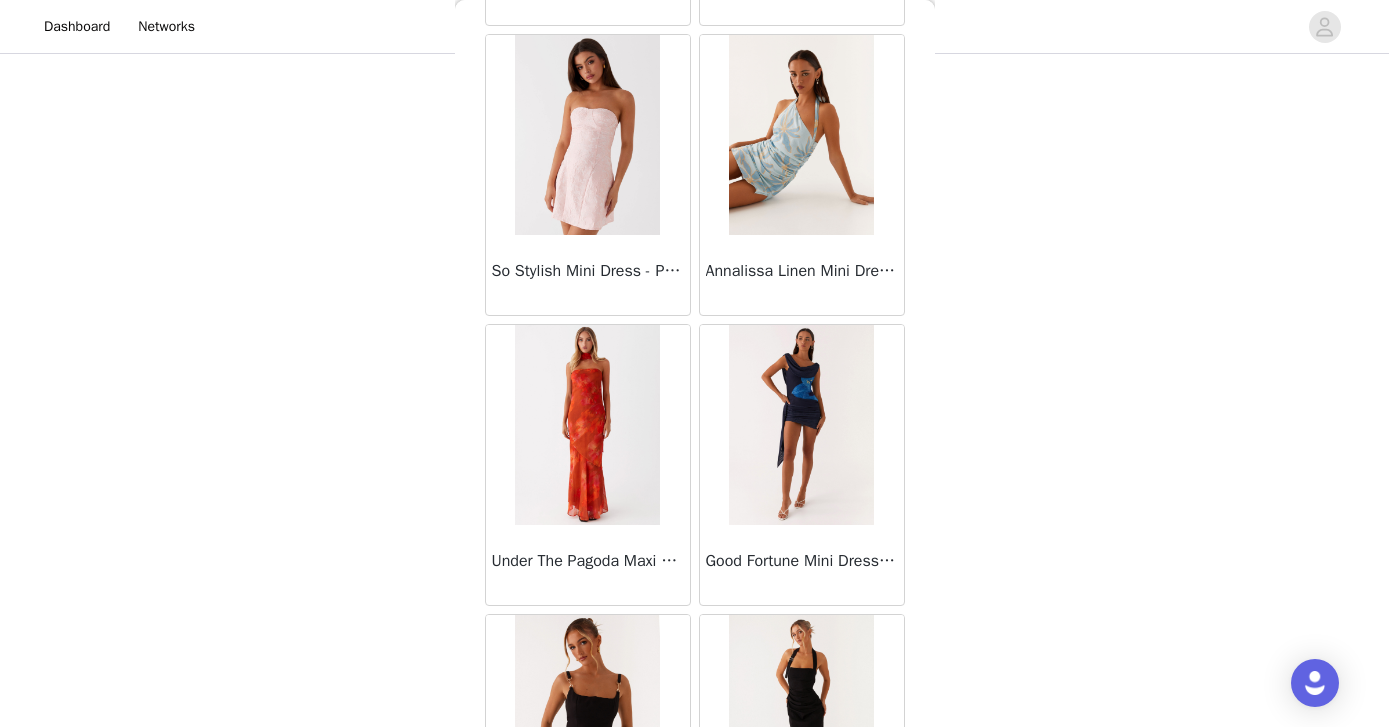 scroll, scrollTop: 5233, scrollLeft: 0, axis: vertical 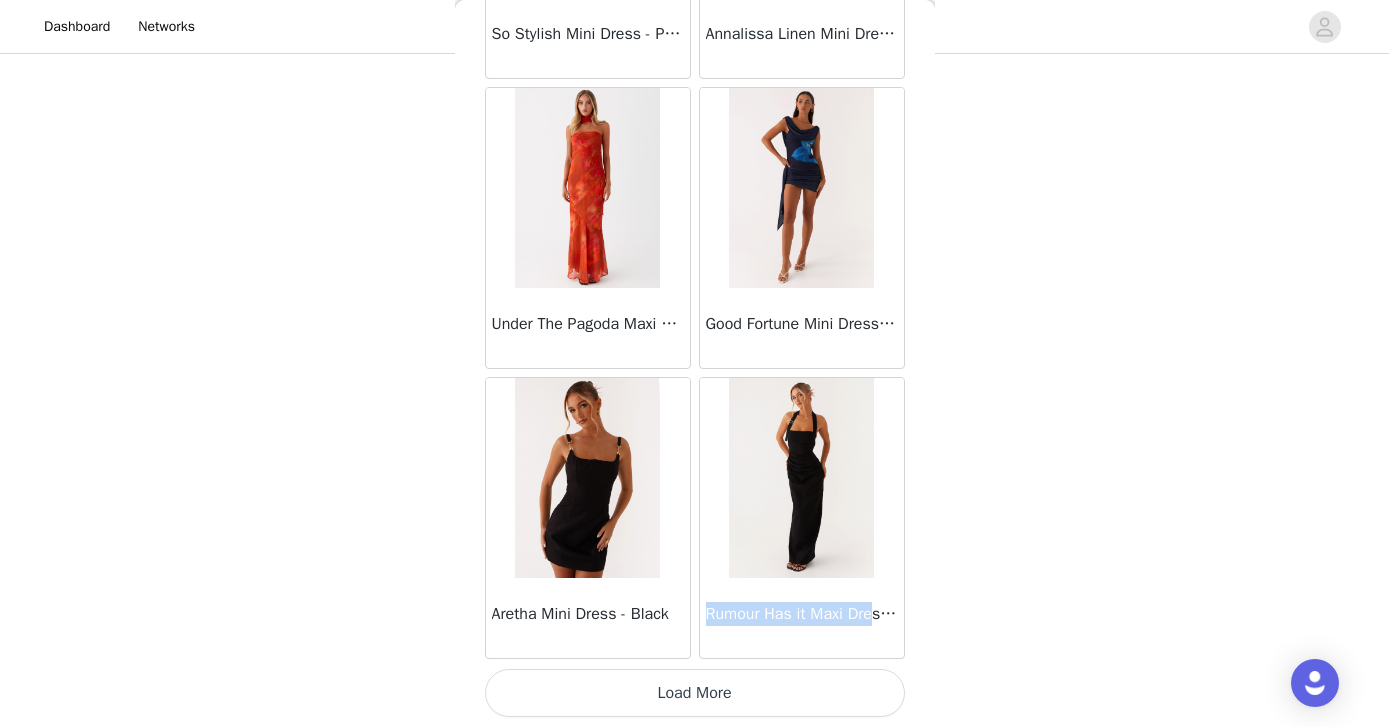 copy on "Rumour Has it Maxi Dre" 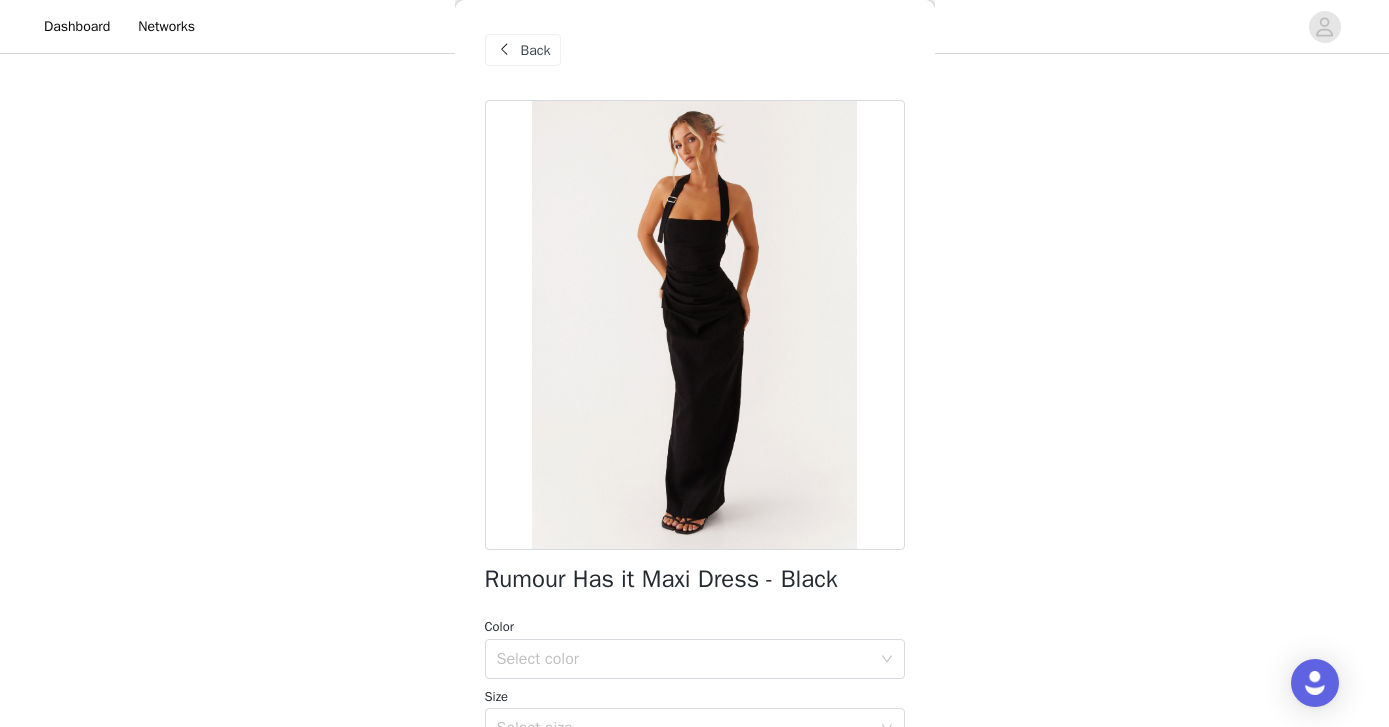 scroll, scrollTop: 39, scrollLeft: 0, axis: vertical 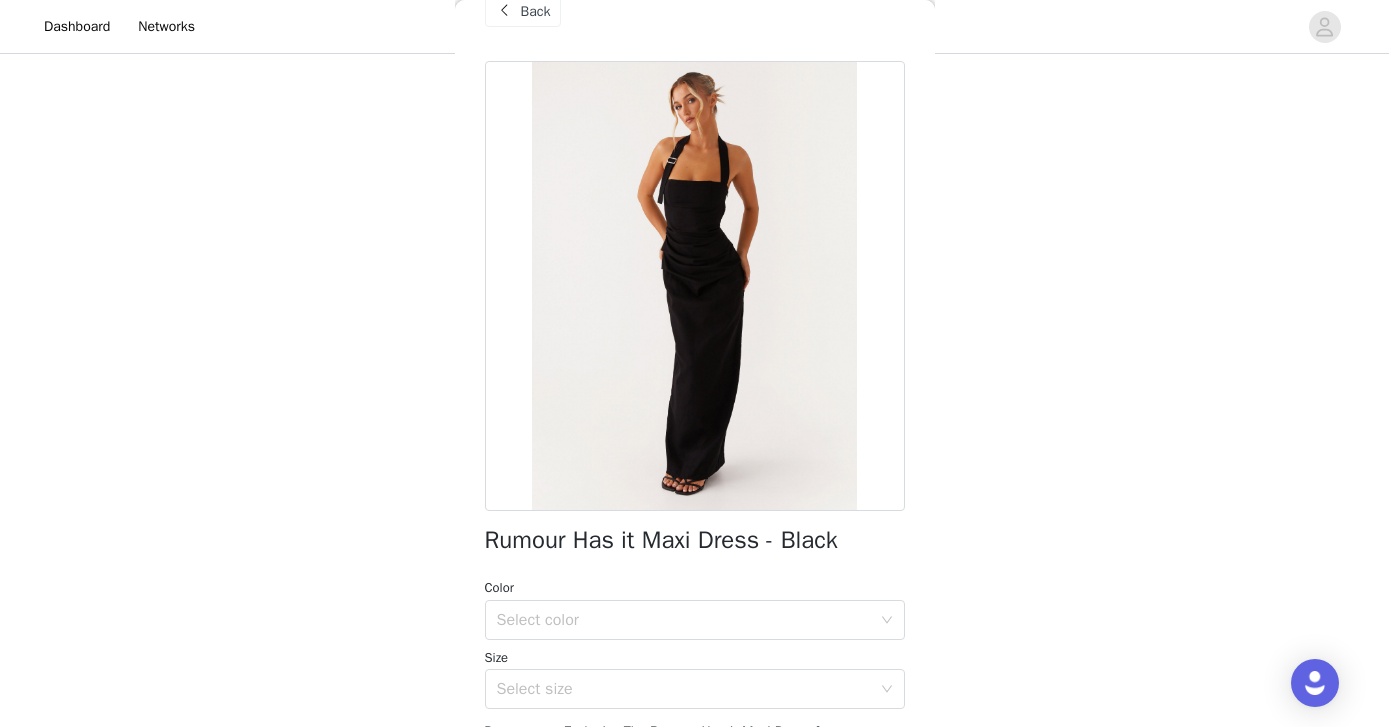 click on "Back" at bounding box center (536, 11) 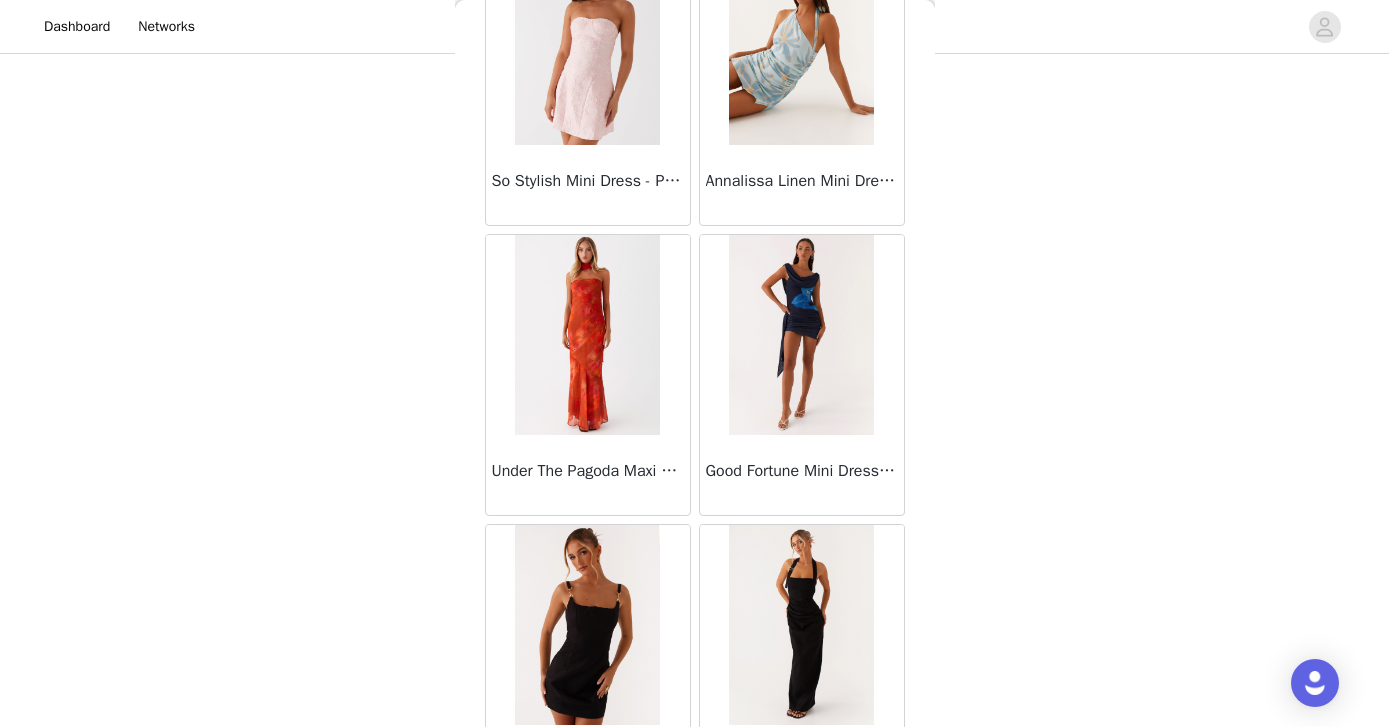 scroll, scrollTop: 5233, scrollLeft: 0, axis: vertical 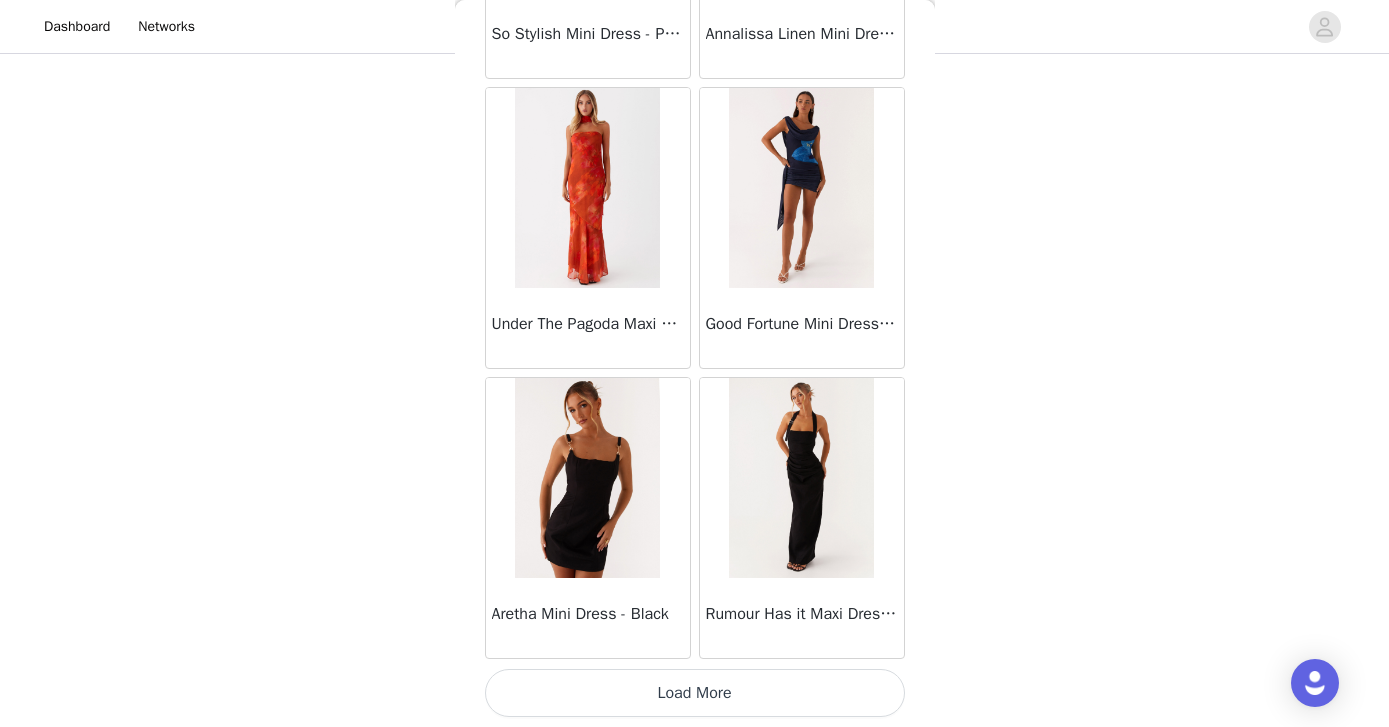 click on "Load More" at bounding box center [695, 693] 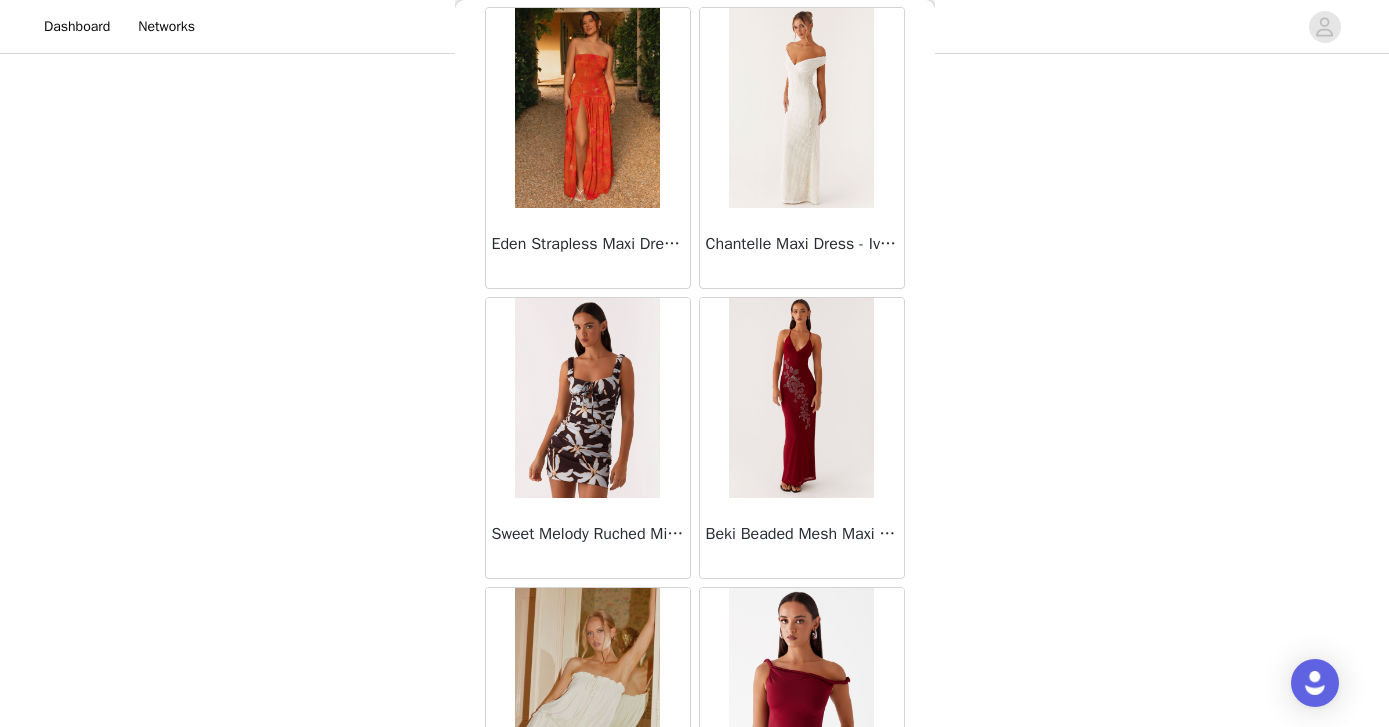 scroll, scrollTop: 8133, scrollLeft: 0, axis: vertical 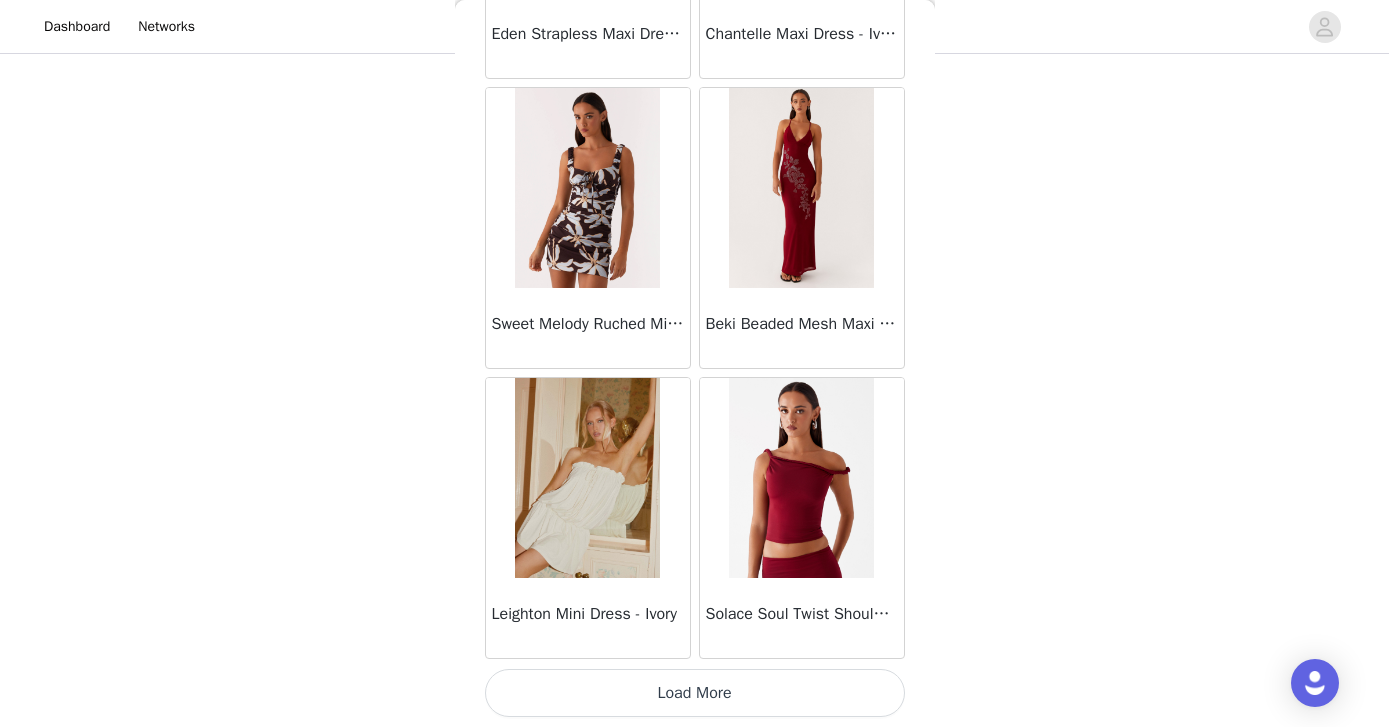 click on "Load More" at bounding box center (695, 693) 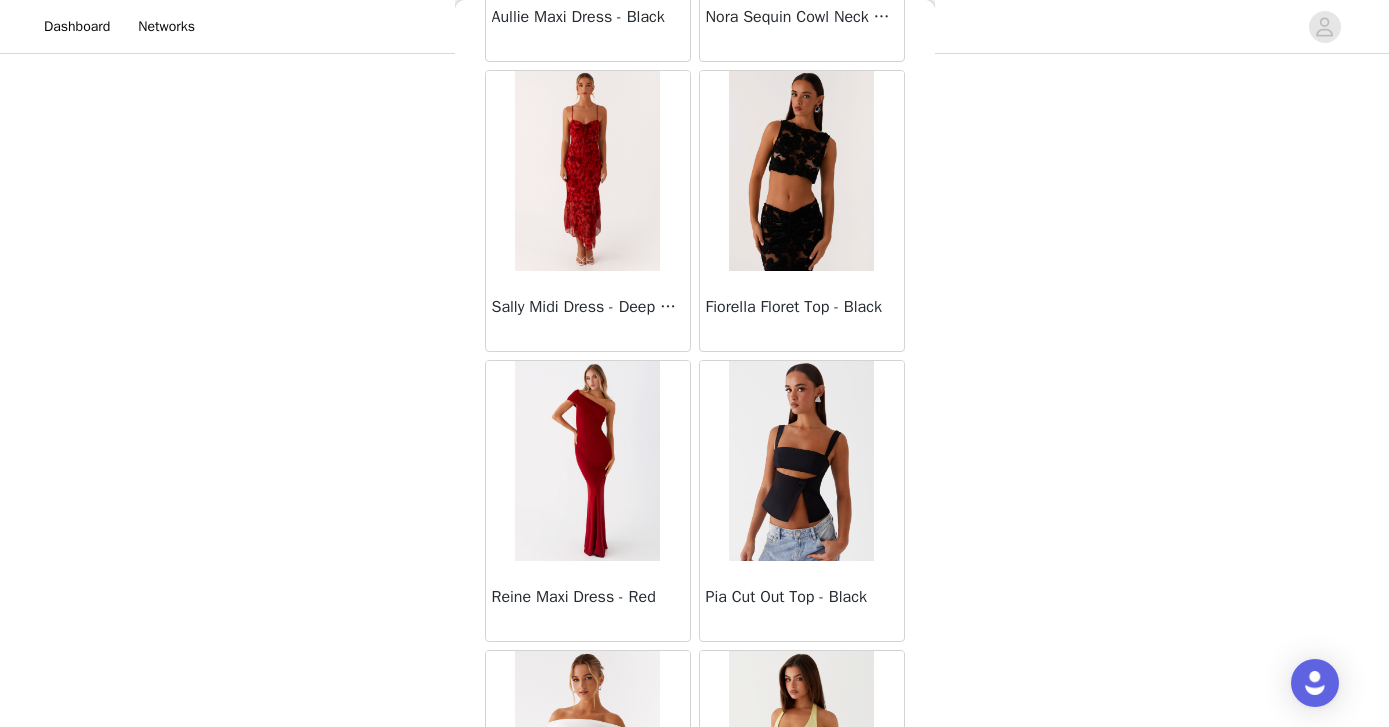 scroll, scrollTop: 11033, scrollLeft: 0, axis: vertical 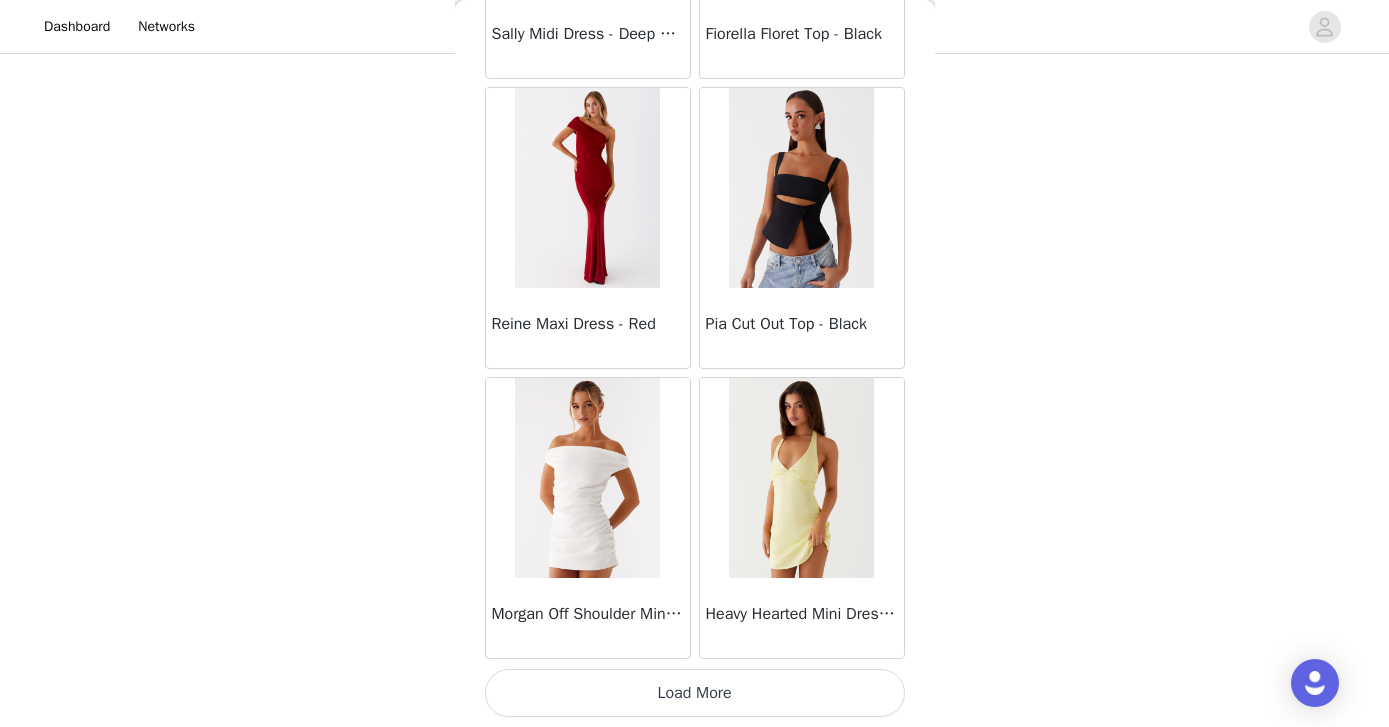 click on "Load More" at bounding box center [695, 693] 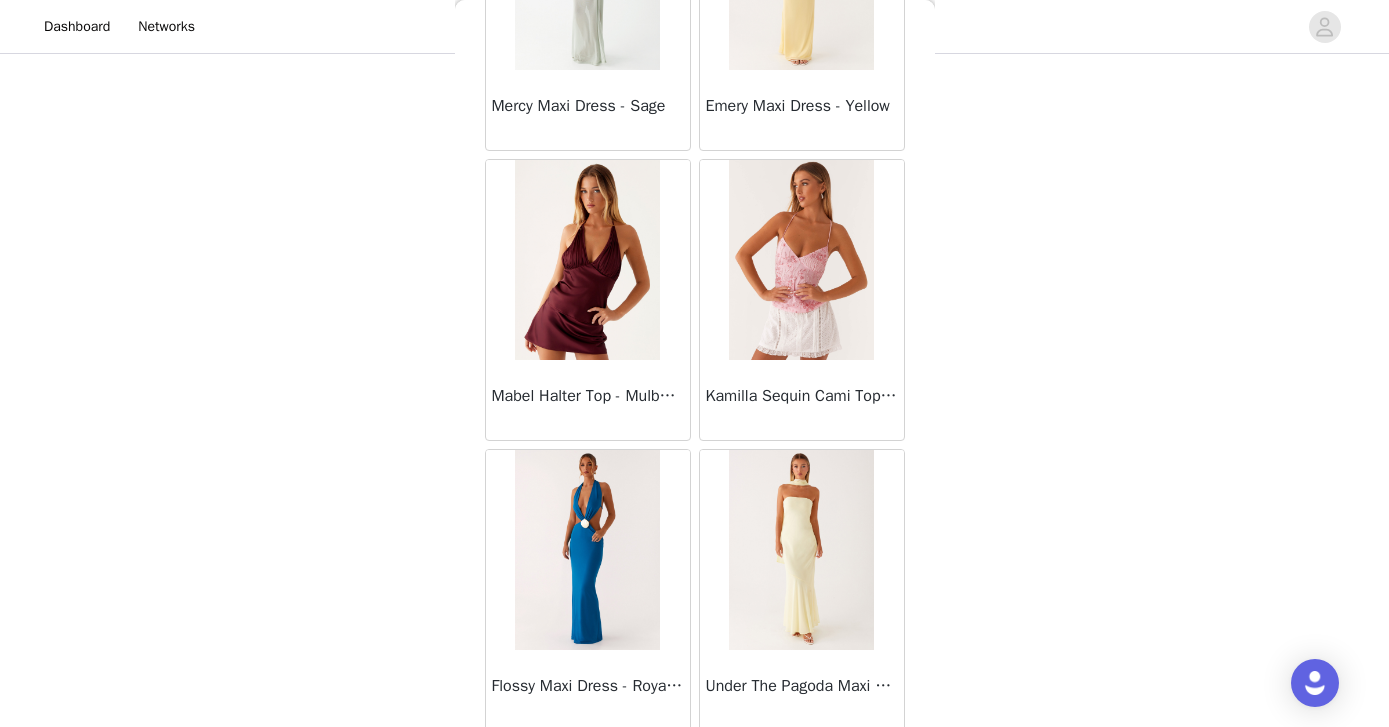 scroll, scrollTop: 13933, scrollLeft: 0, axis: vertical 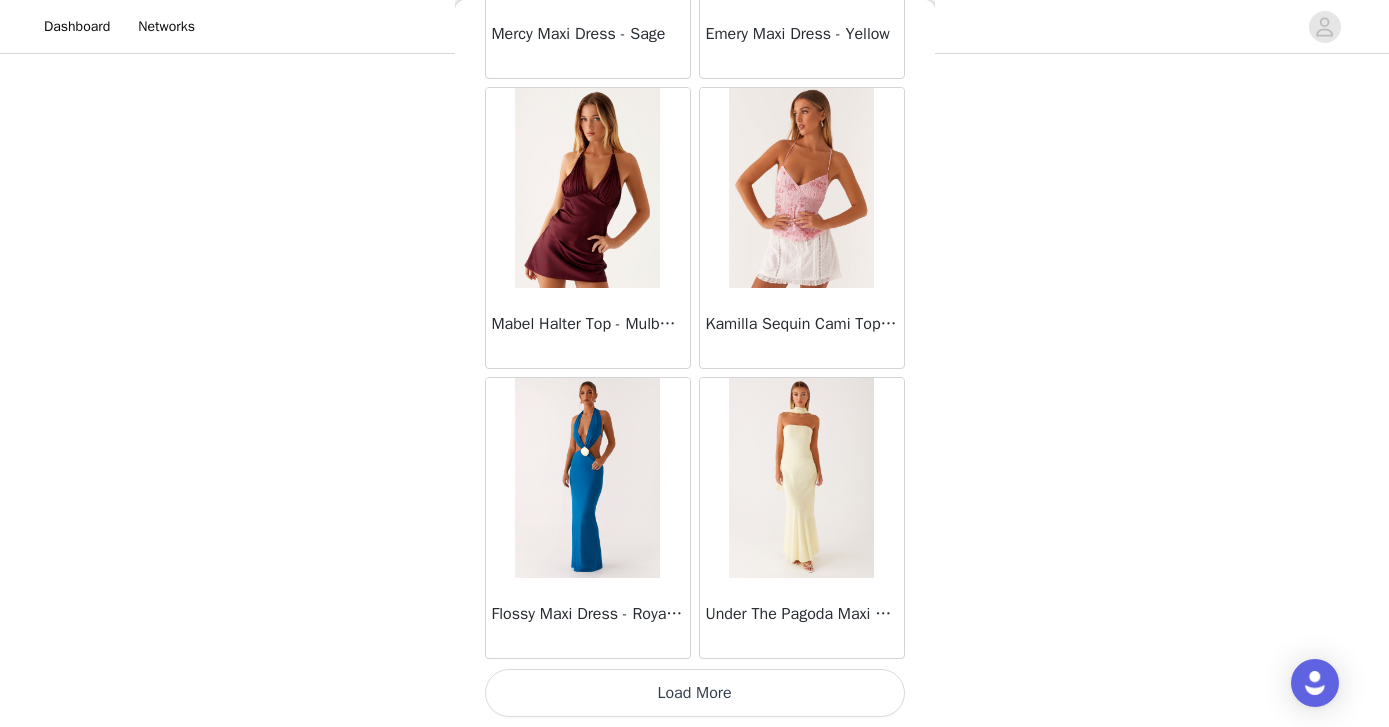 click on "Load More" at bounding box center (695, 693) 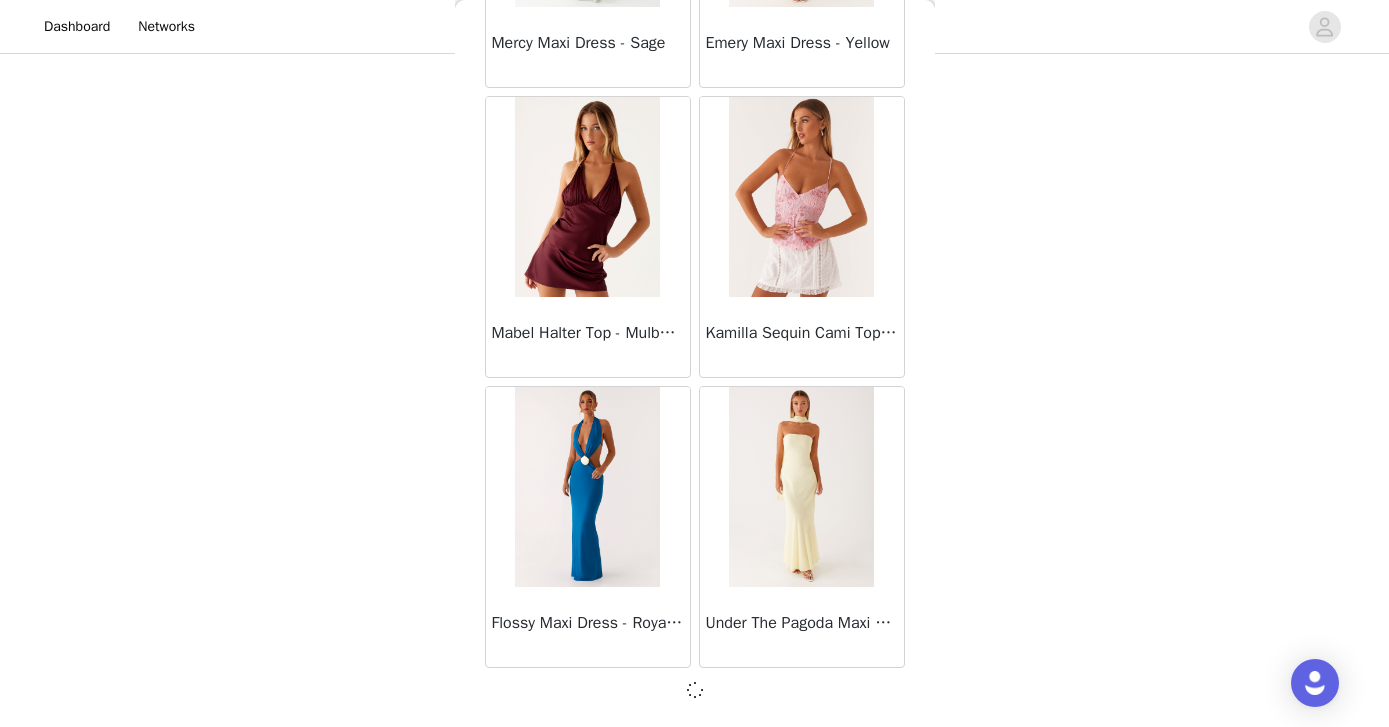 scroll, scrollTop: 13924, scrollLeft: 0, axis: vertical 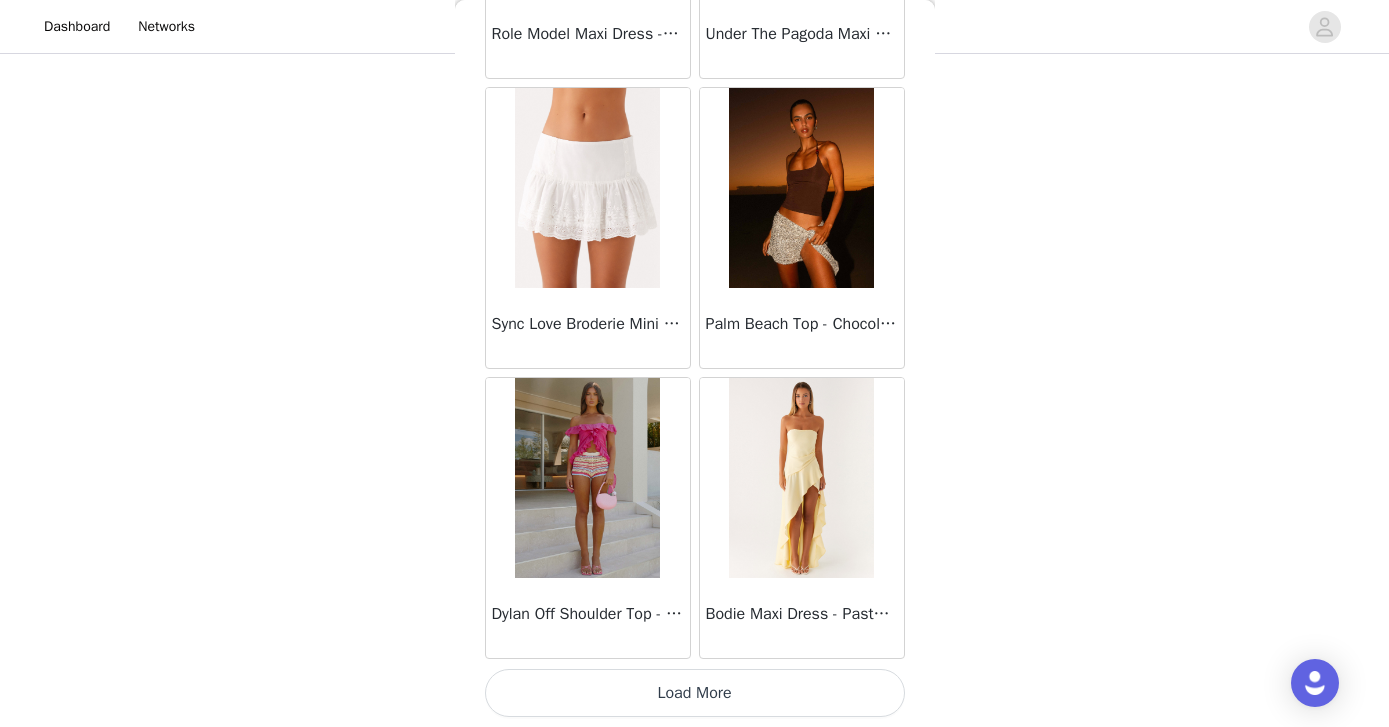 click on "Load More" at bounding box center [695, 693] 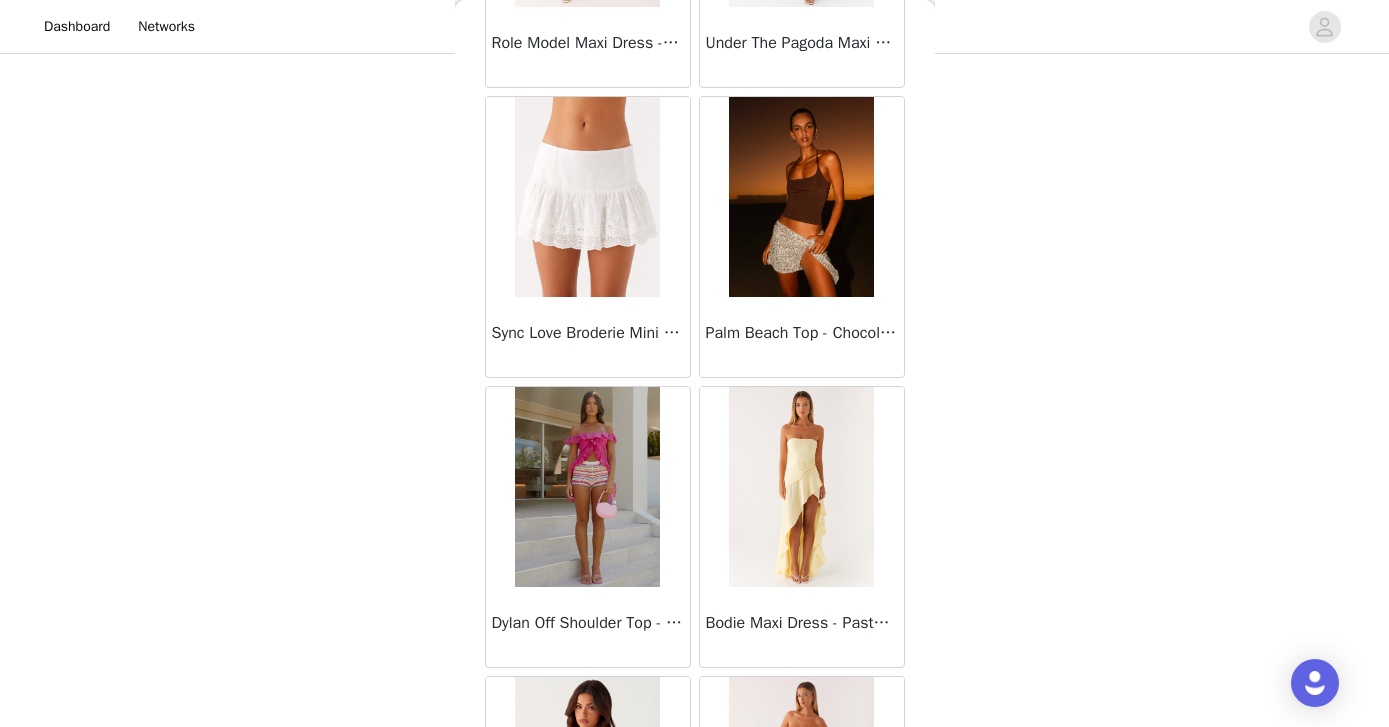 scroll, scrollTop: 16833, scrollLeft: 0, axis: vertical 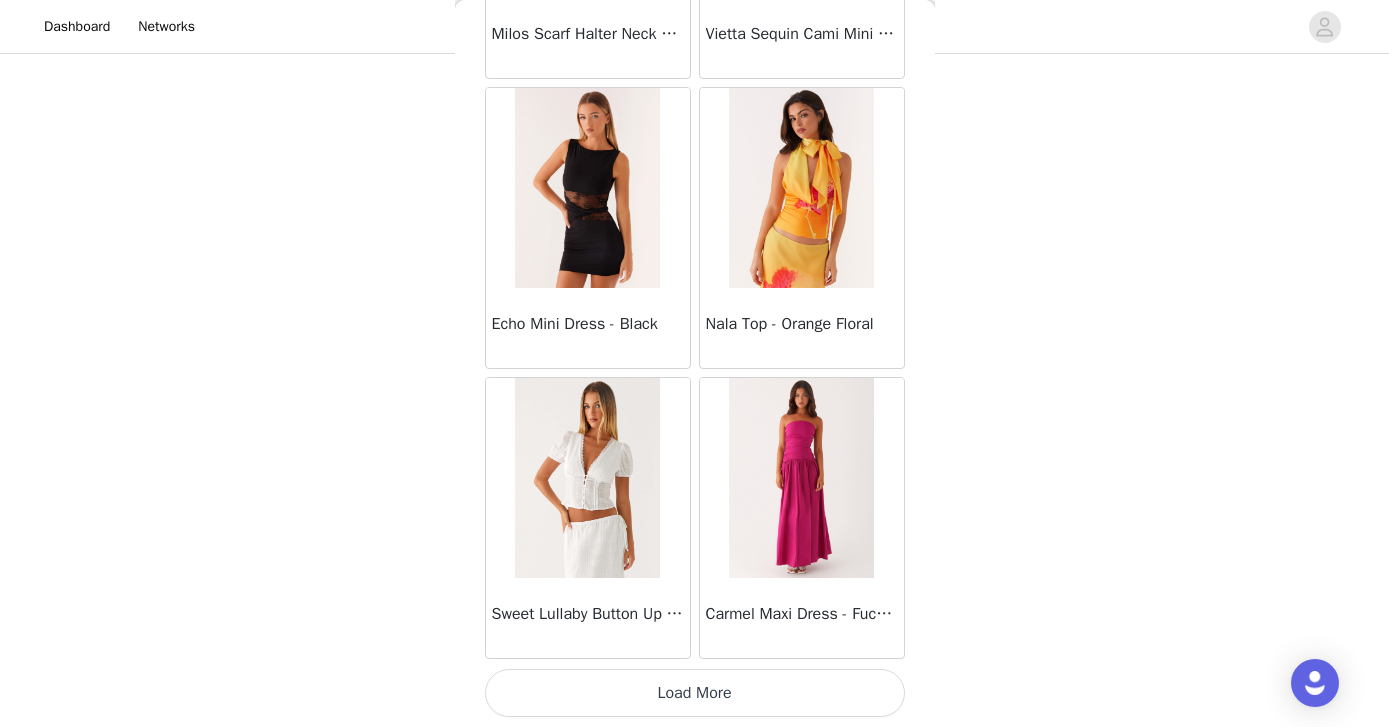 click on "Load More" at bounding box center (695, 693) 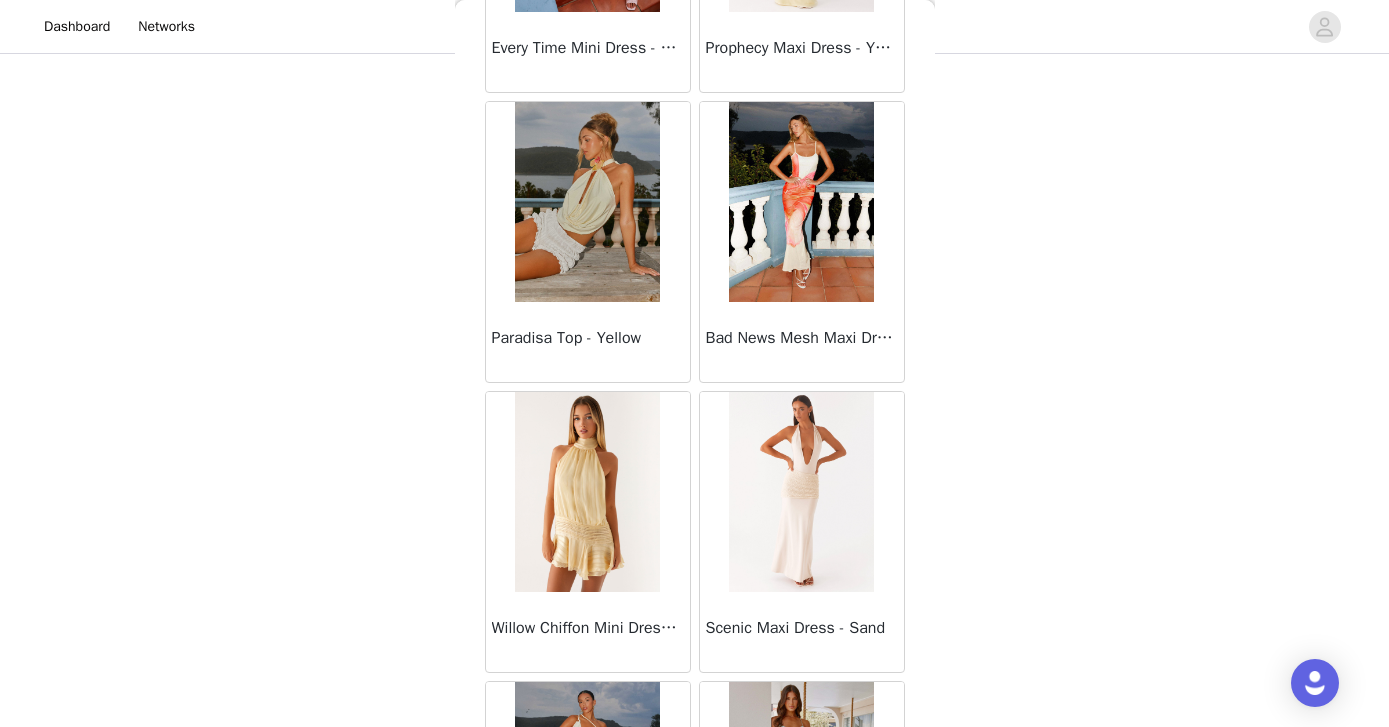 scroll, scrollTop: 22633, scrollLeft: 0, axis: vertical 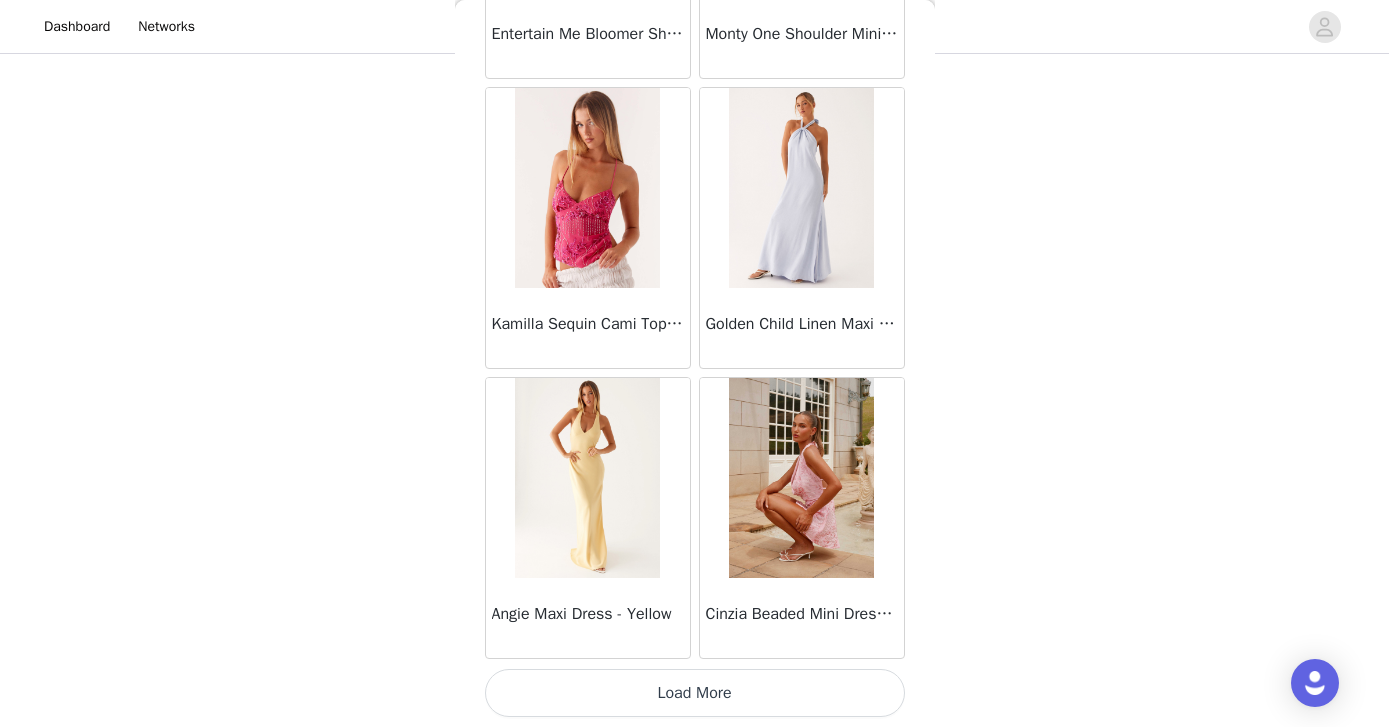 click on "Load More" at bounding box center [695, 693] 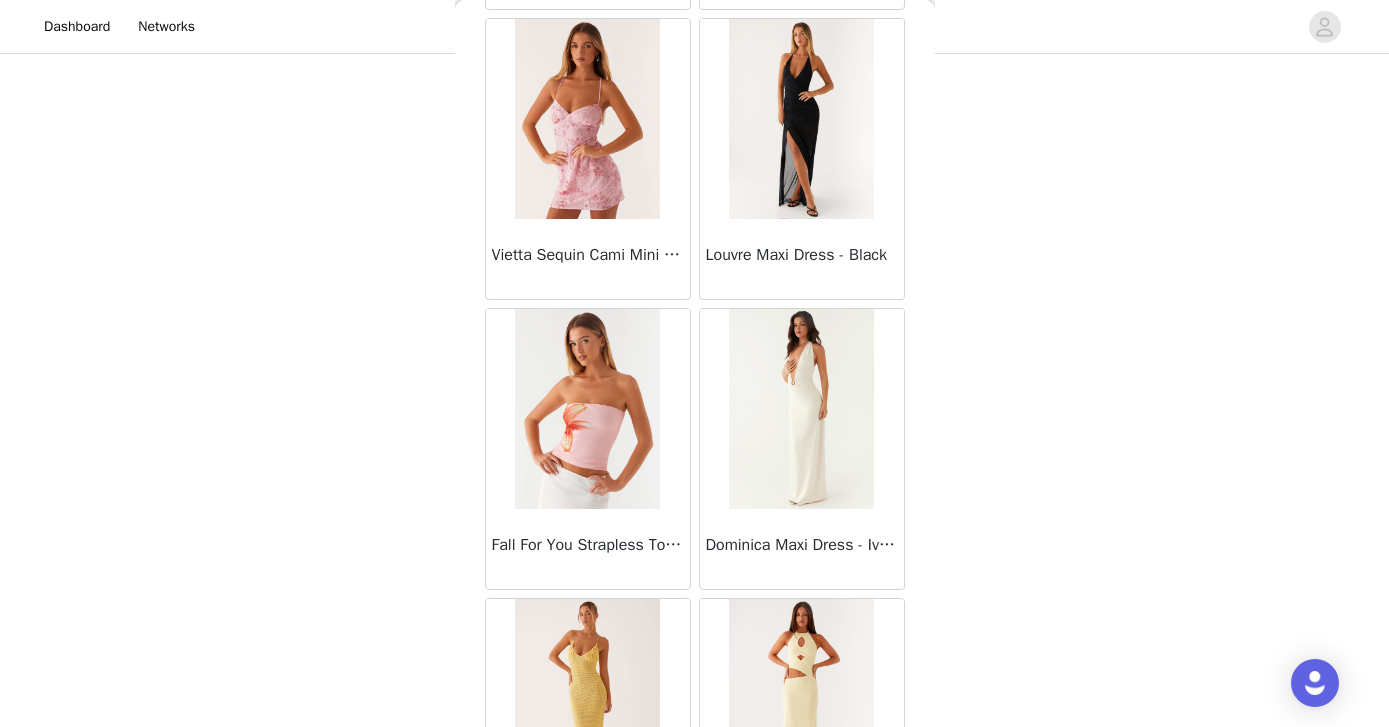 scroll, scrollTop: 25533, scrollLeft: 0, axis: vertical 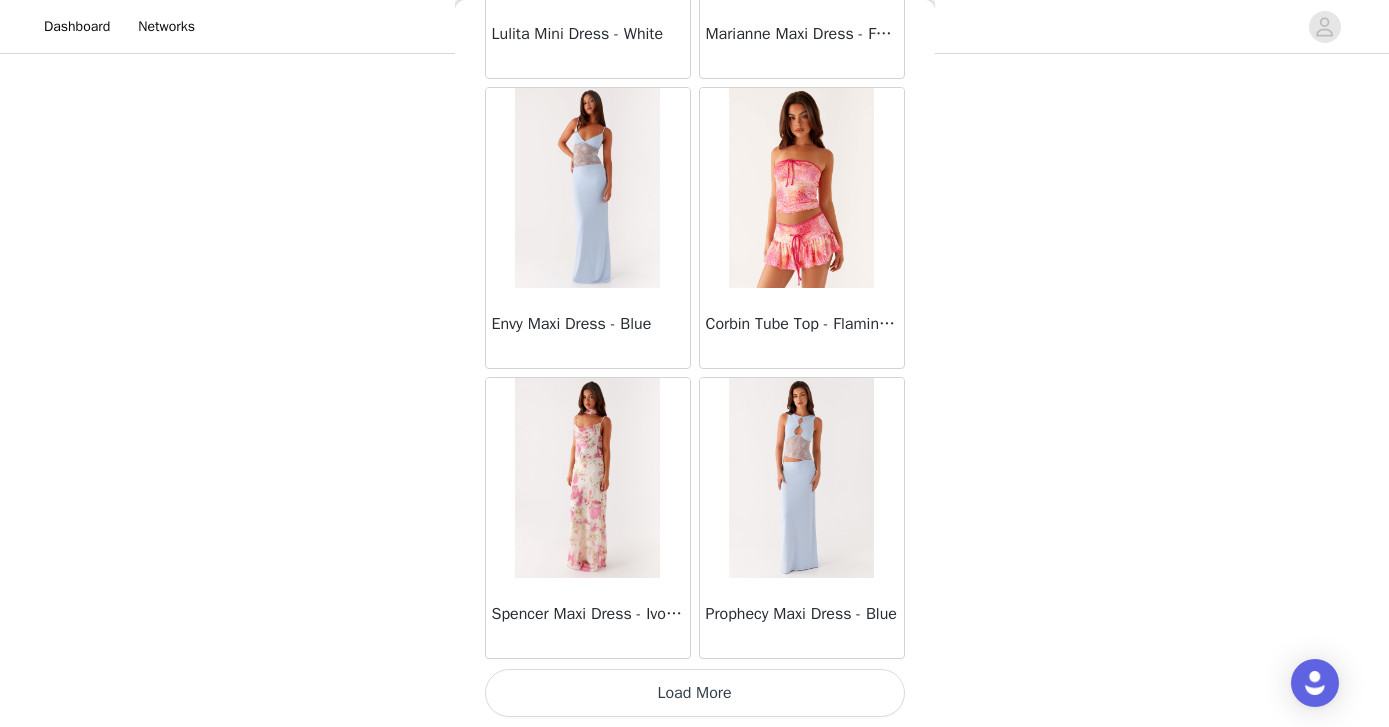 click on "Load More" at bounding box center (695, 693) 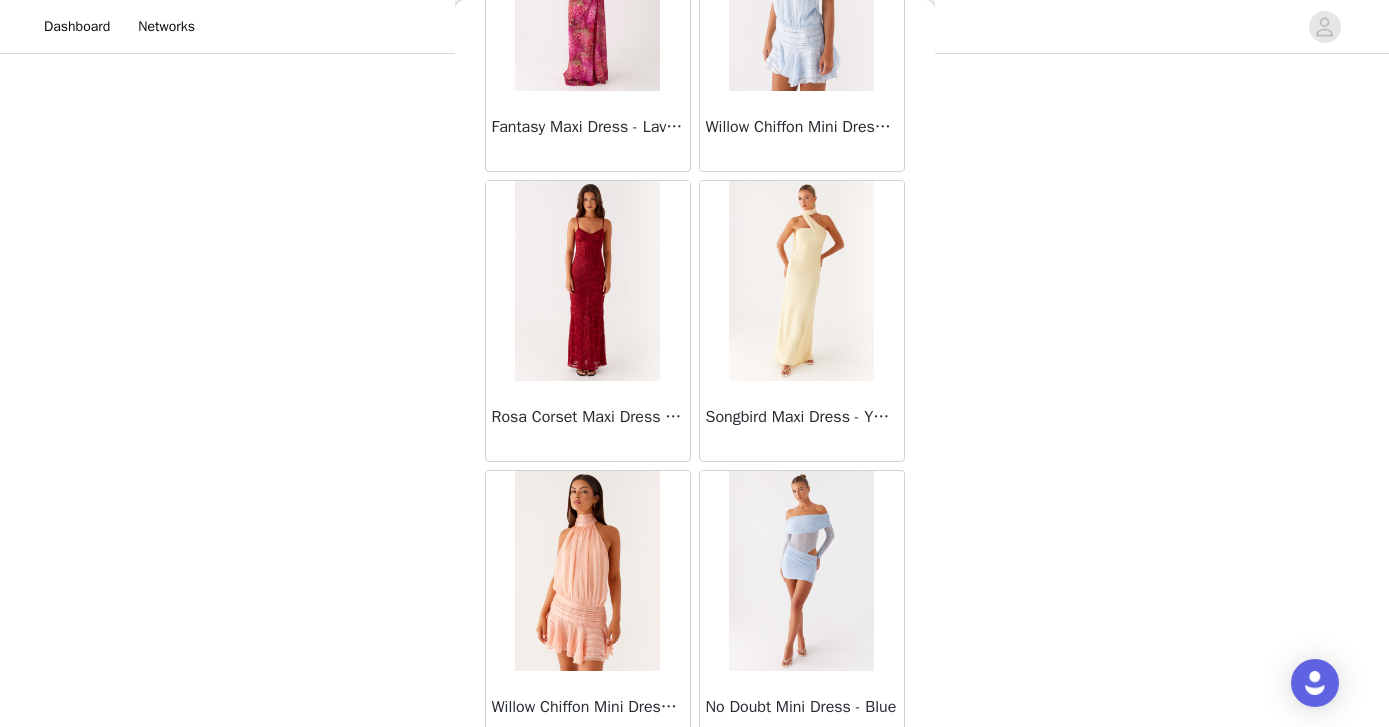 scroll, scrollTop: 28433, scrollLeft: 0, axis: vertical 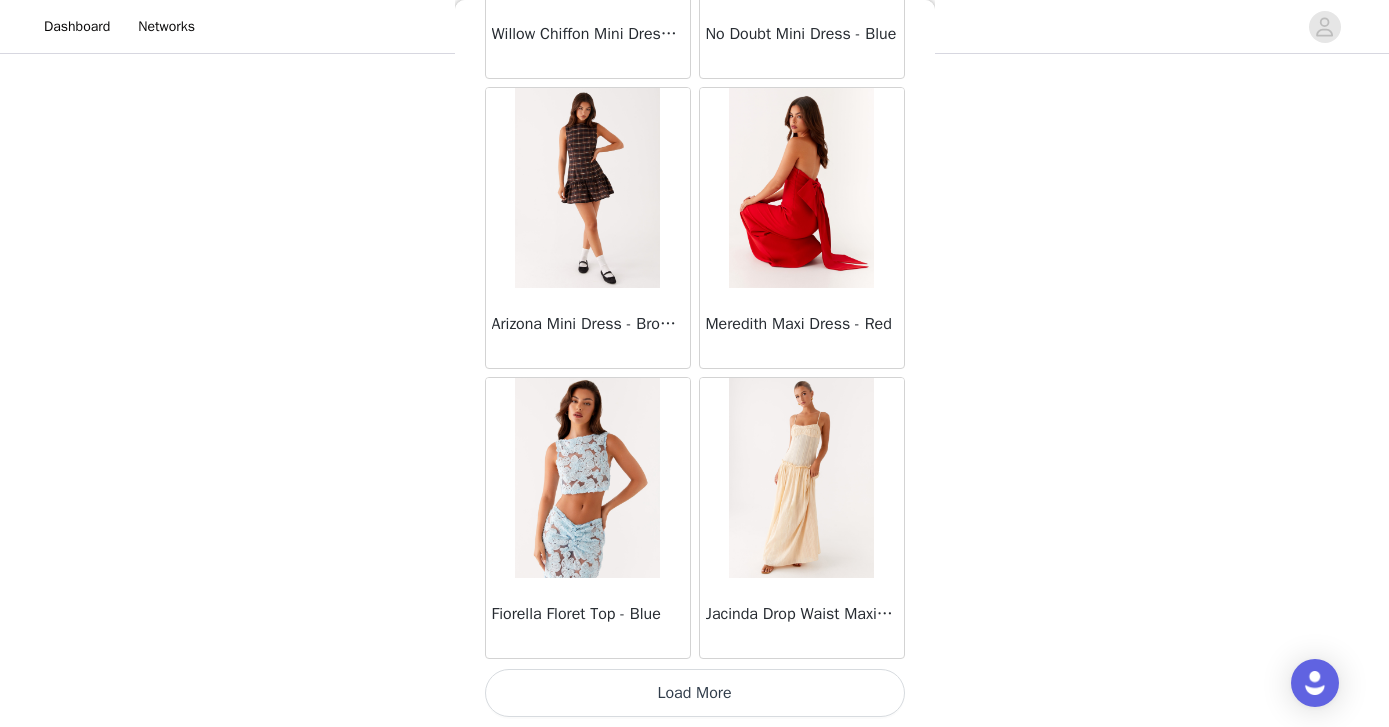 click on "Load More" at bounding box center (695, 693) 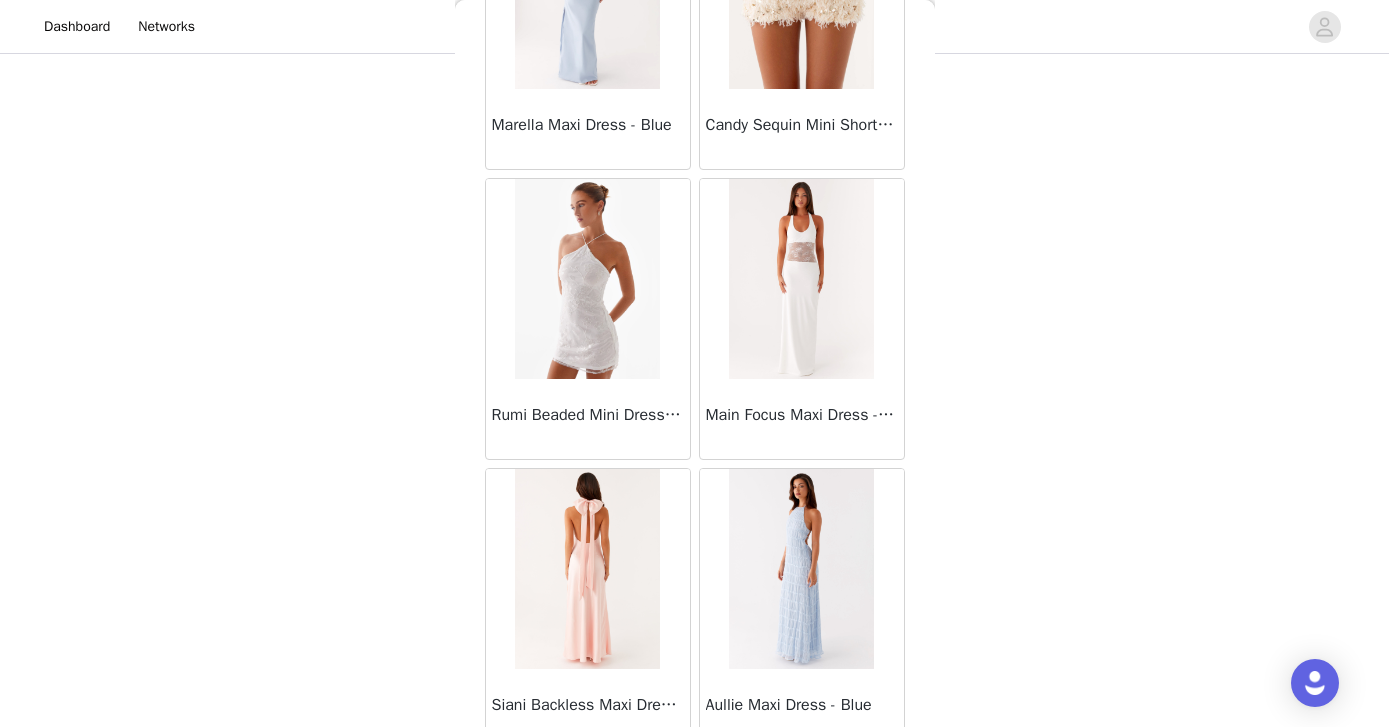 scroll, scrollTop: 31333, scrollLeft: 0, axis: vertical 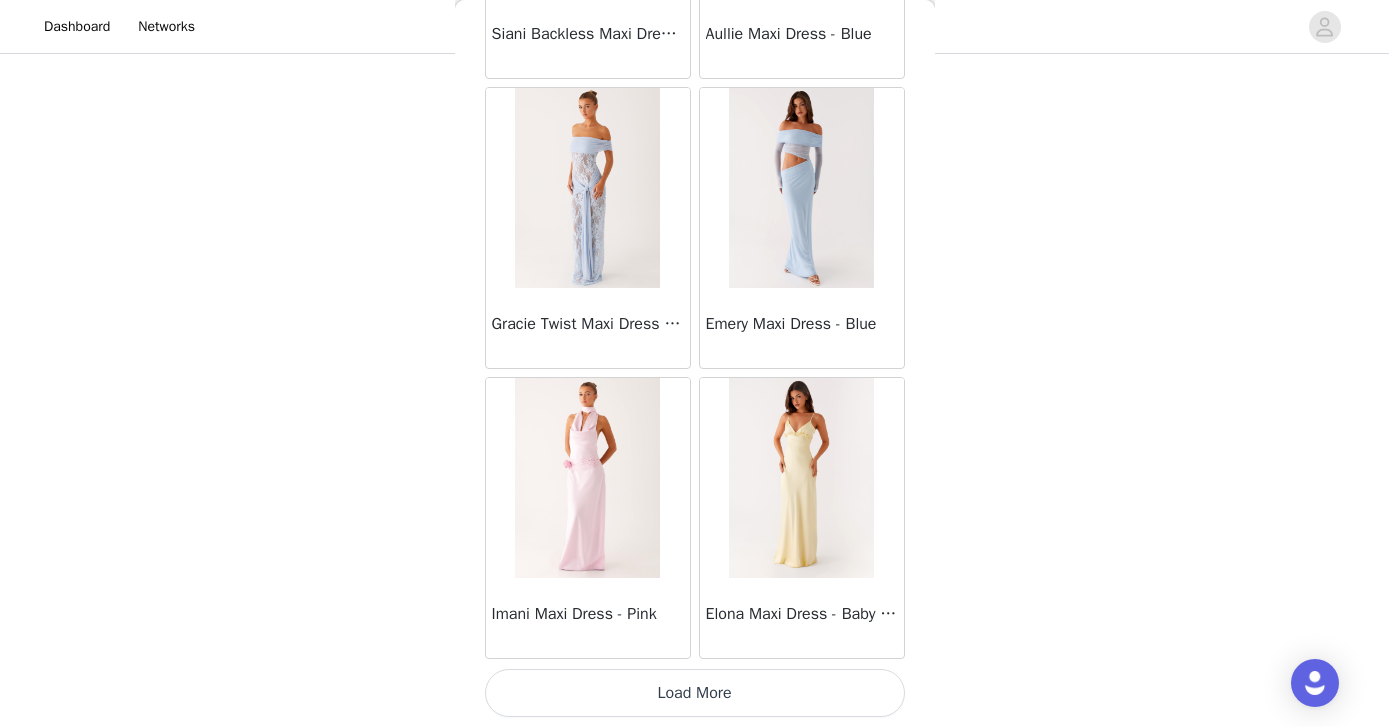click on "Load More" at bounding box center [695, 693] 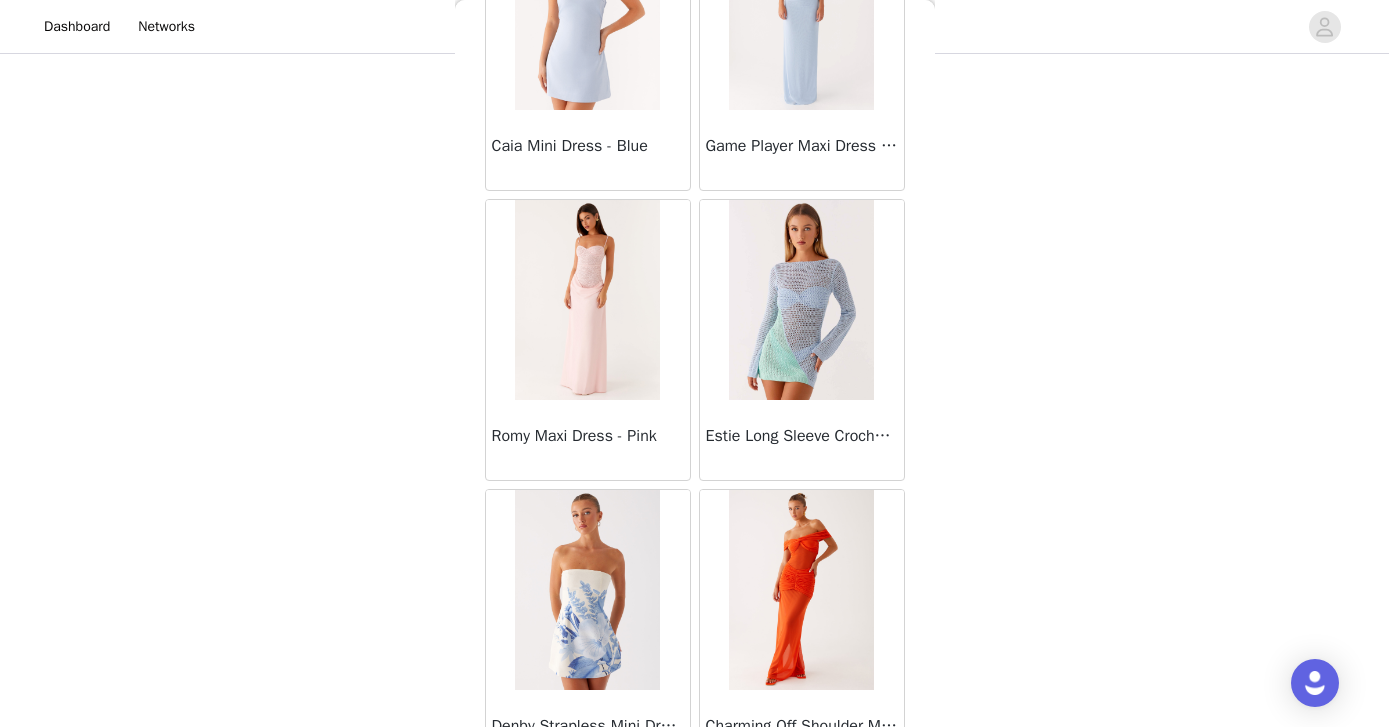 scroll, scrollTop: 34233, scrollLeft: 0, axis: vertical 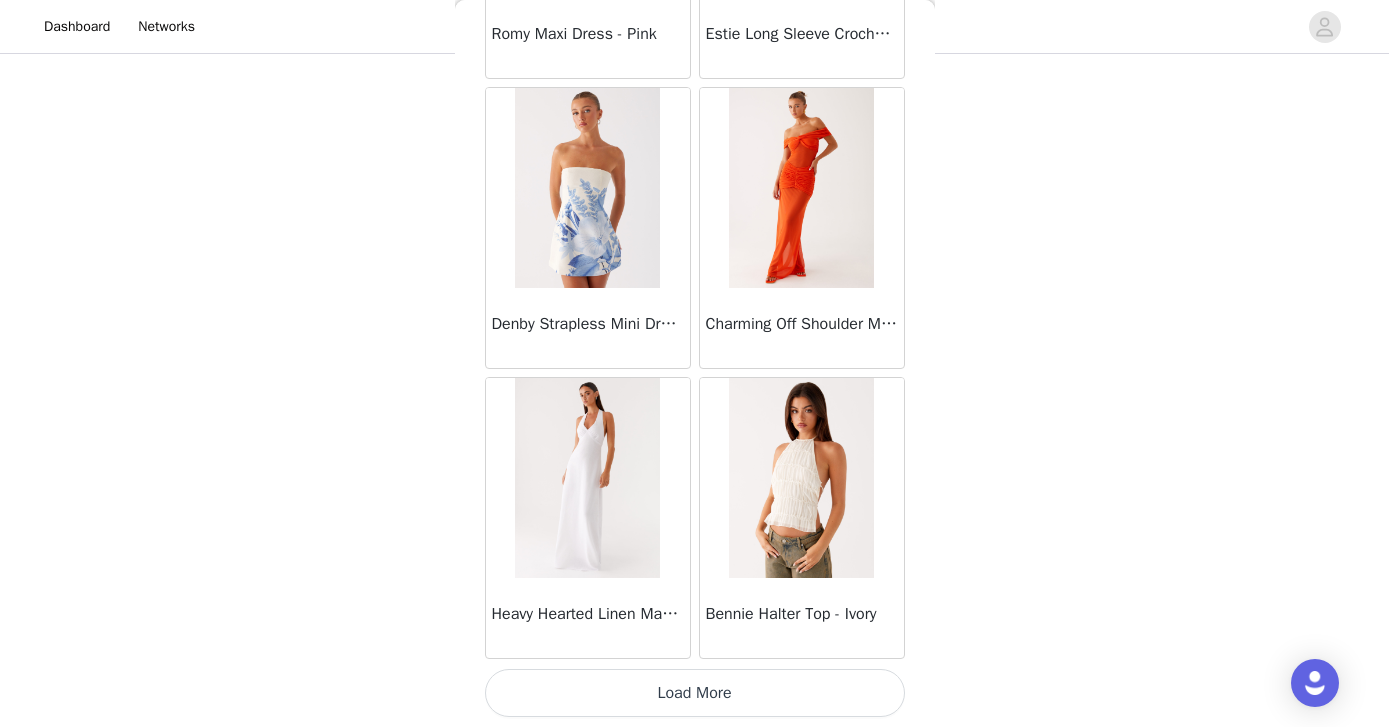 click on "Load More" at bounding box center (695, 693) 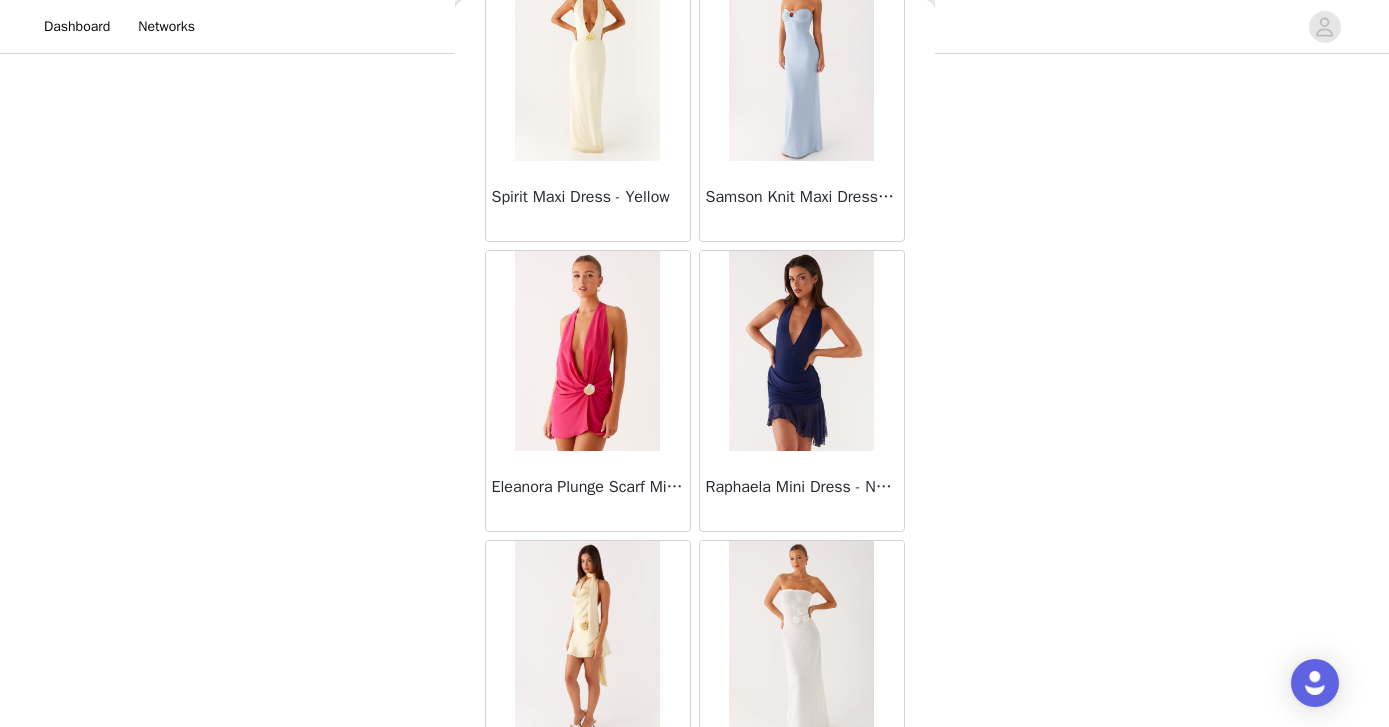 scroll, scrollTop: 37133, scrollLeft: 0, axis: vertical 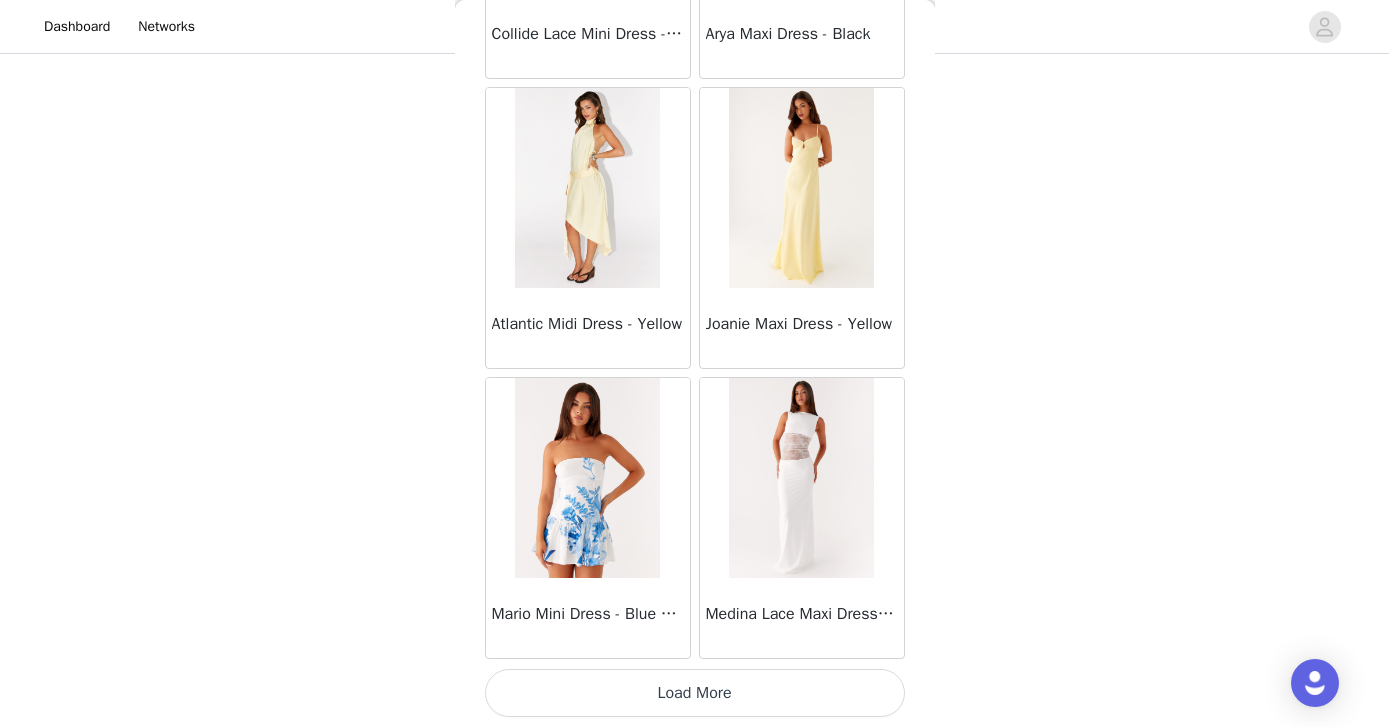 click on "Load More" at bounding box center [695, 693] 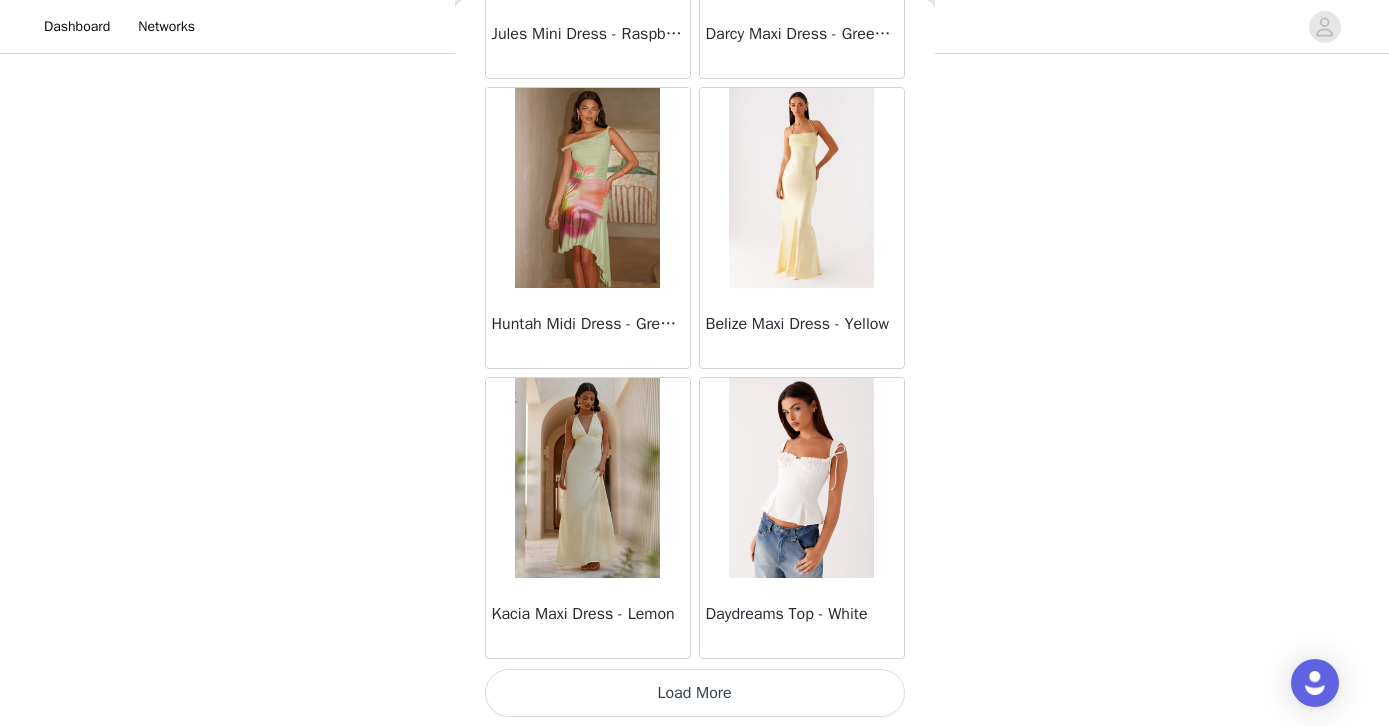 click on "Load More" at bounding box center (695, 693) 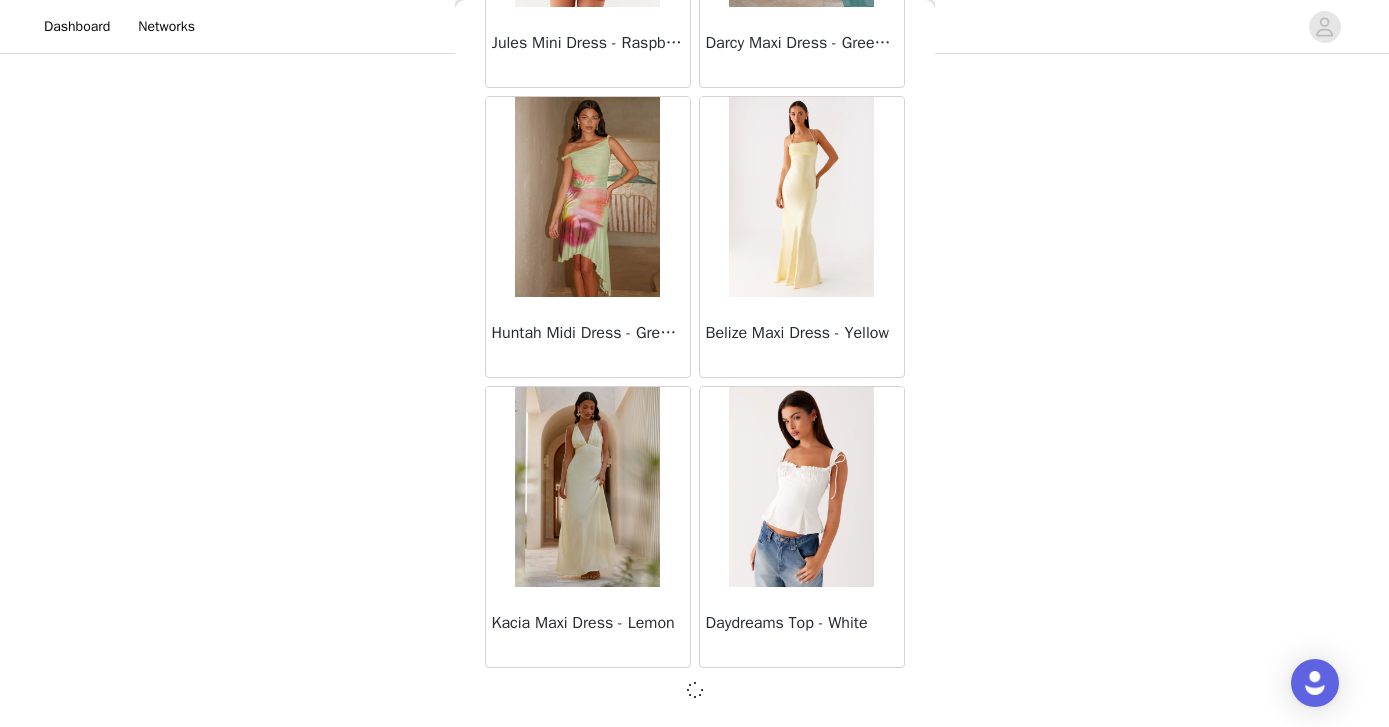 scroll, scrollTop: 40024, scrollLeft: 0, axis: vertical 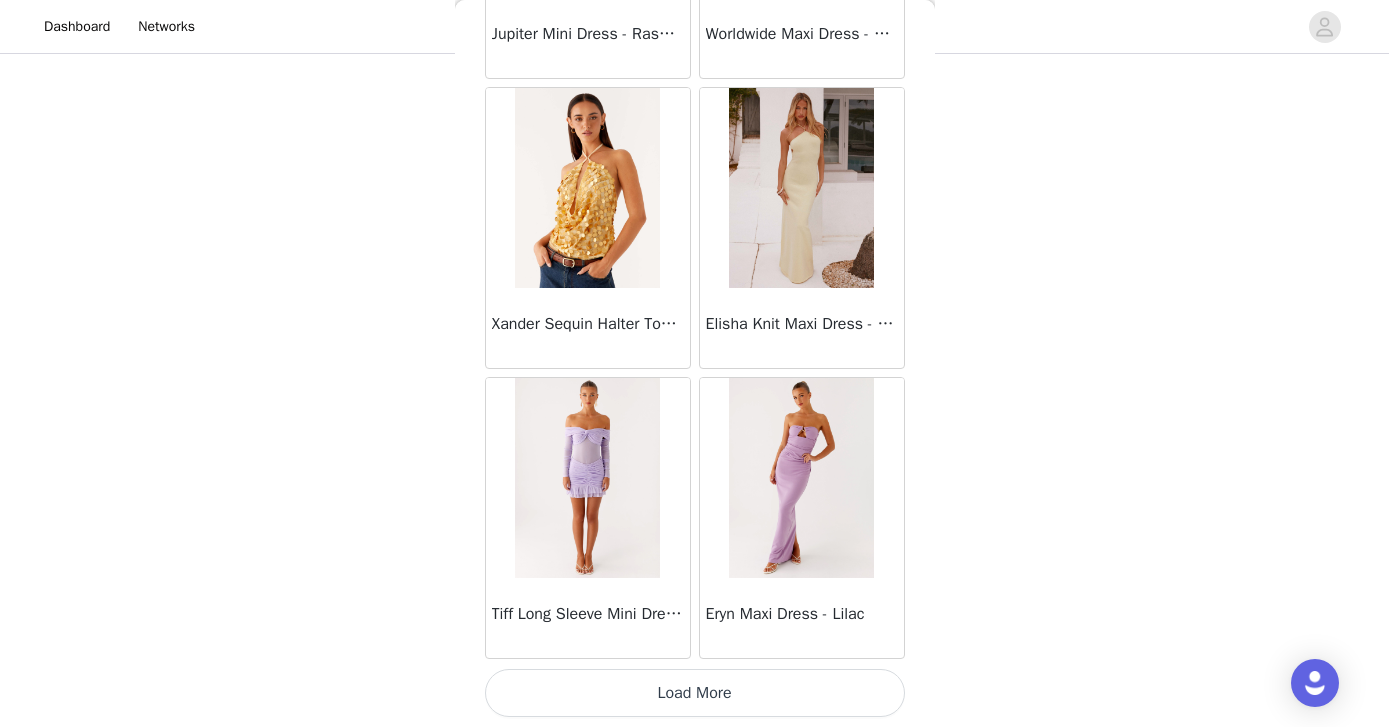 click on "Load More" at bounding box center [695, 693] 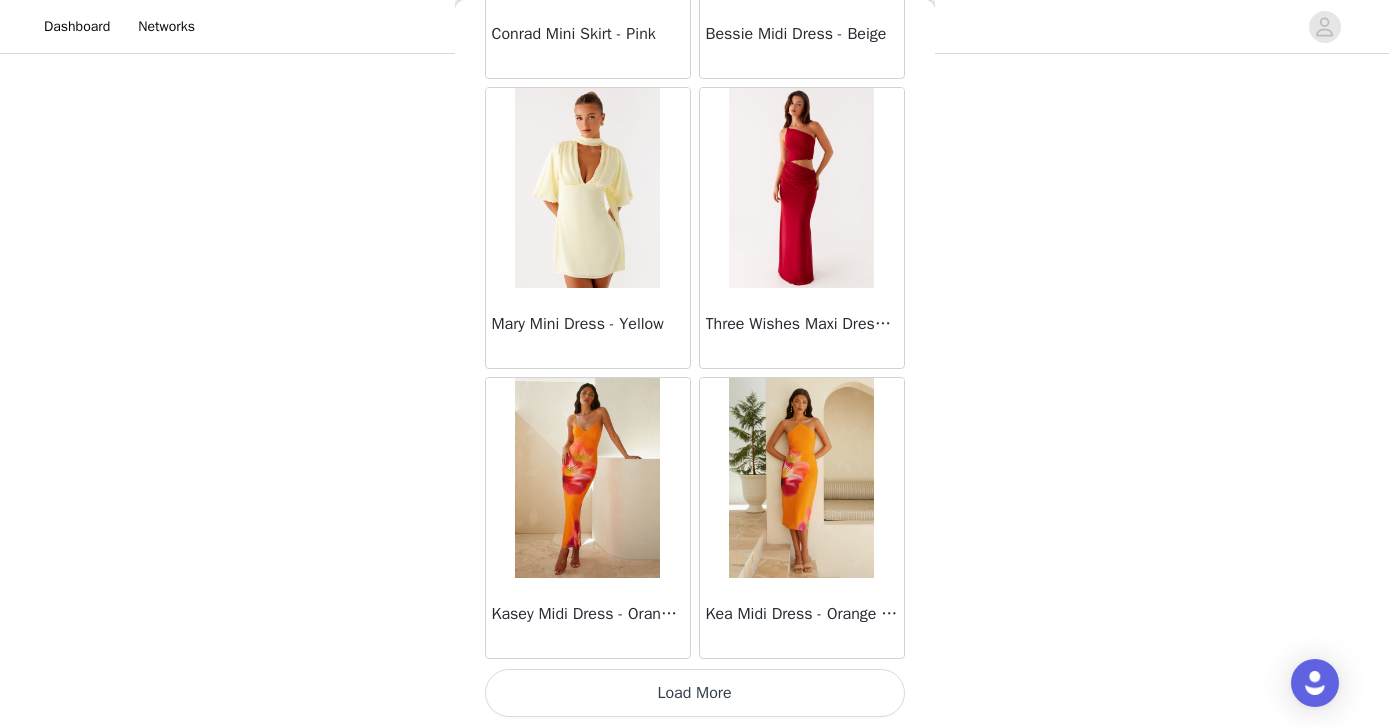 click on "Load More" at bounding box center (695, 693) 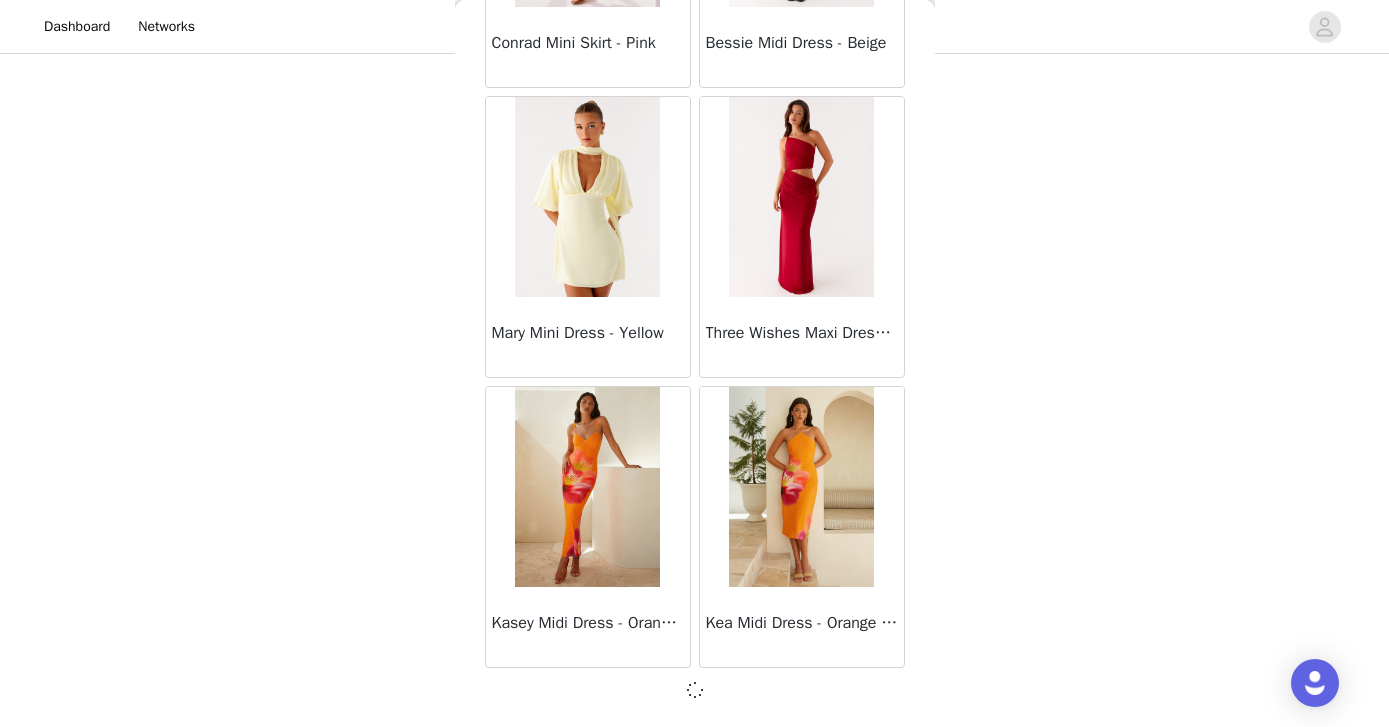 scroll, scrollTop: 45824, scrollLeft: 0, axis: vertical 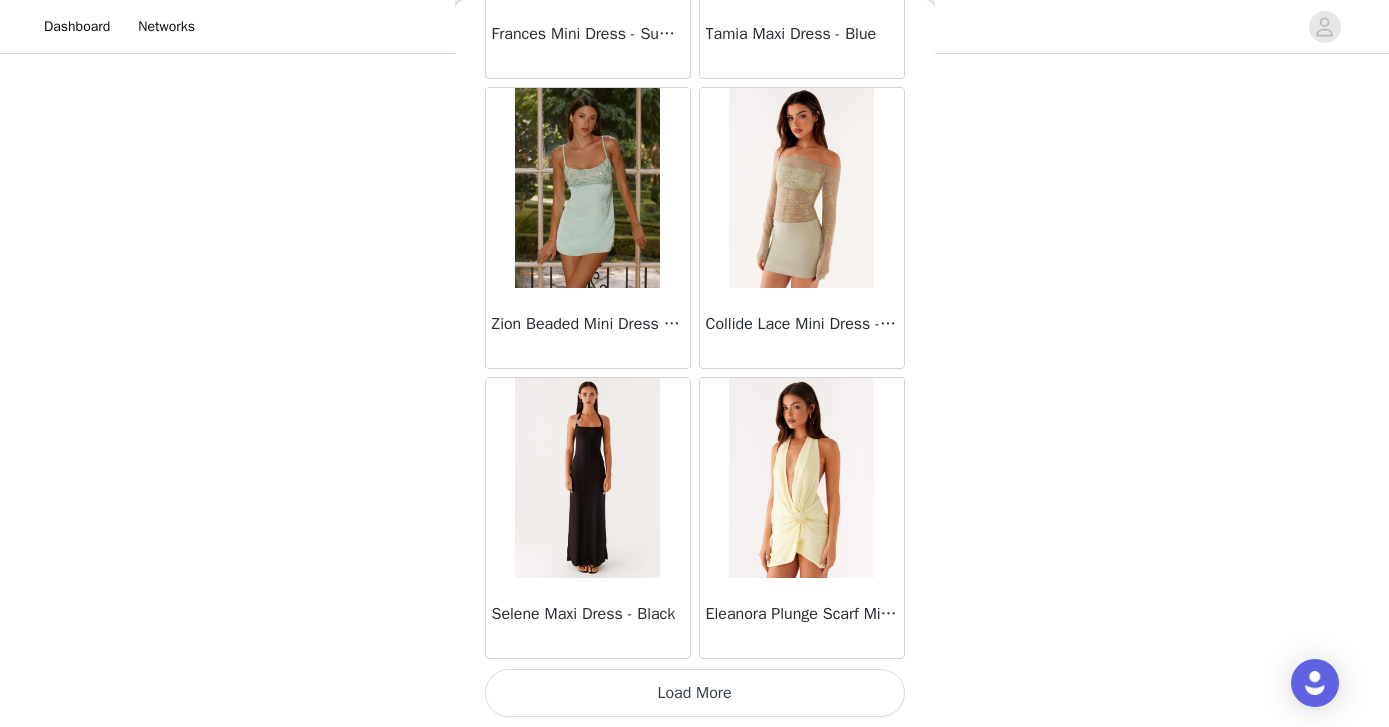 click on "Load More" at bounding box center (695, 693) 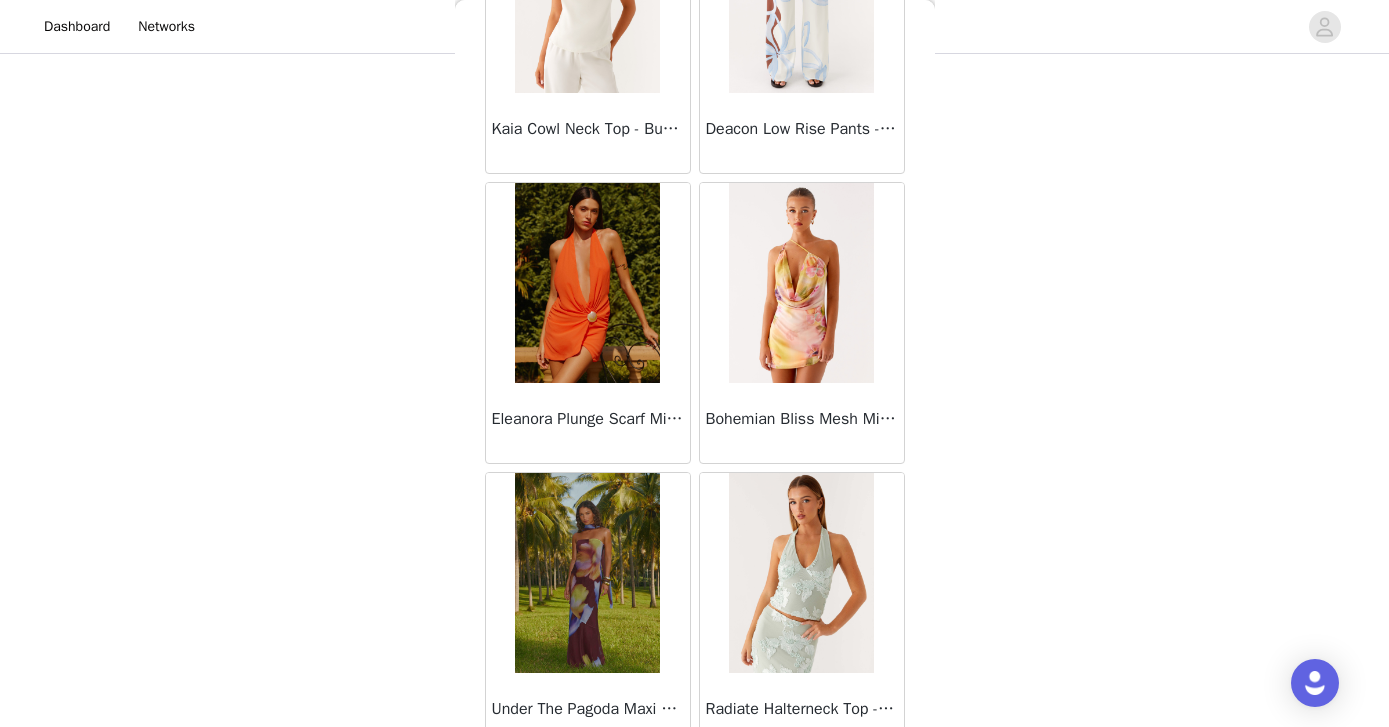 scroll, scrollTop: 51633, scrollLeft: 0, axis: vertical 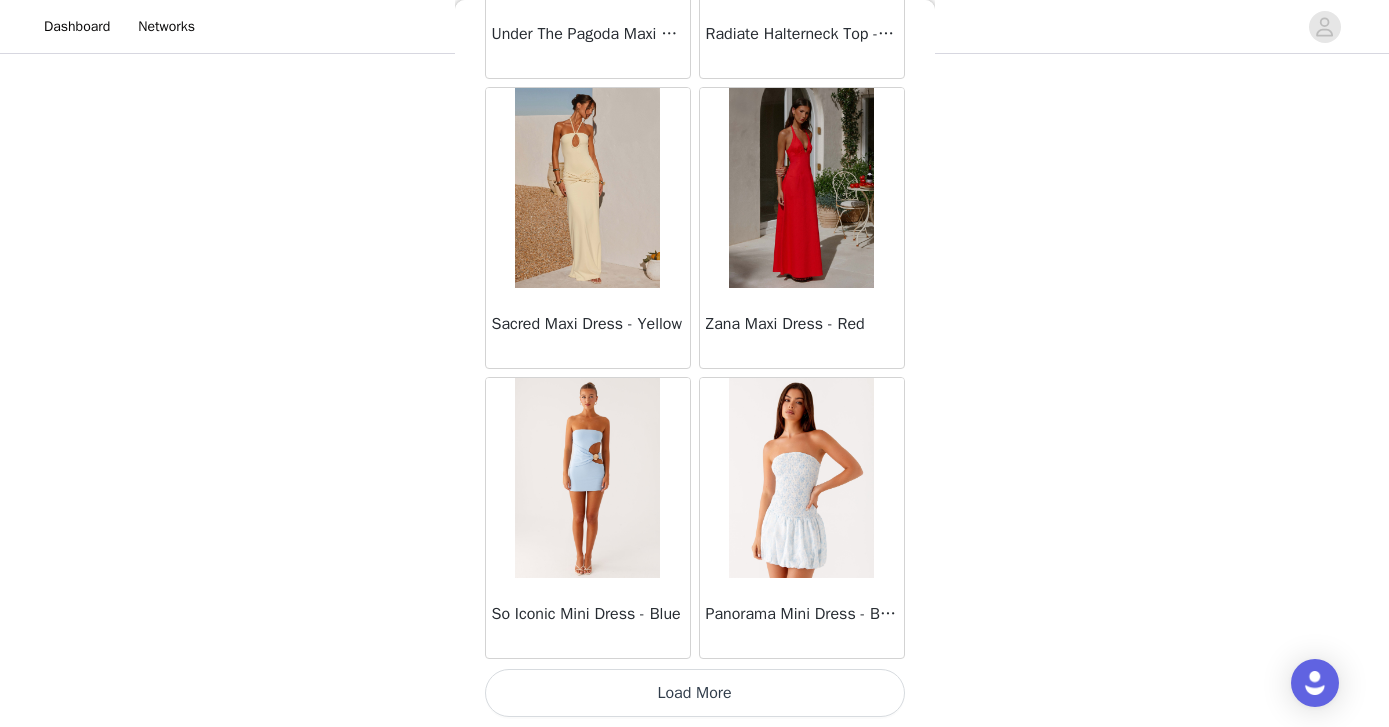 click on "Load More" at bounding box center (695, 693) 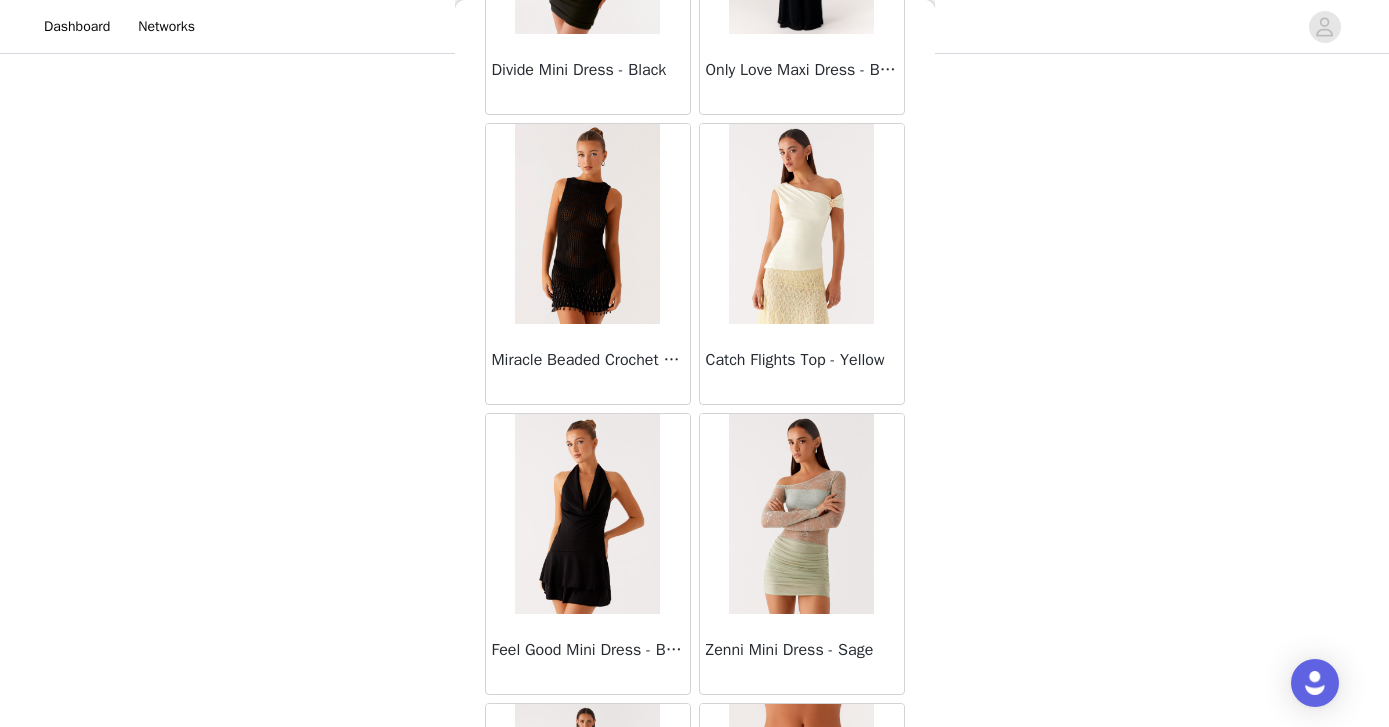 scroll, scrollTop: 54533, scrollLeft: 0, axis: vertical 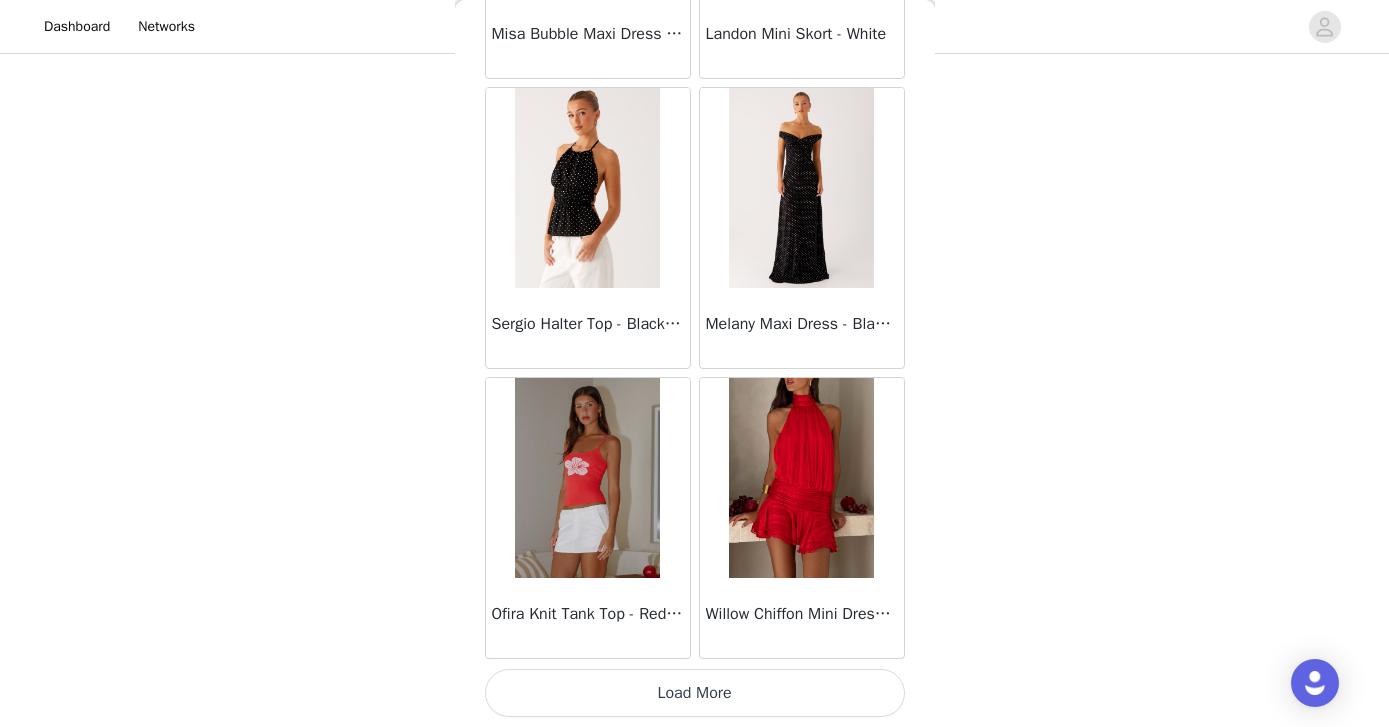 click on "Load More" at bounding box center [695, 693] 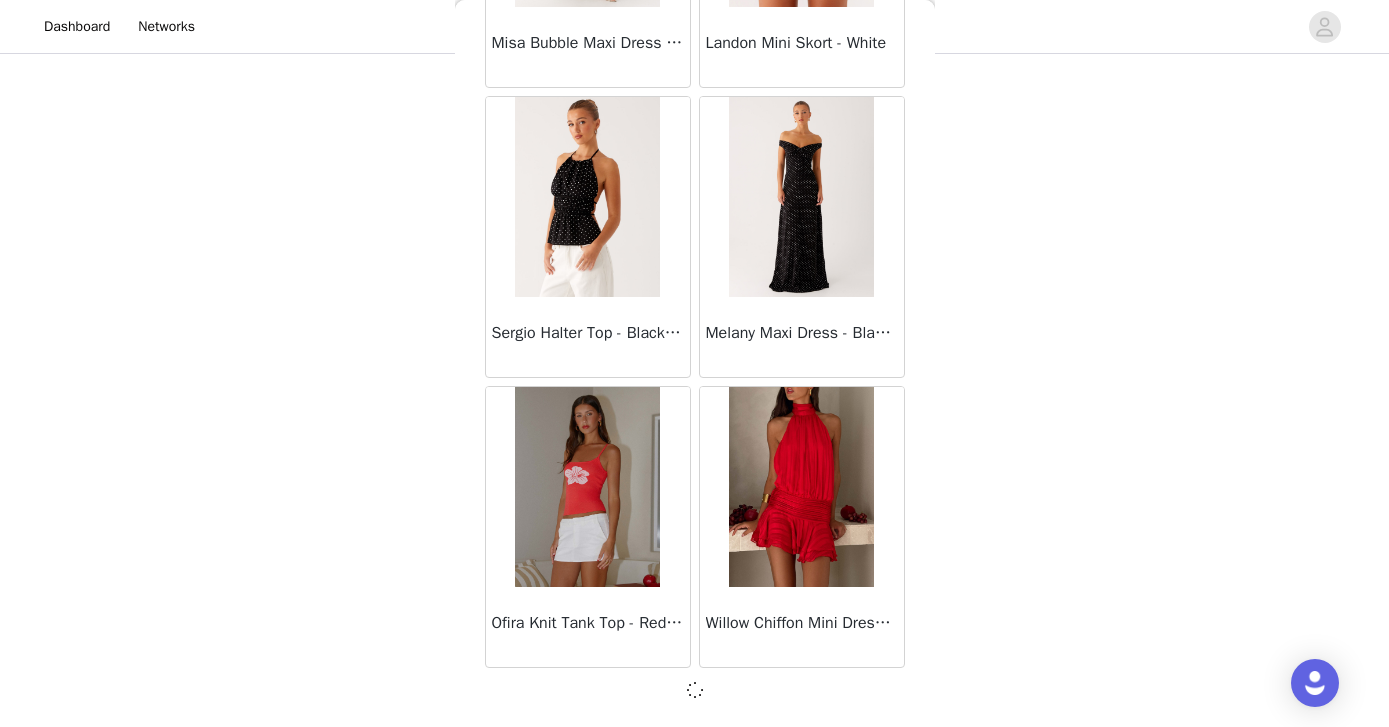 scroll, scrollTop: 54524, scrollLeft: 0, axis: vertical 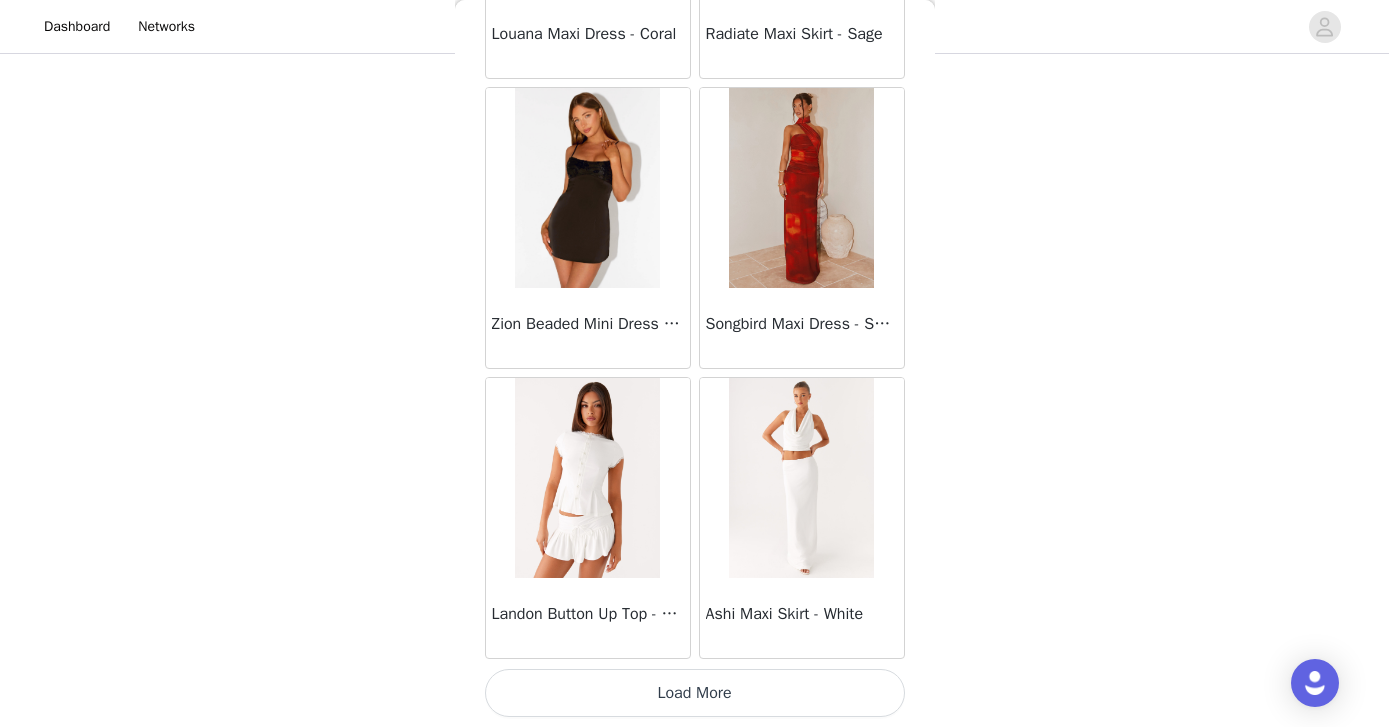 click on "Load More" at bounding box center [695, 693] 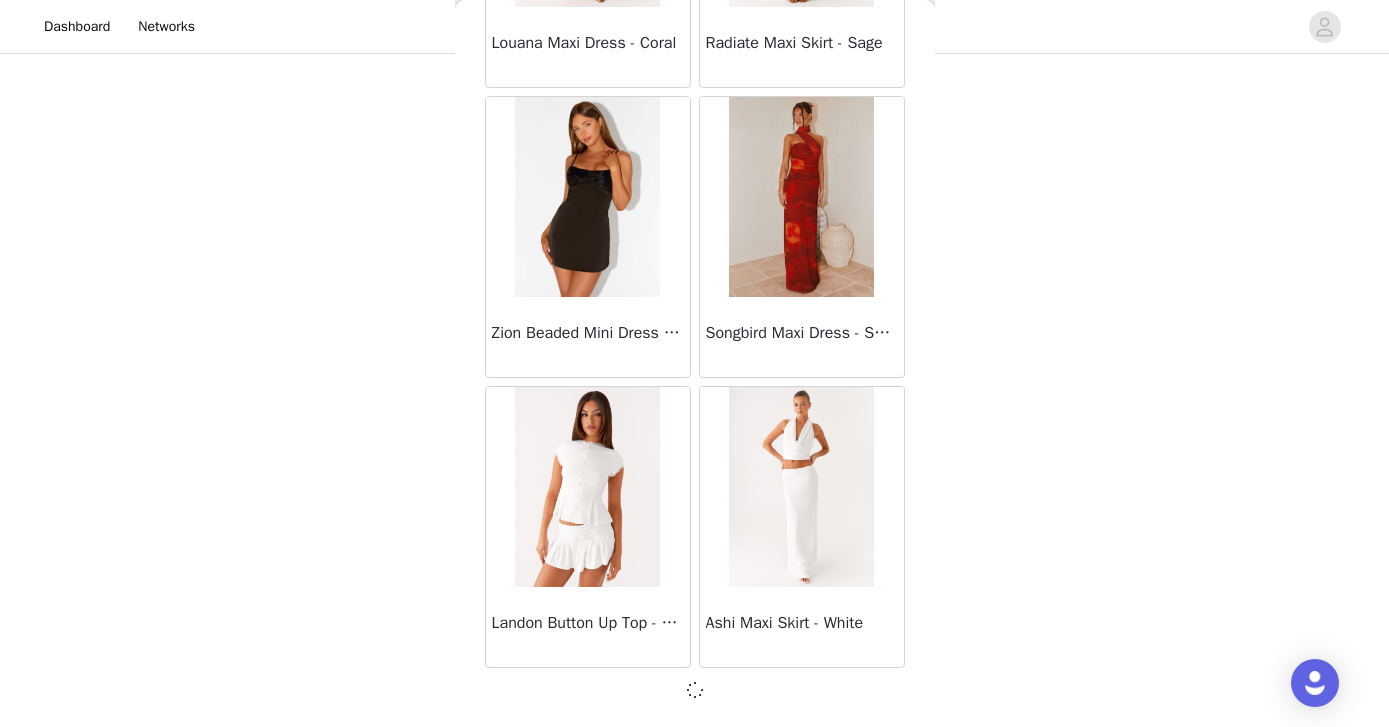 scroll, scrollTop: 57424, scrollLeft: 0, axis: vertical 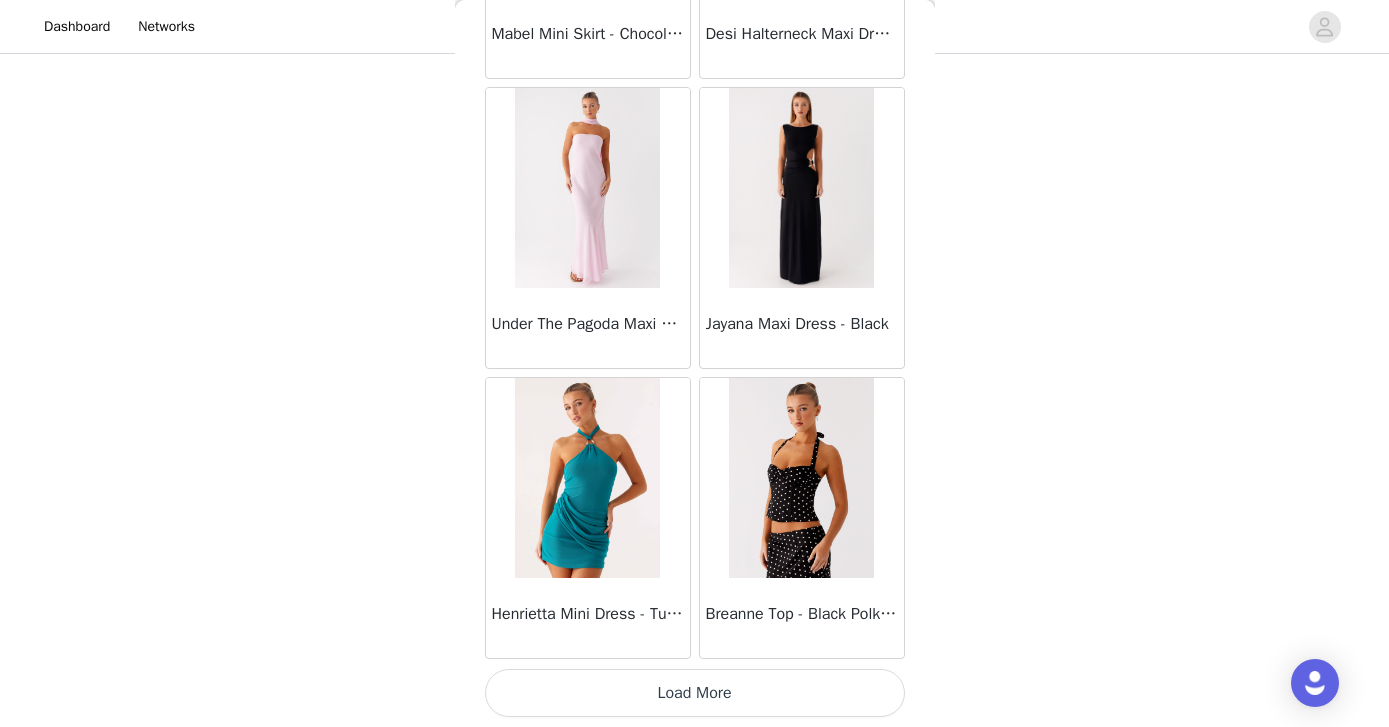 click on "Load More" at bounding box center [695, 693] 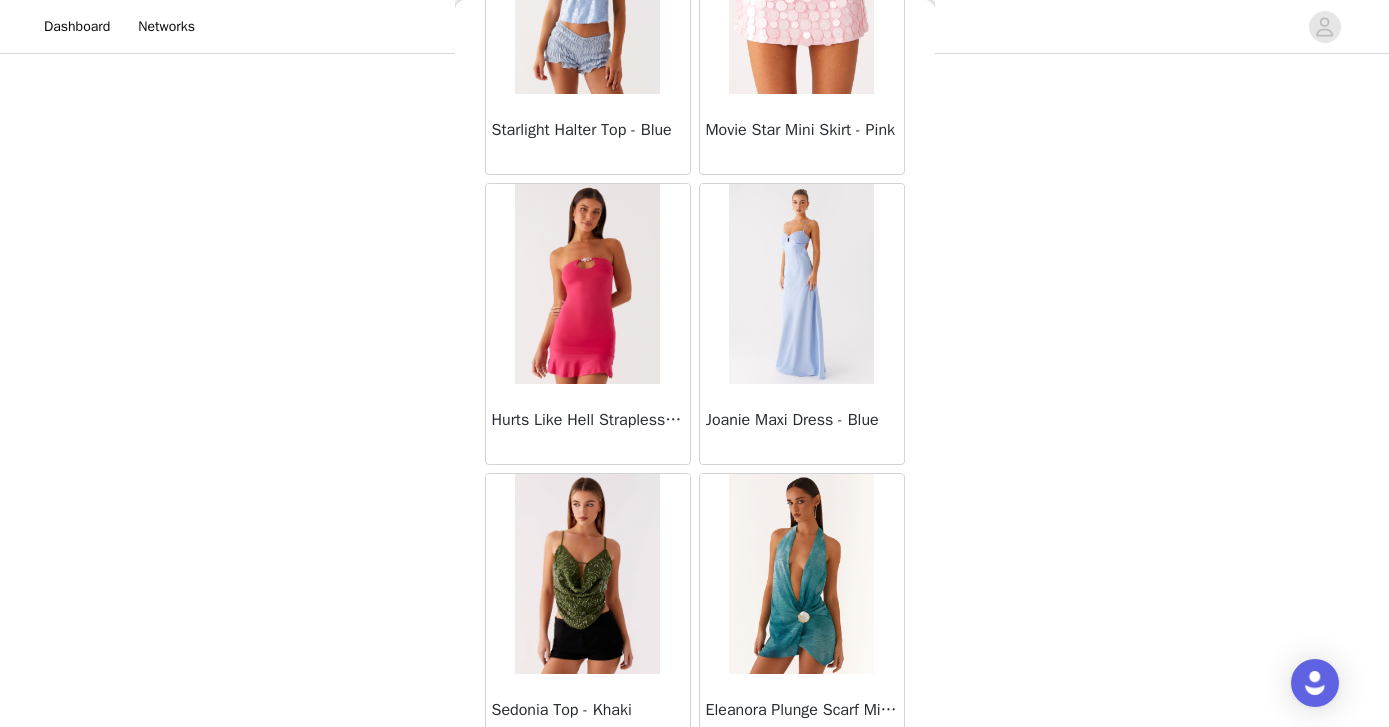 scroll, scrollTop: 63233, scrollLeft: 0, axis: vertical 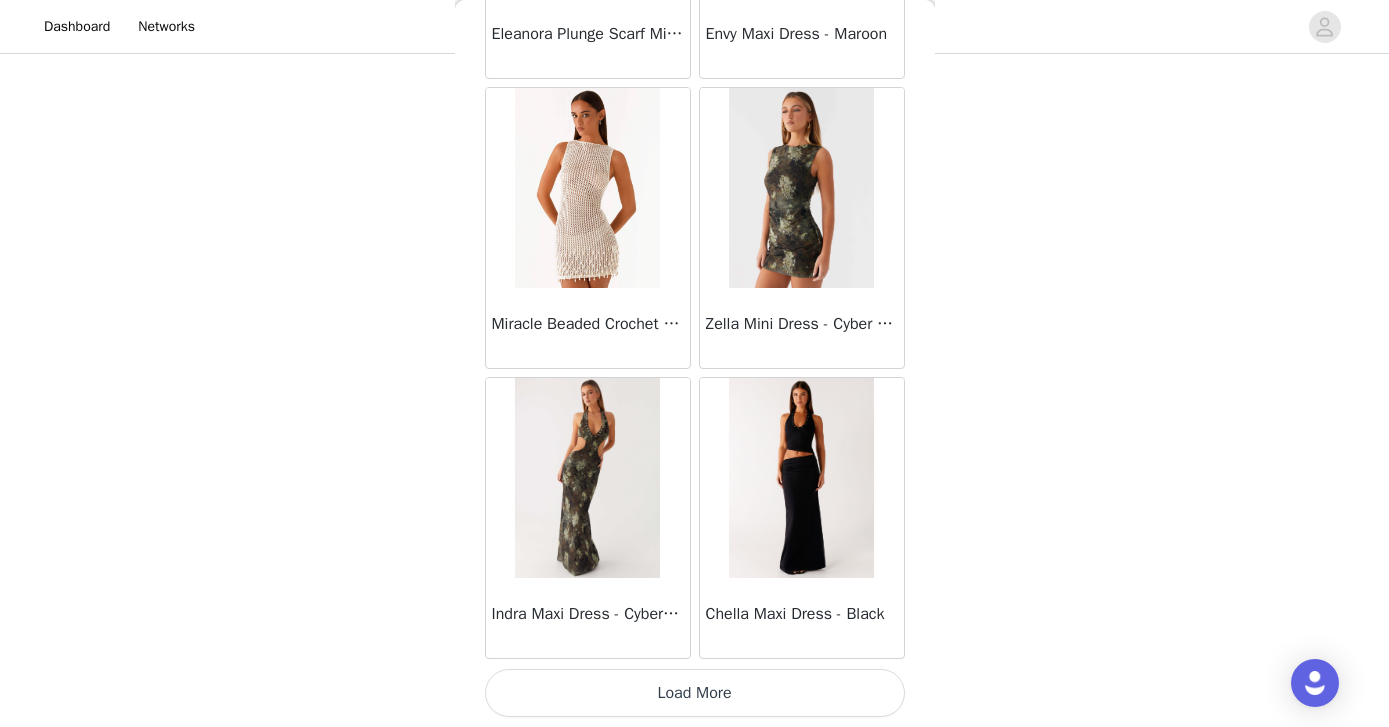 click on "Load More" at bounding box center [695, 693] 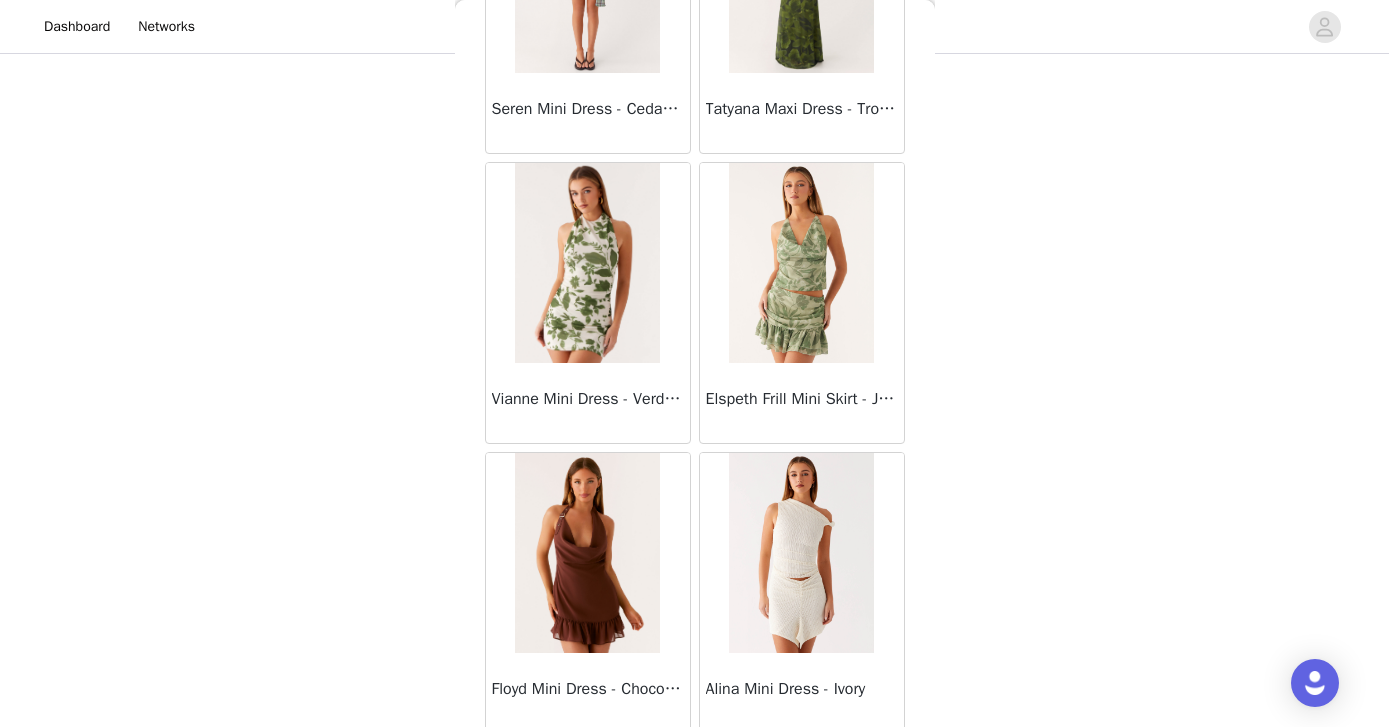 scroll, scrollTop: 66133, scrollLeft: 0, axis: vertical 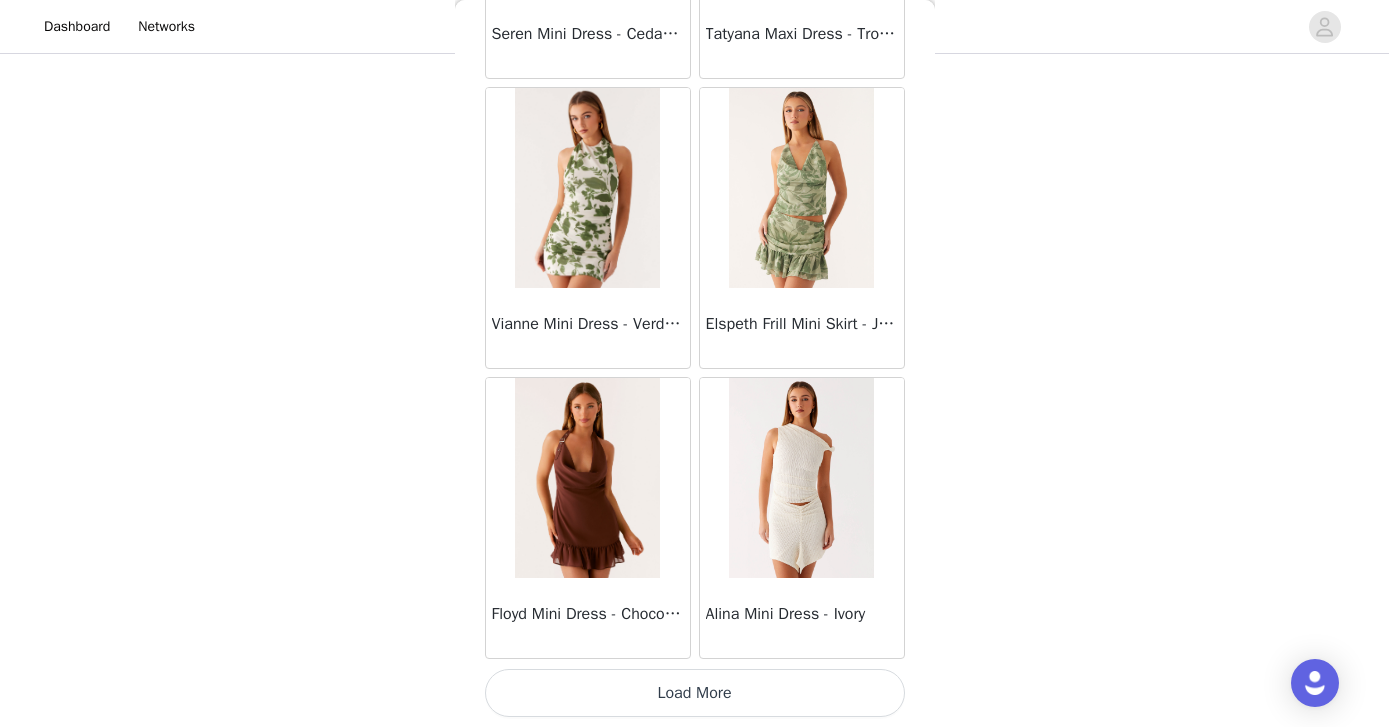 click on "Load More" at bounding box center [695, 693] 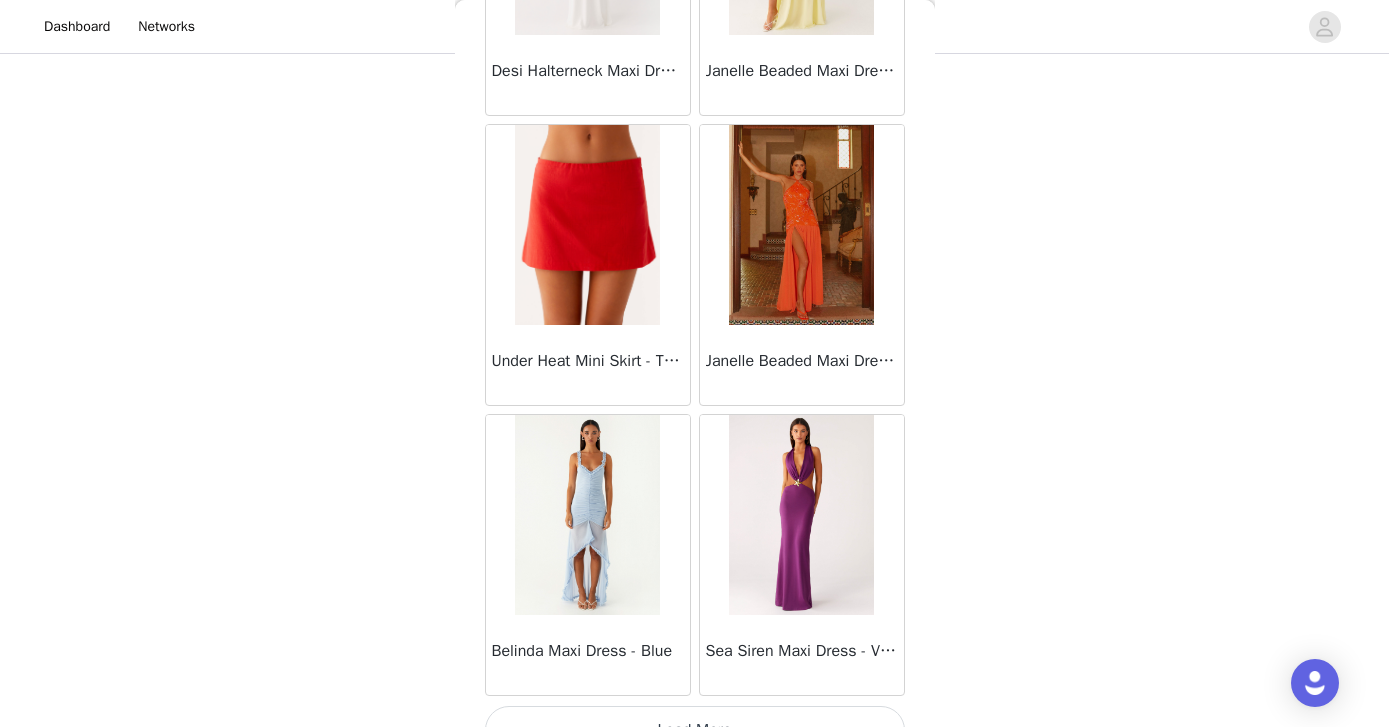 scroll, scrollTop: 69033, scrollLeft: 0, axis: vertical 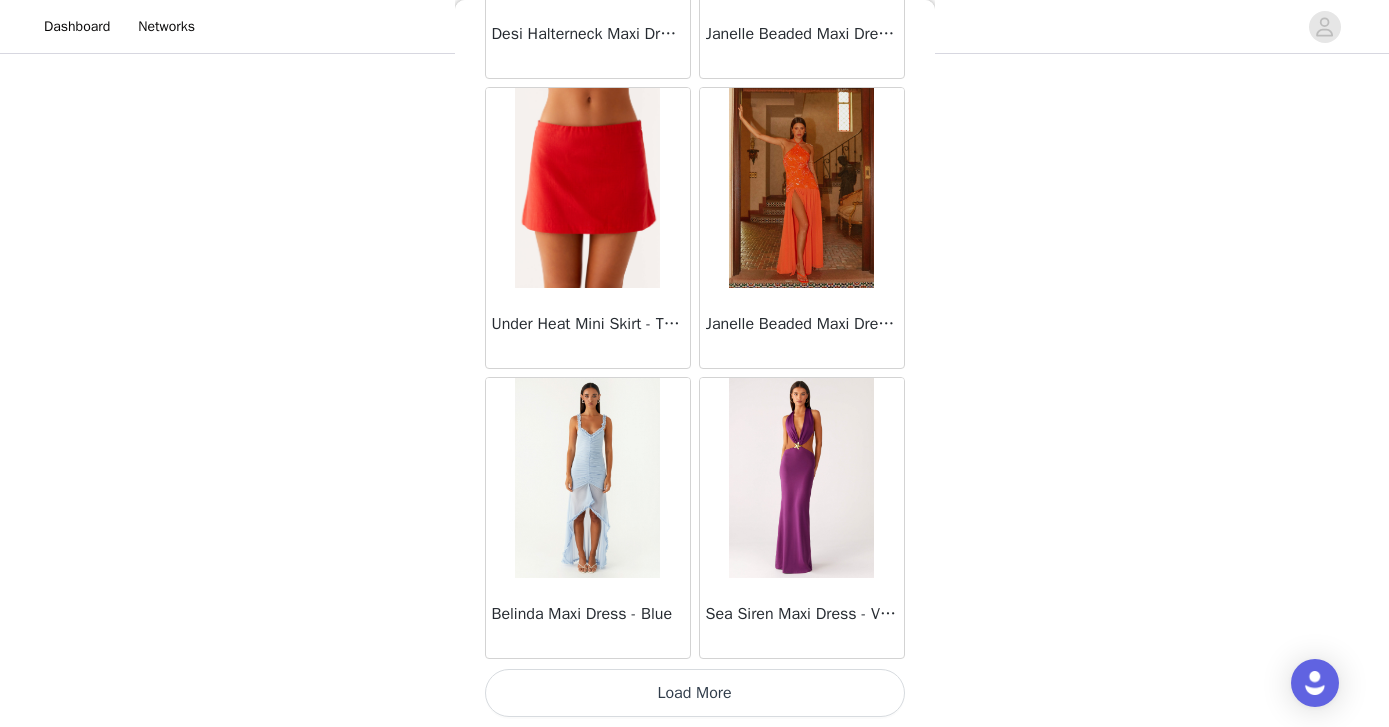 click on "Load More" at bounding box center (695, 693) 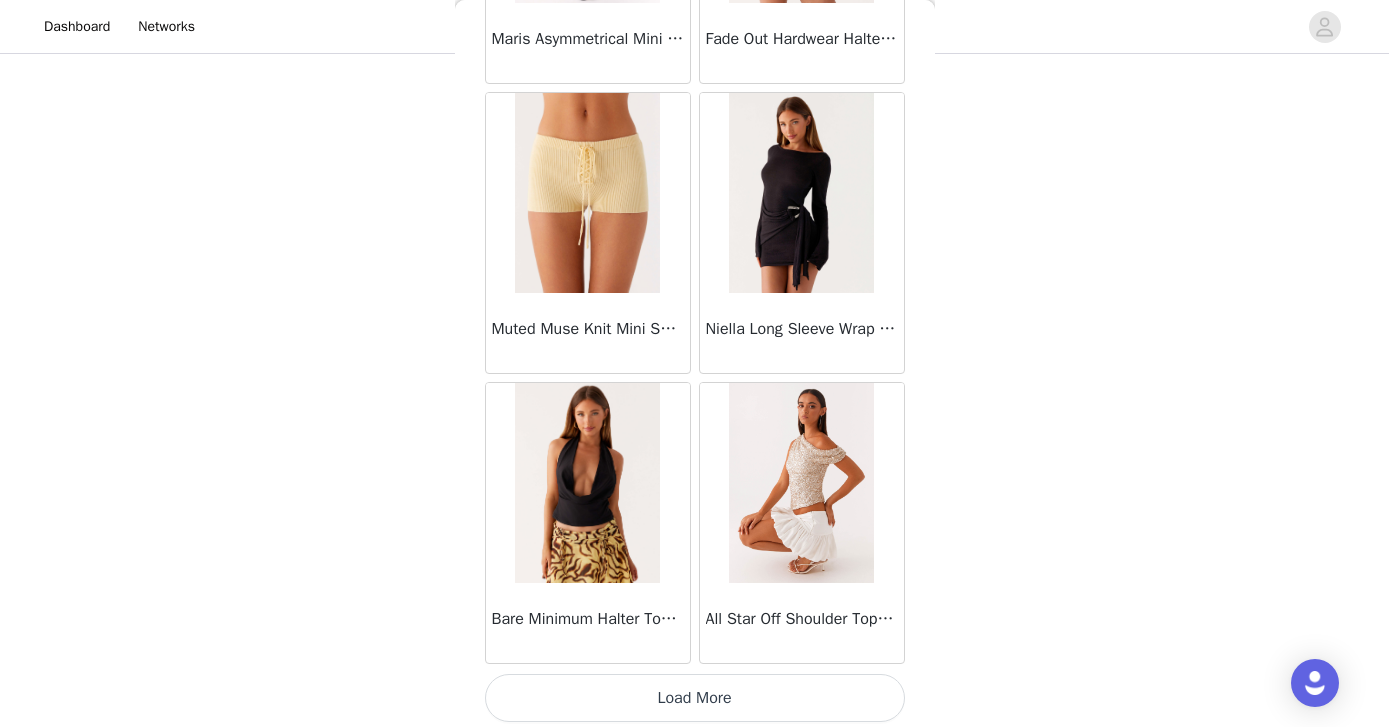 scroll, scrollTop: 71933, scrollLeft: 0, axis: vertical 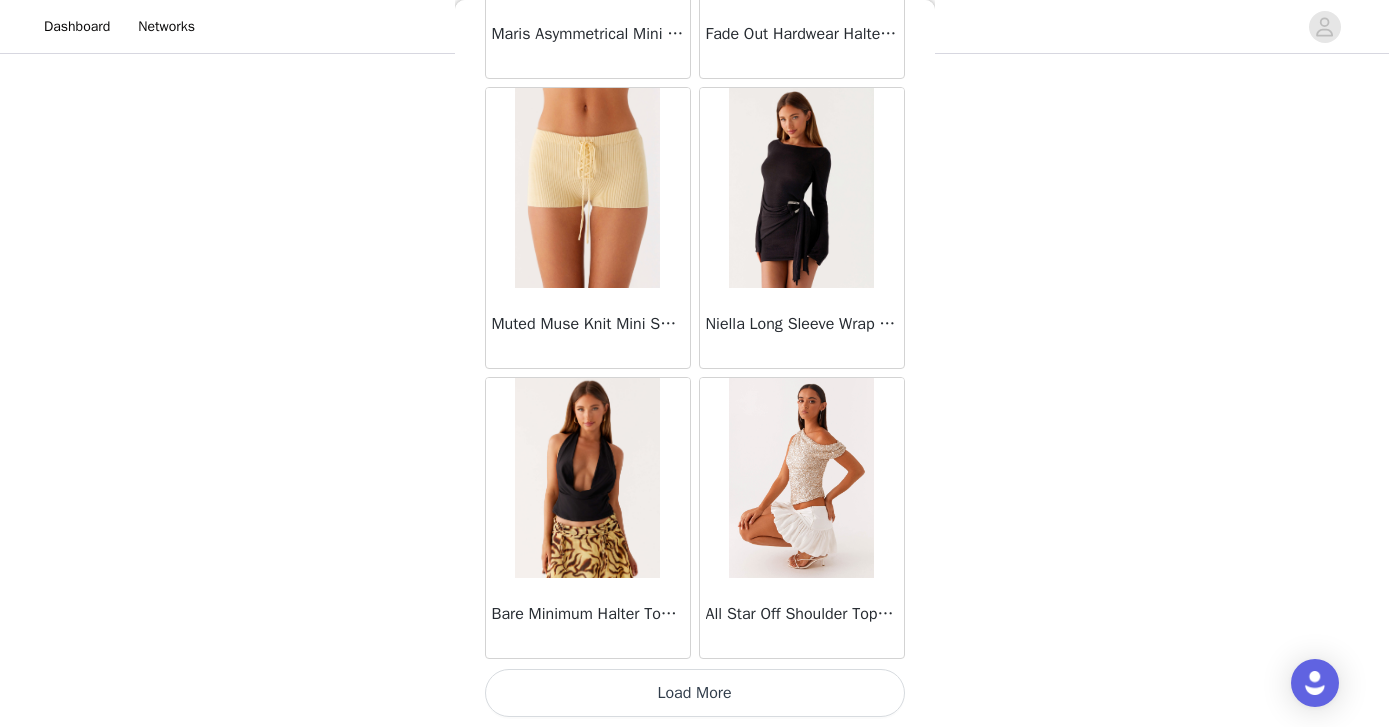 click on "Load More" at bounding box center (695, 693) 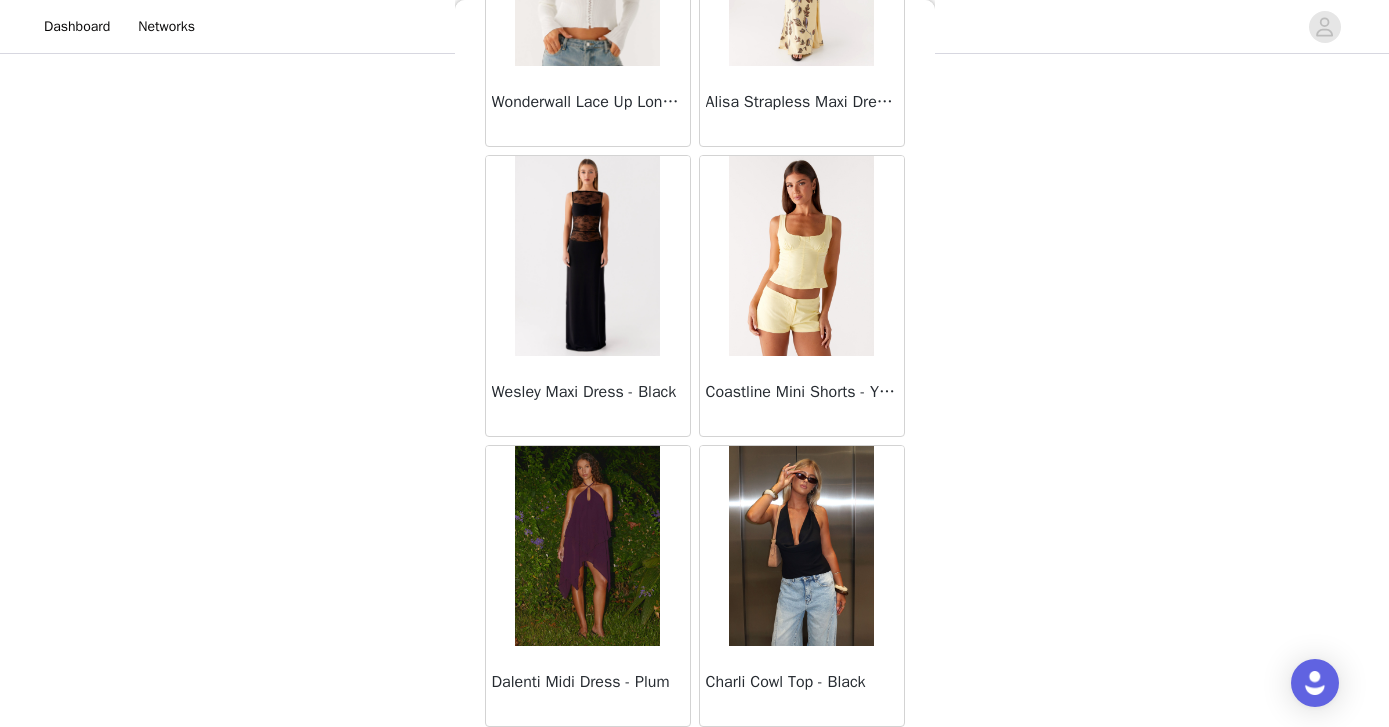 scroll, scrollTop: 74833, scrollLeft: 0, axis: vertical 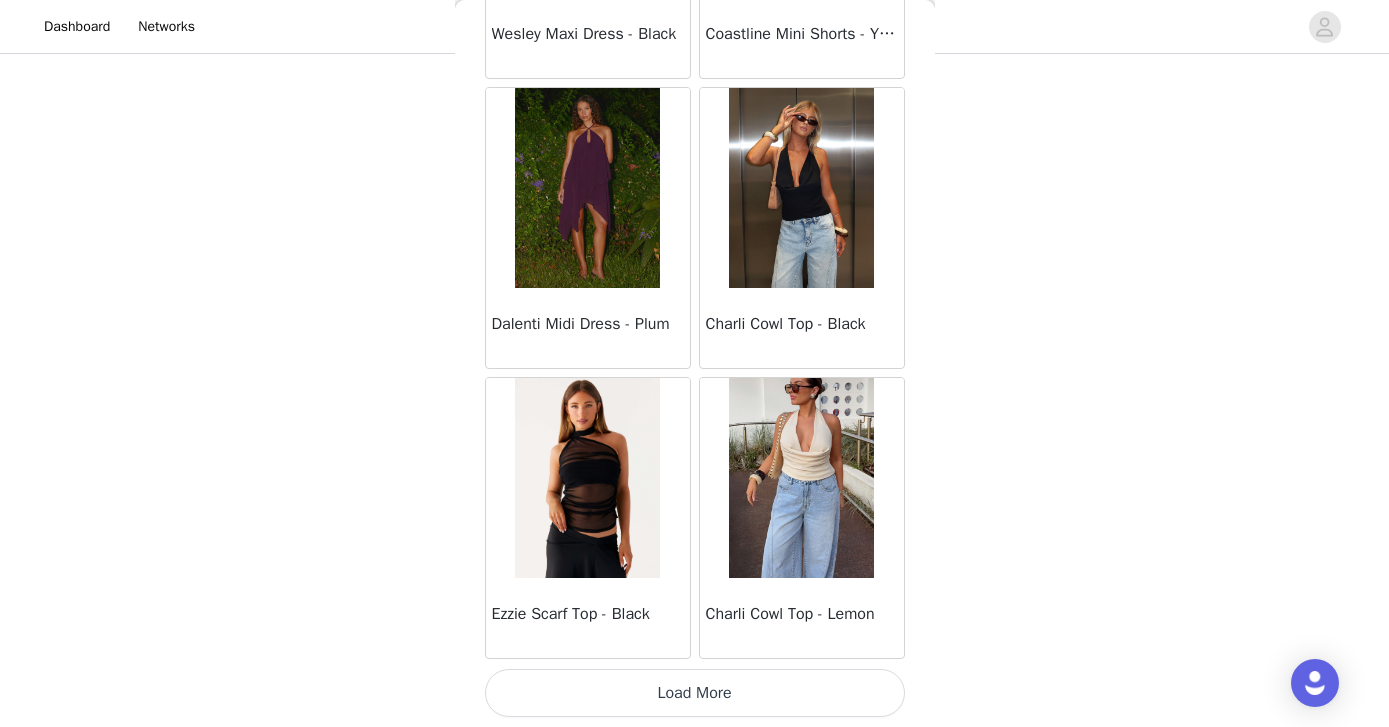 click on "Load More" at bounding box center (695, 693) 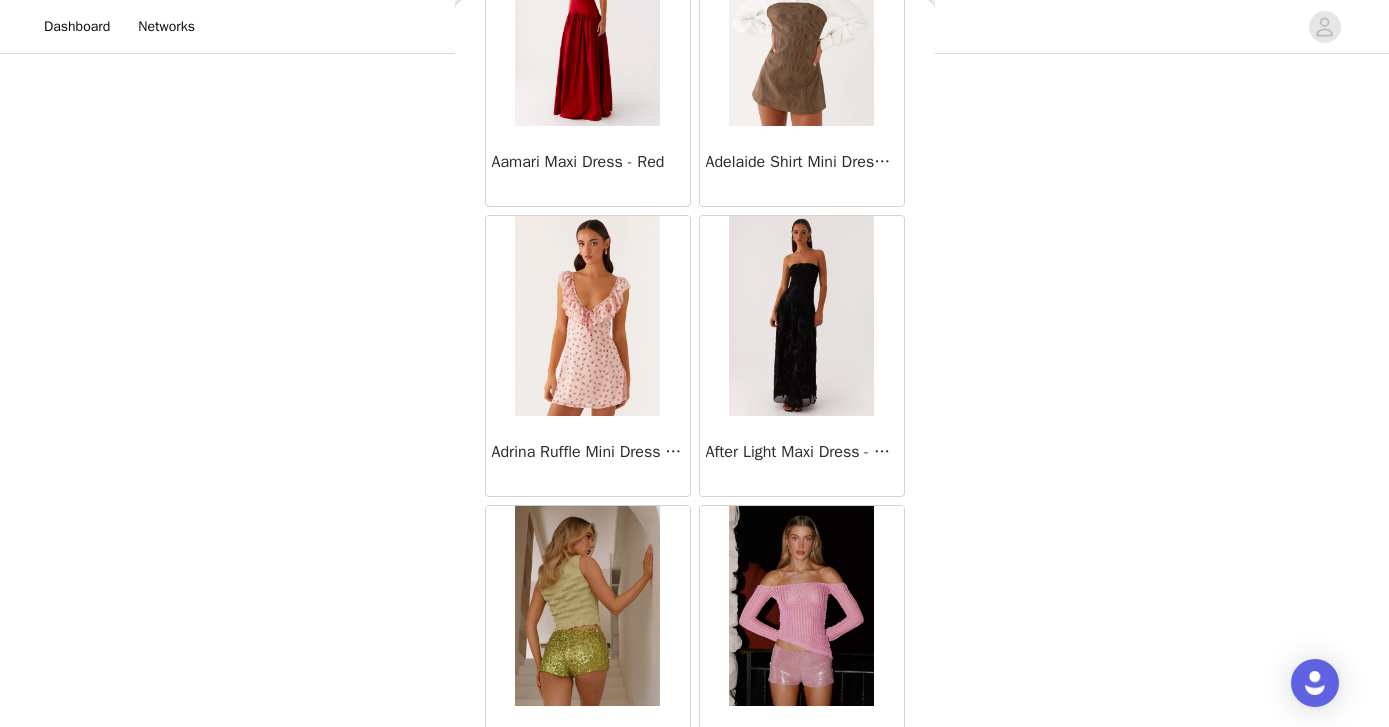 scroll, scrollTop: 77733, scrollLeft: 0, axis: vertical 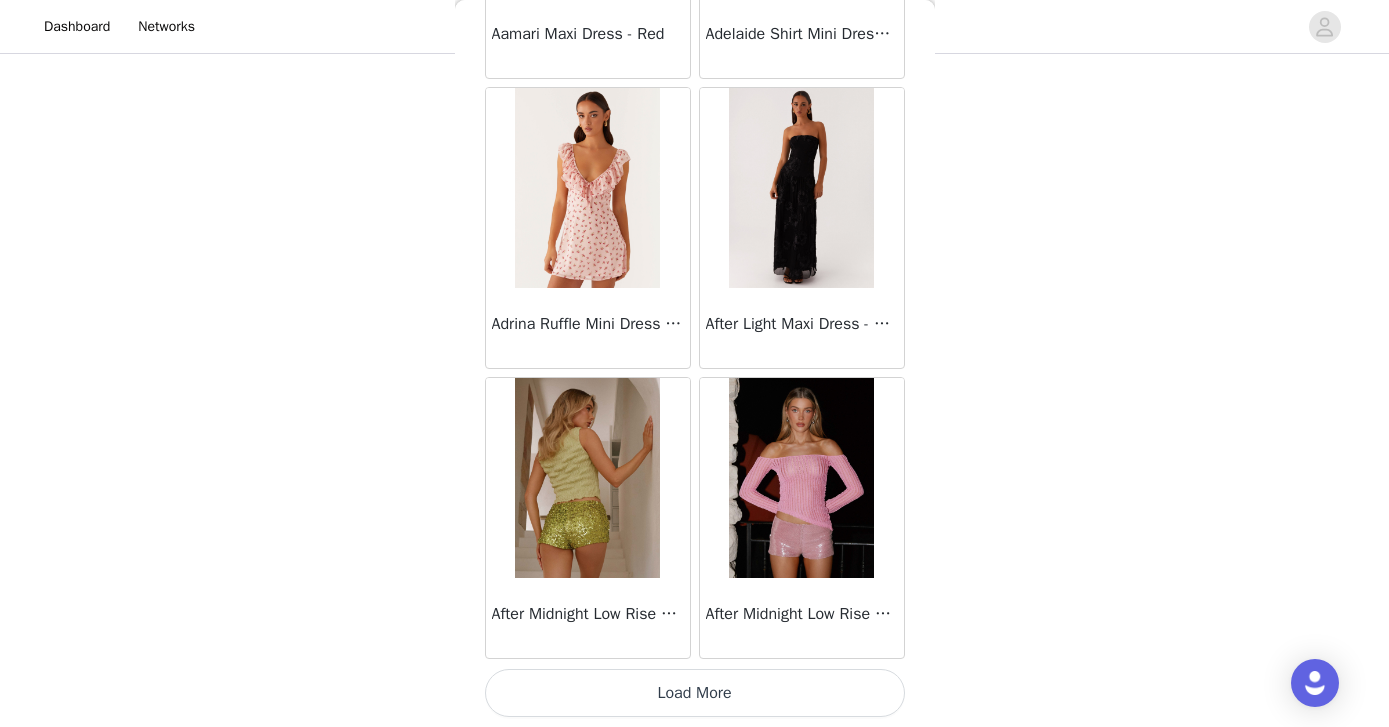 click on "Load More" at bounding box center [695, 693] 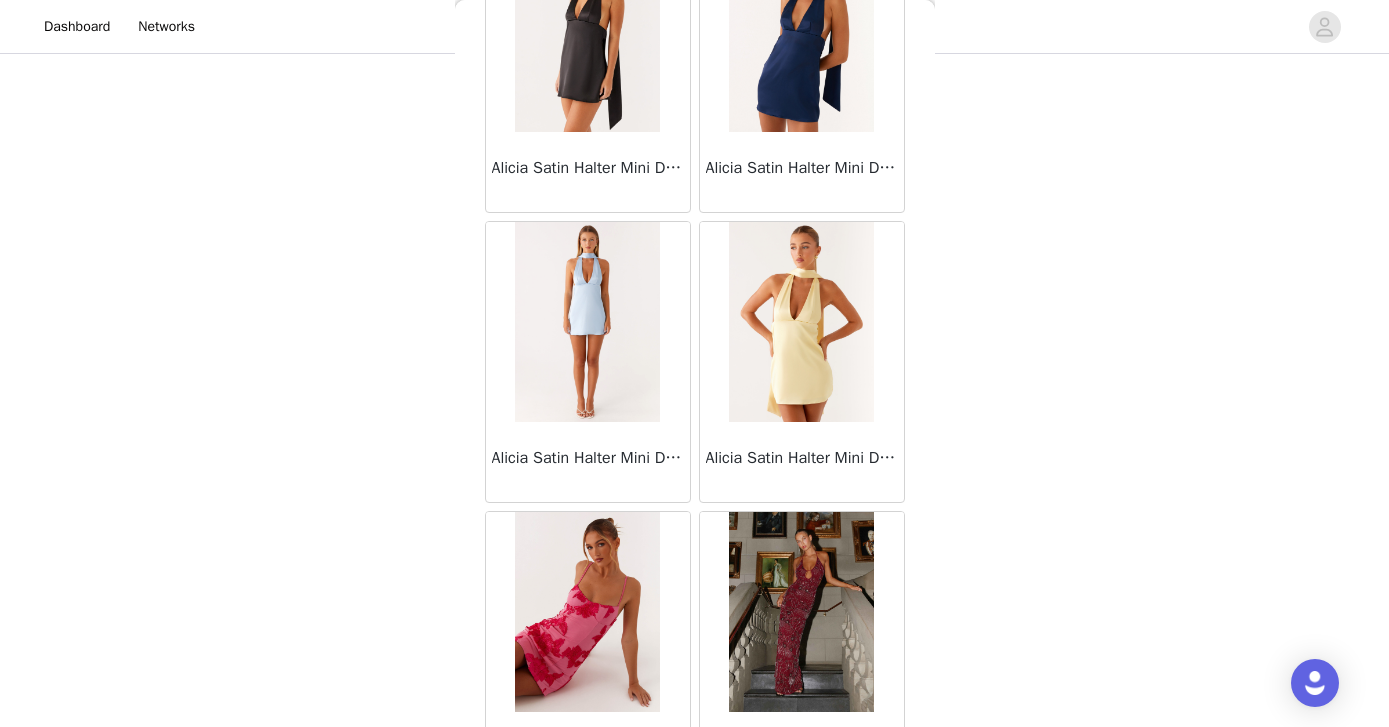 scroll, scrollTop: 80633, scrollLeft: 0, axis: vertical 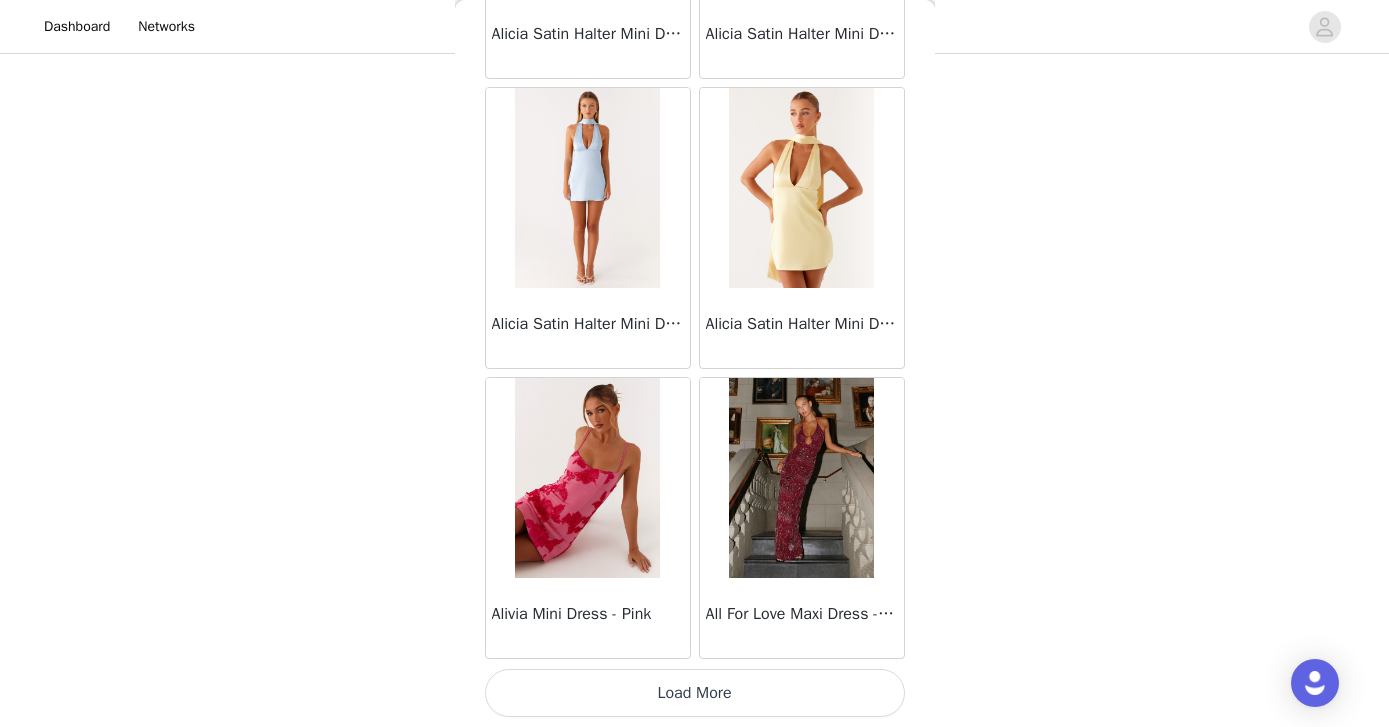 click on "Load More" at bounding box center [695, 693] 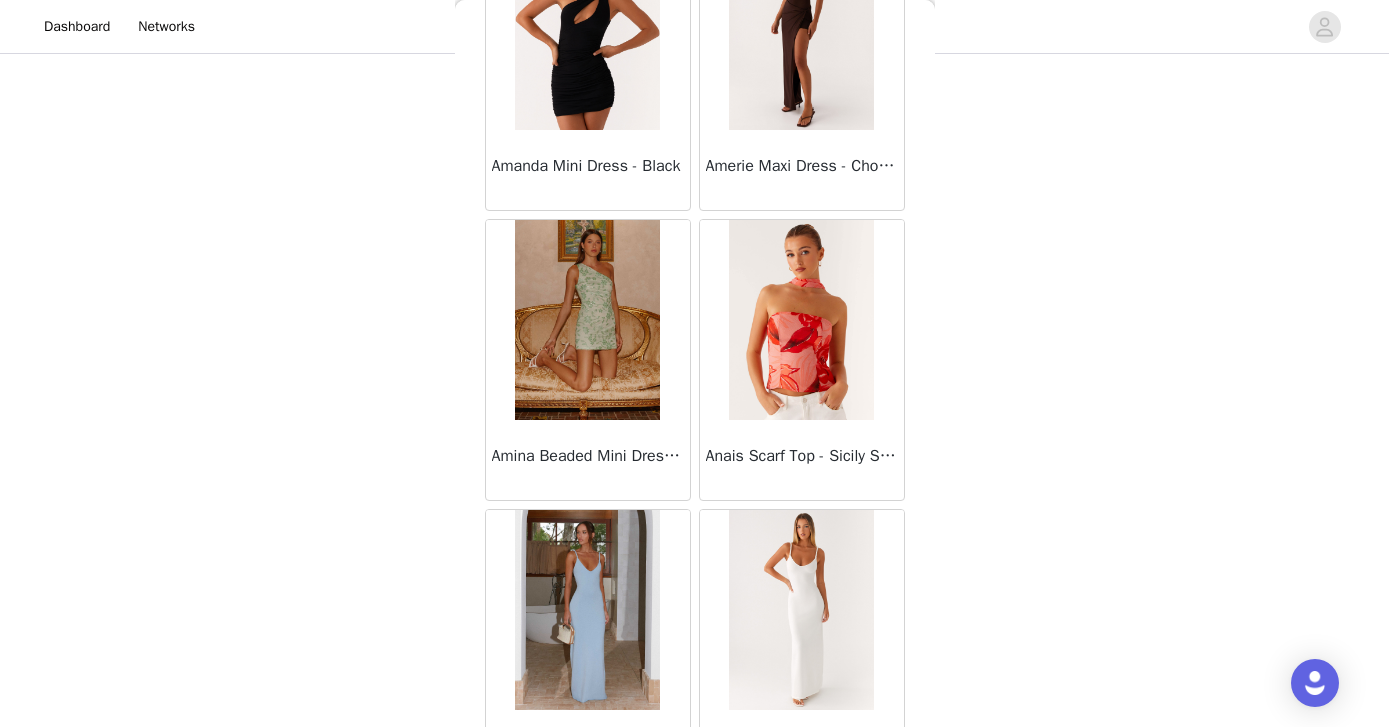 scroll, scrollTop: 82822, scrollLeft: 0, axis: vertical 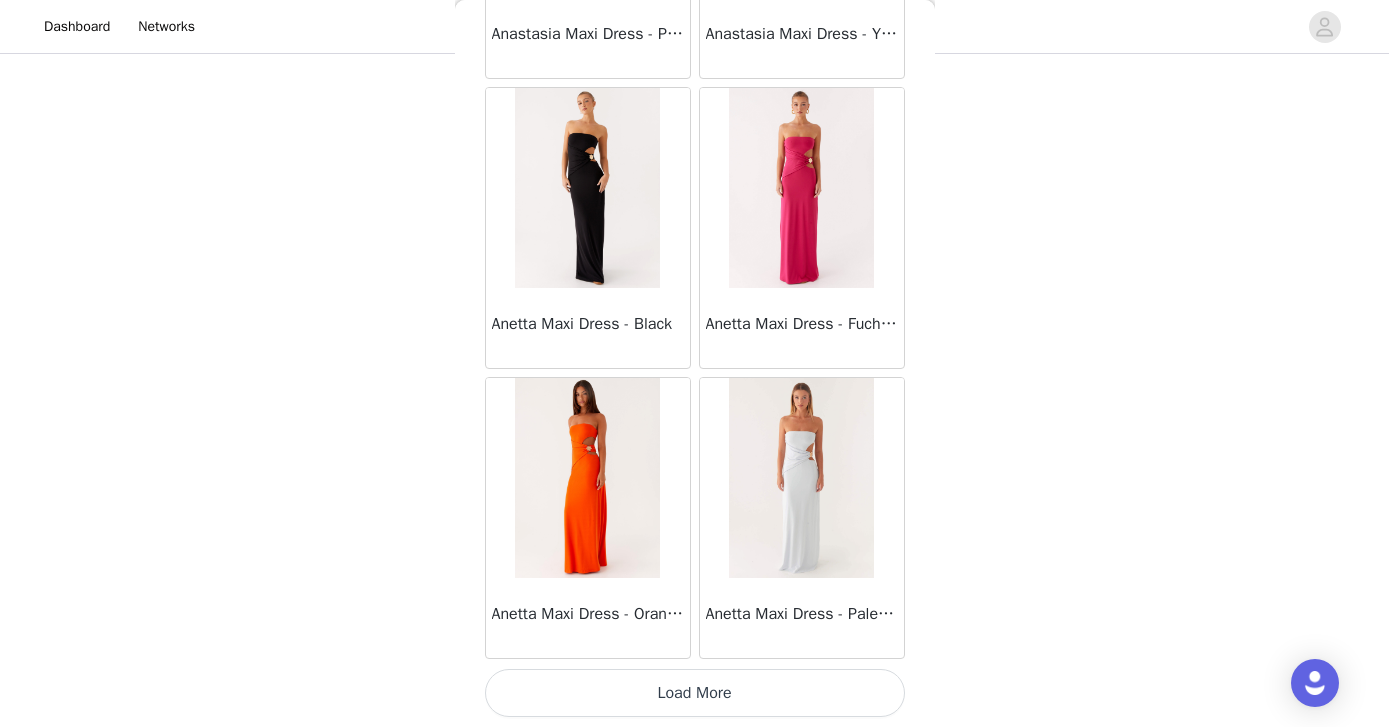 click on "Load More" at bounding box center [695, 693] 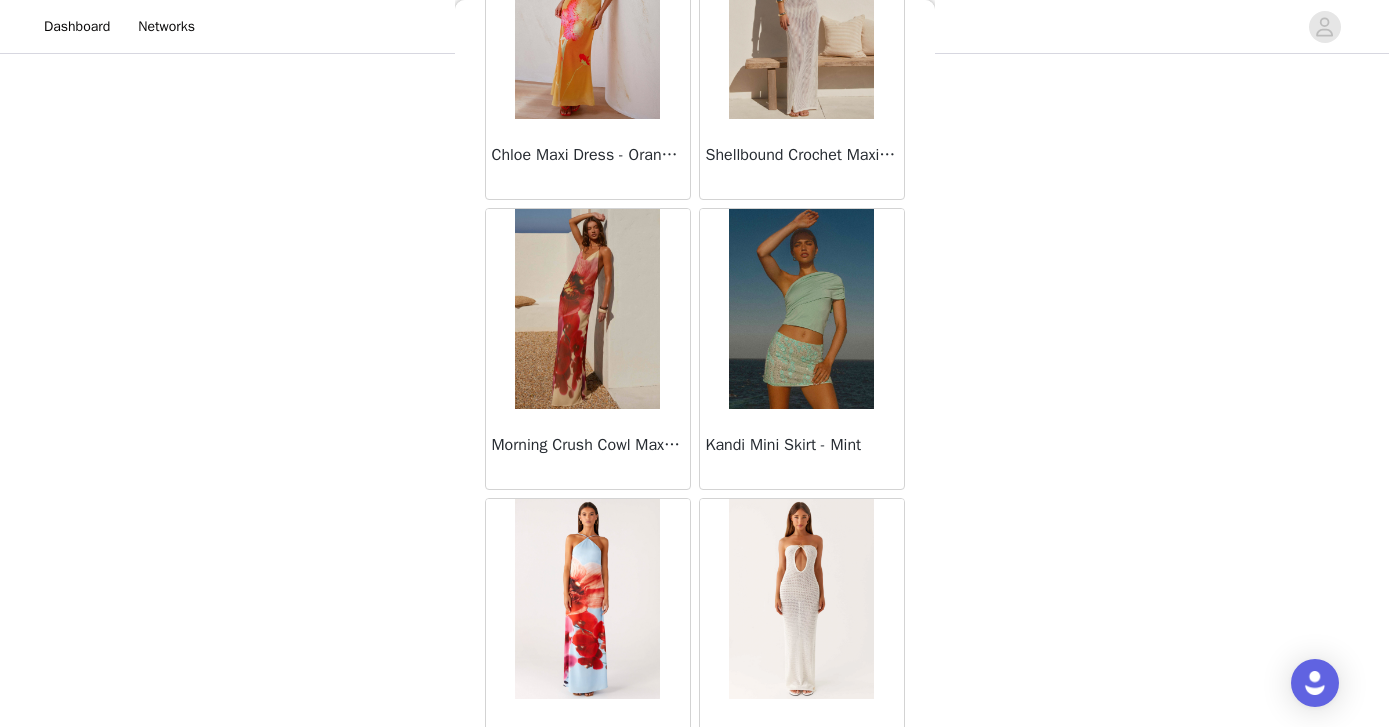 scroll, scrollTop: 69770, scrollLeft: 0, axis: vertical 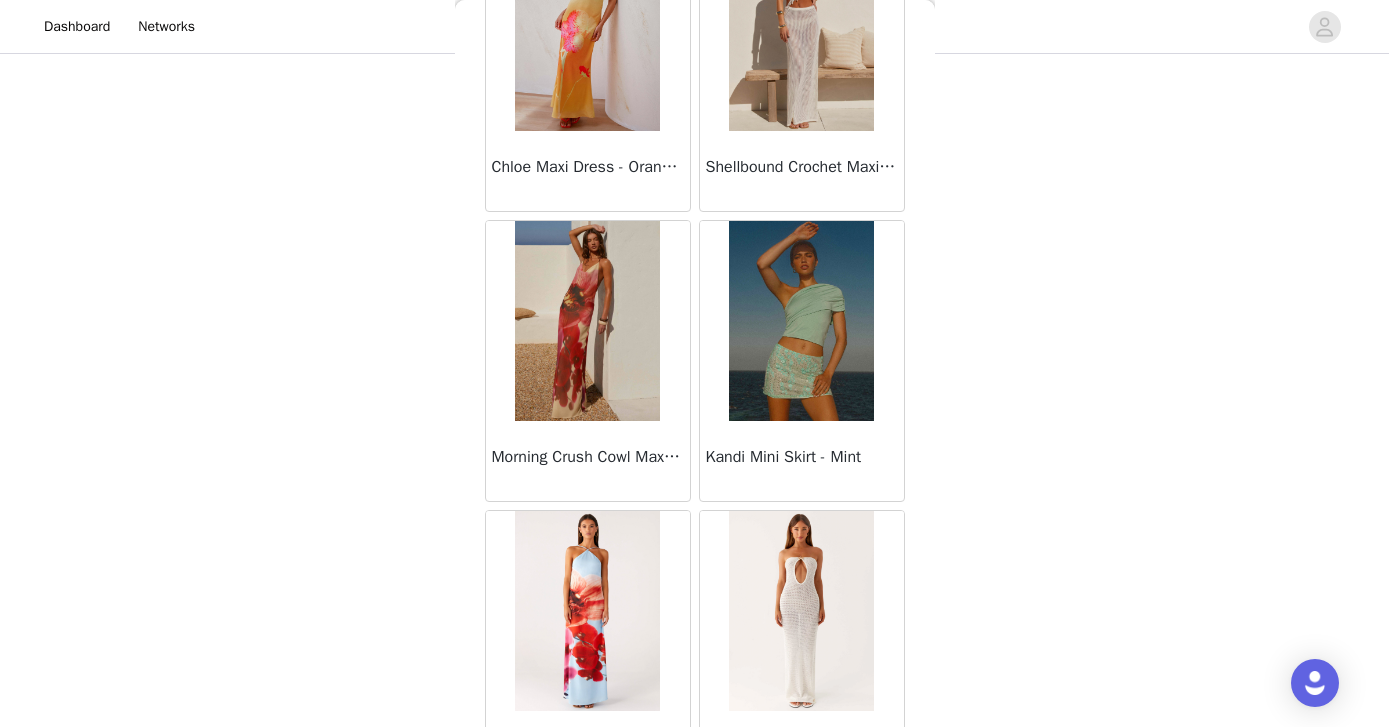 click at bounding box center [801, 321] 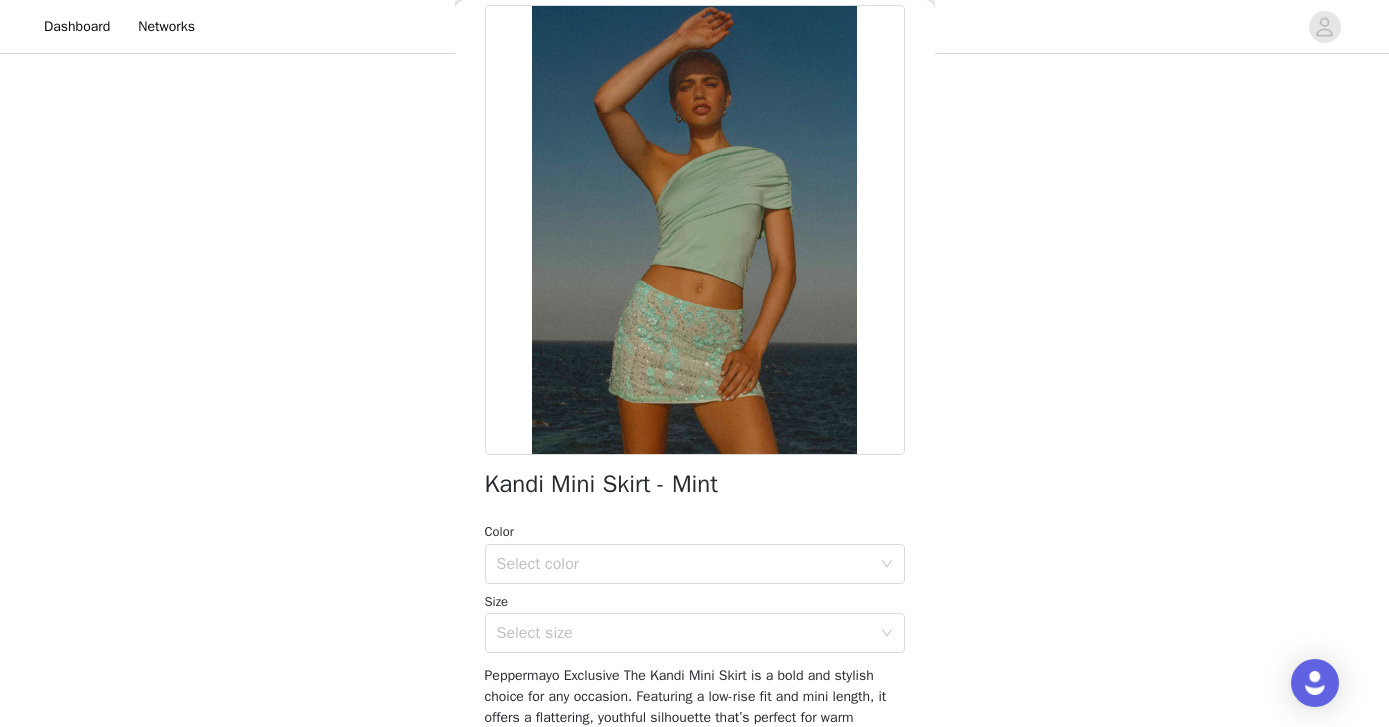 scroll, scrollTop: 99, scrollLeft: 0, axis: vertical 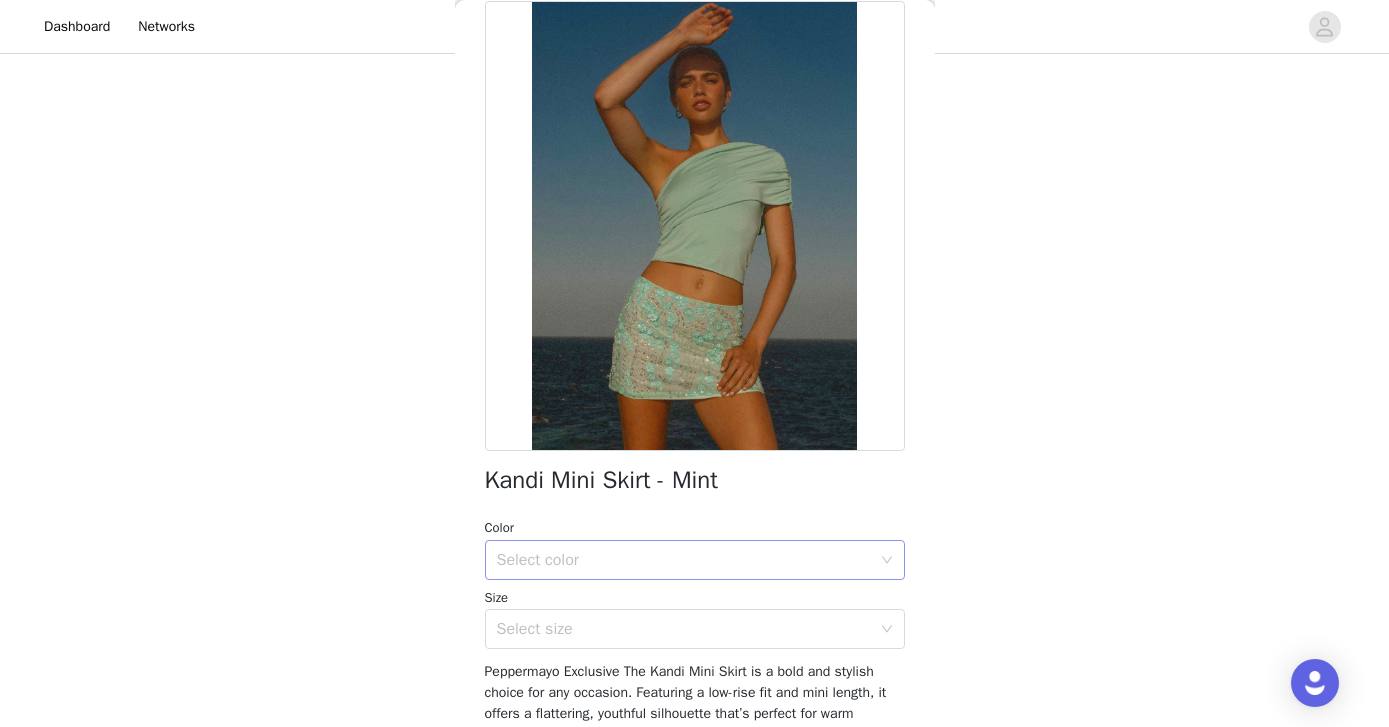 click on "Select color" at bounding box center (684, 560) 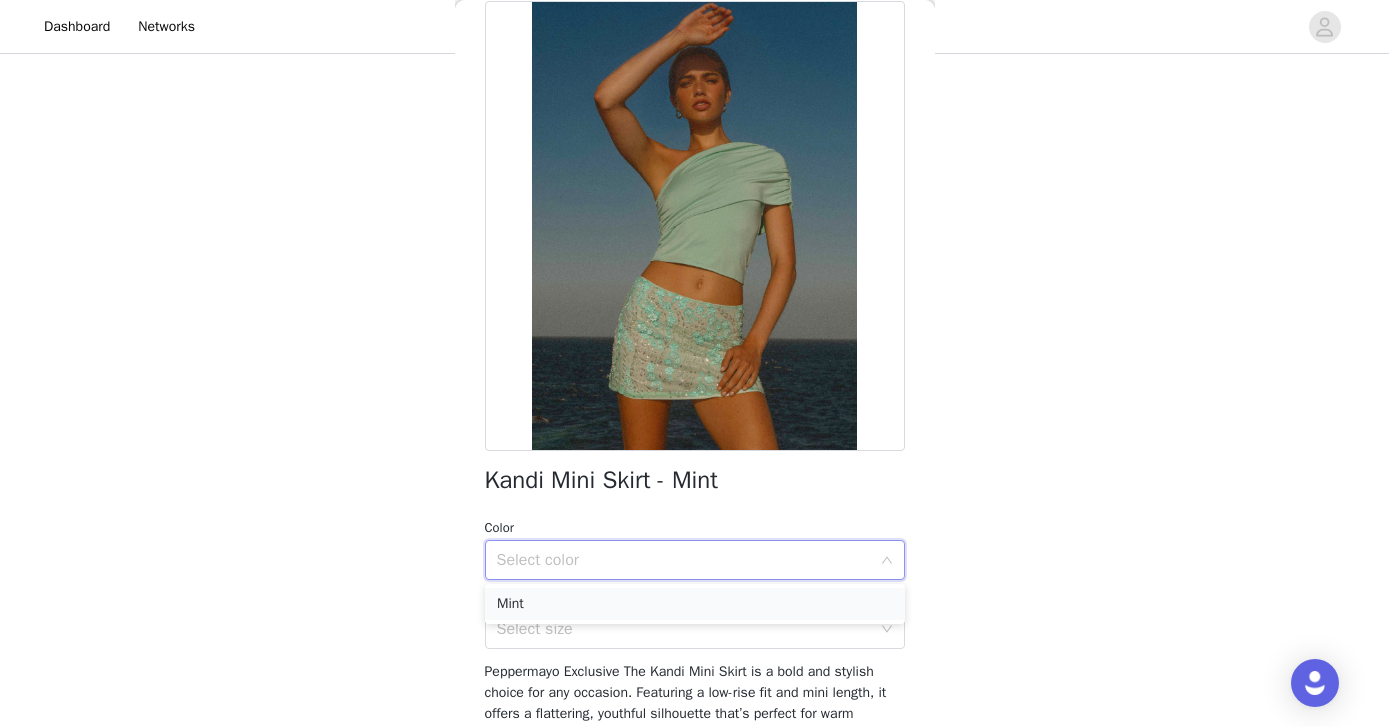 click on "Mint" at bounding box center [695, 604] 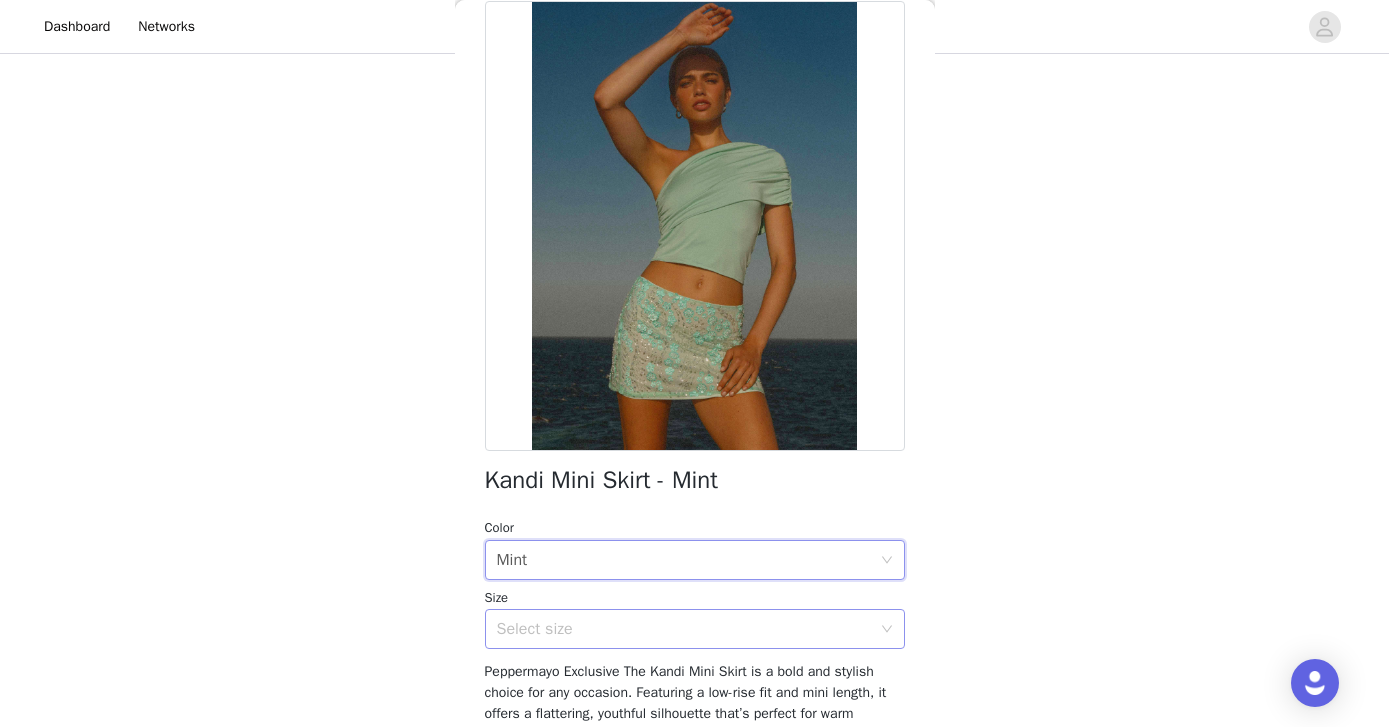 click on "Select size" at bounding box center [684, 629] 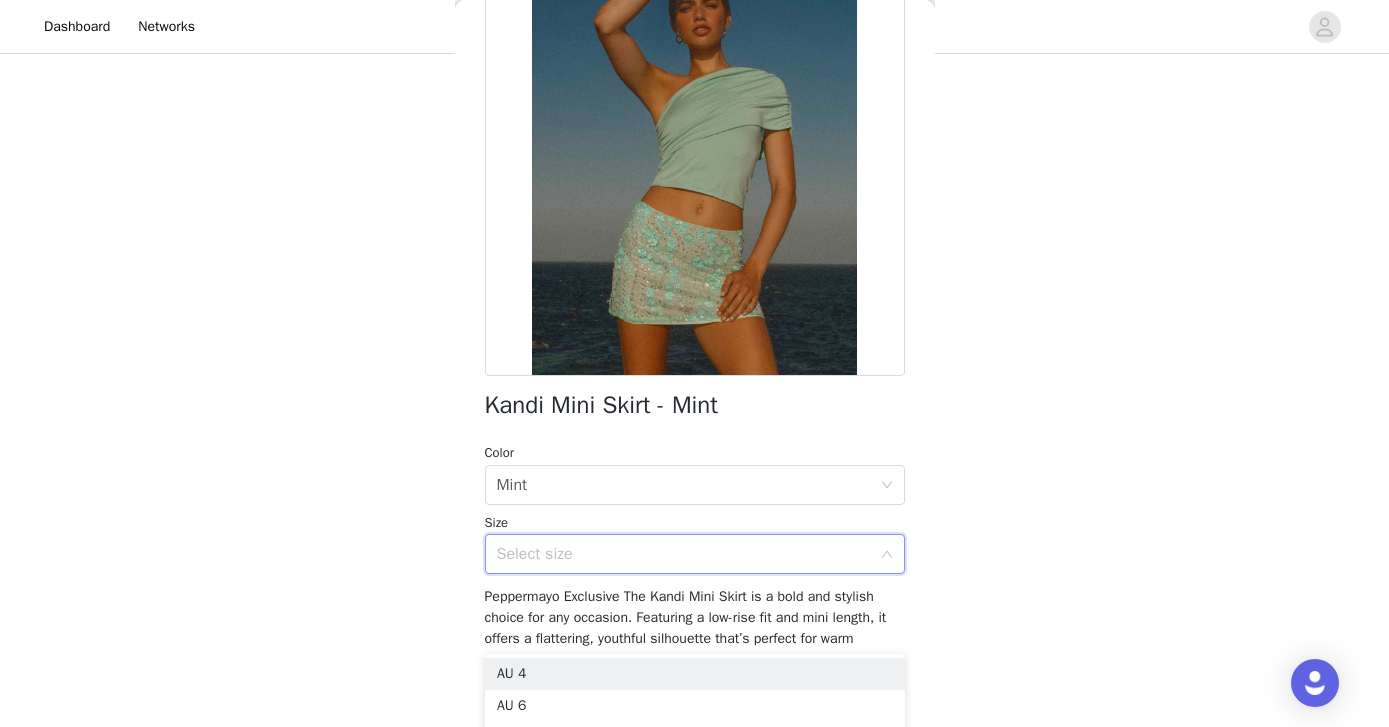 scroll, scrollTop: 177, scrollLeft: 0, axis: vertical 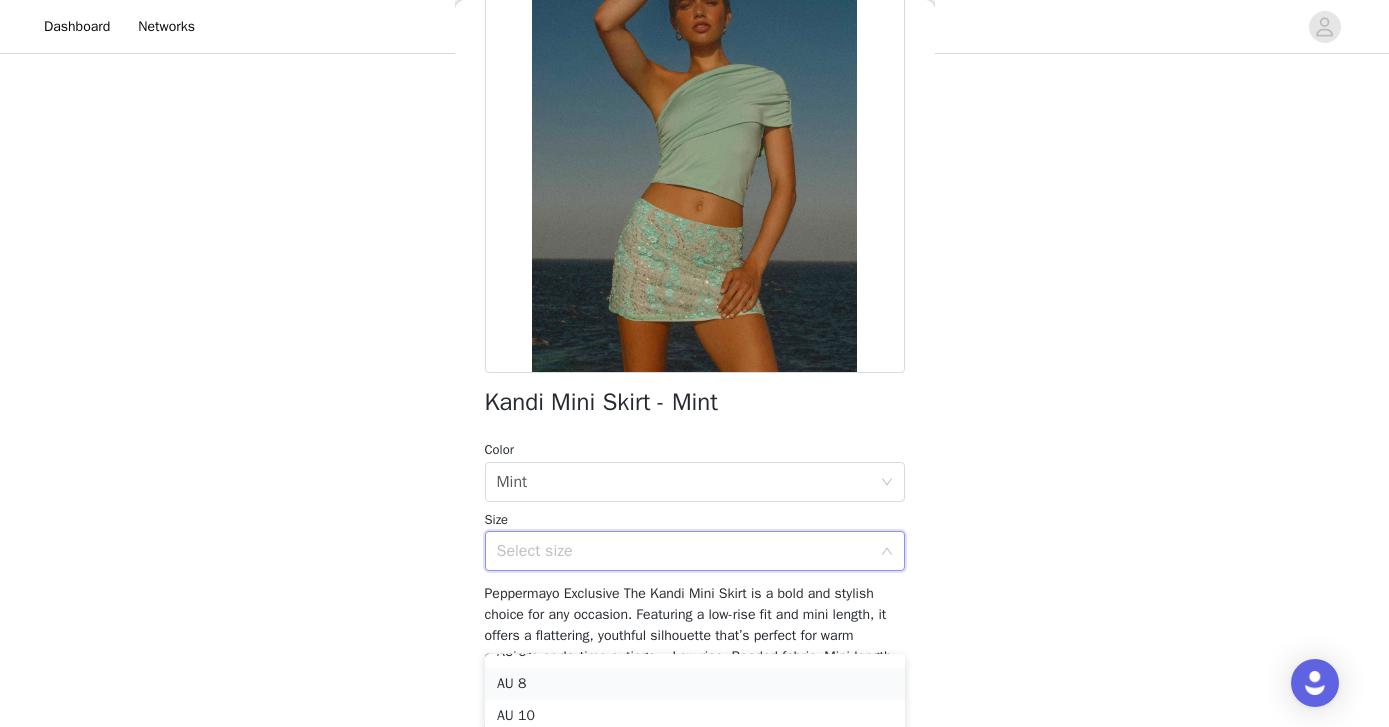 click on "AU 8" at bounding box center (695, 684) 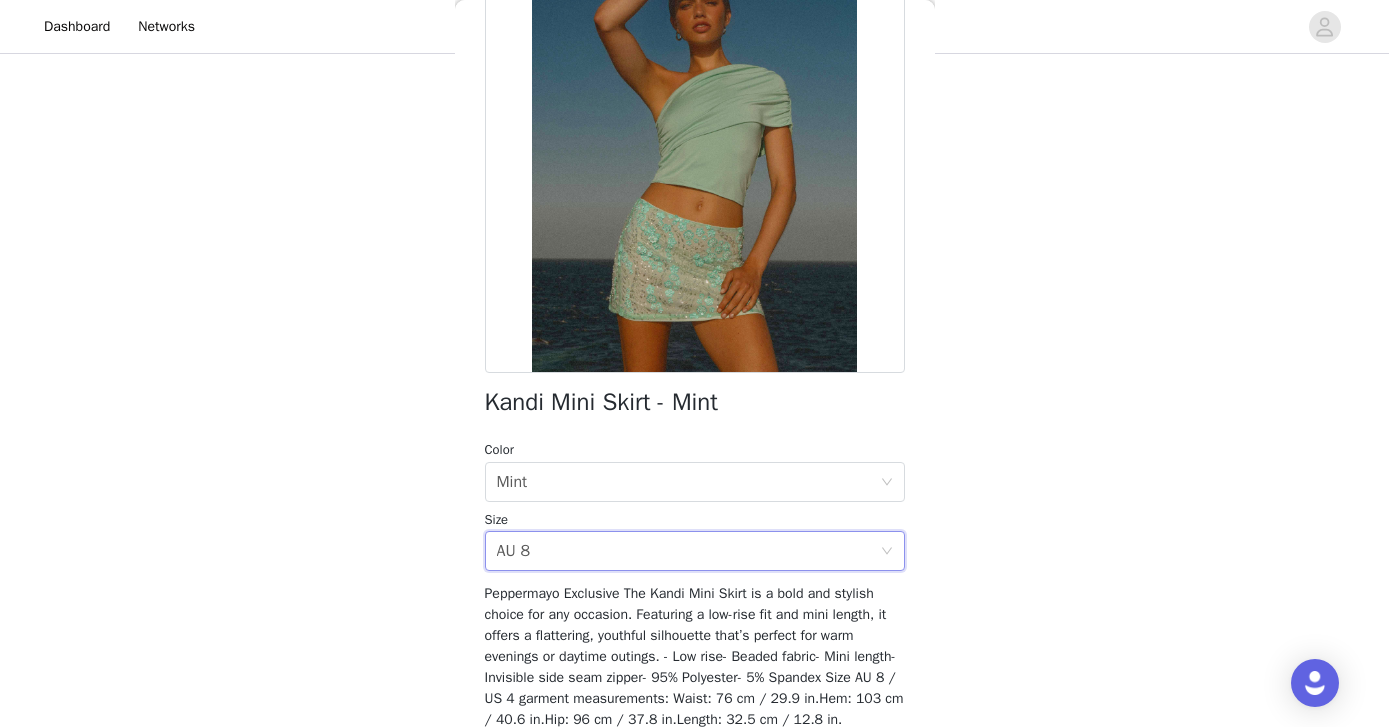 scroll, scrollTop: 285, scrollLeft: 0, axis: vertical 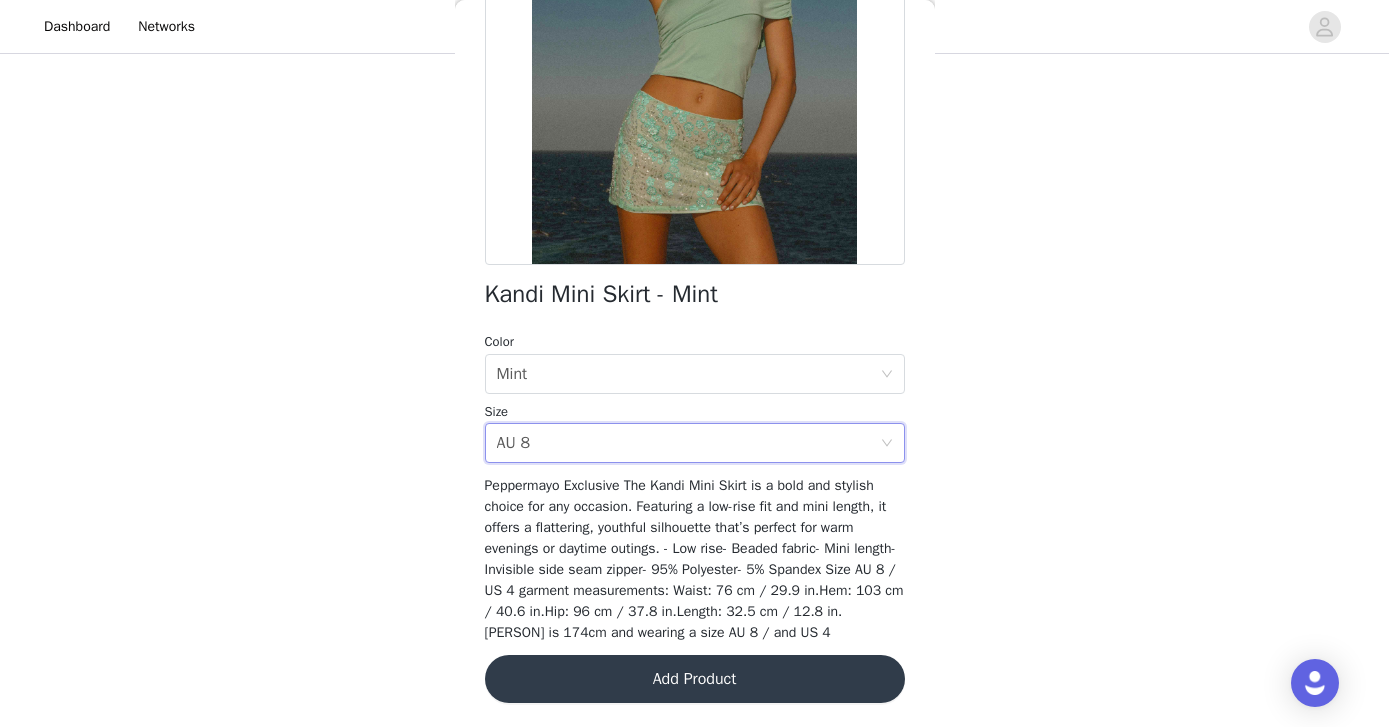click on "Add Product" at bounding box center [695, 679] 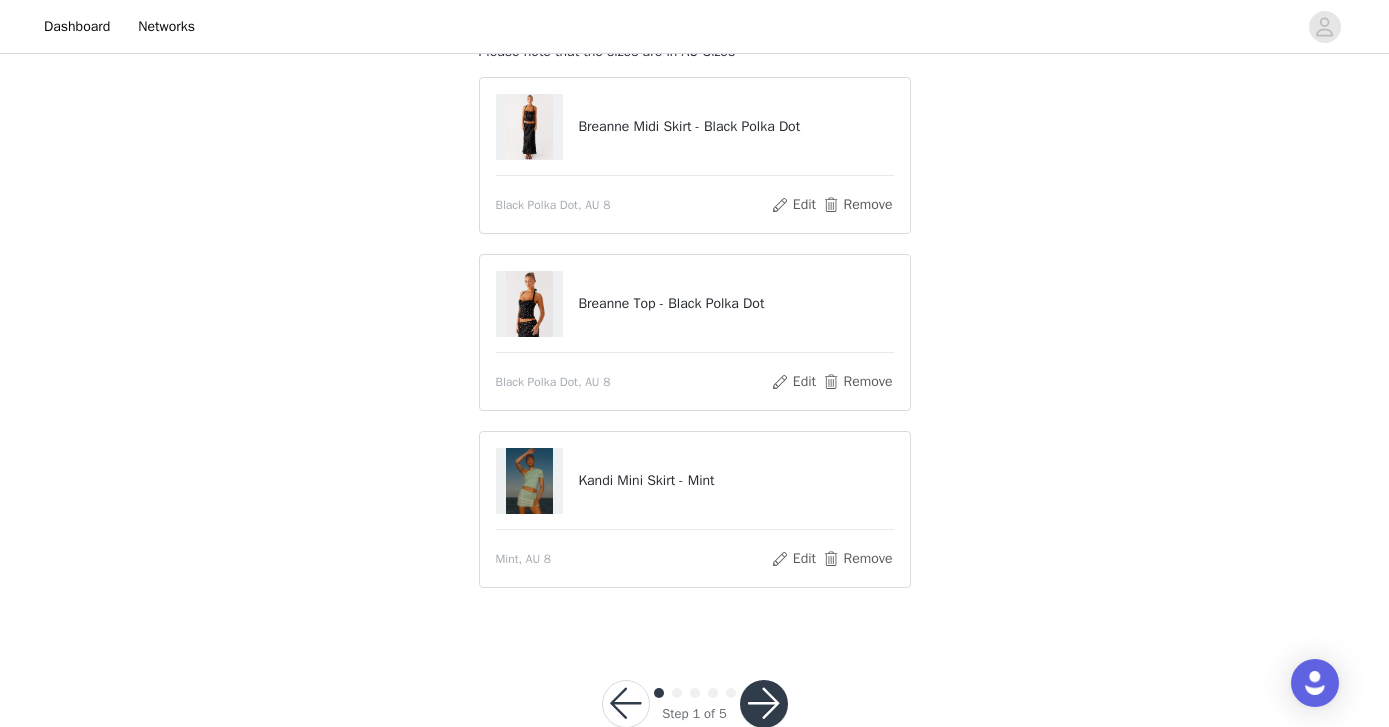 click at bounding box center [764, 704] 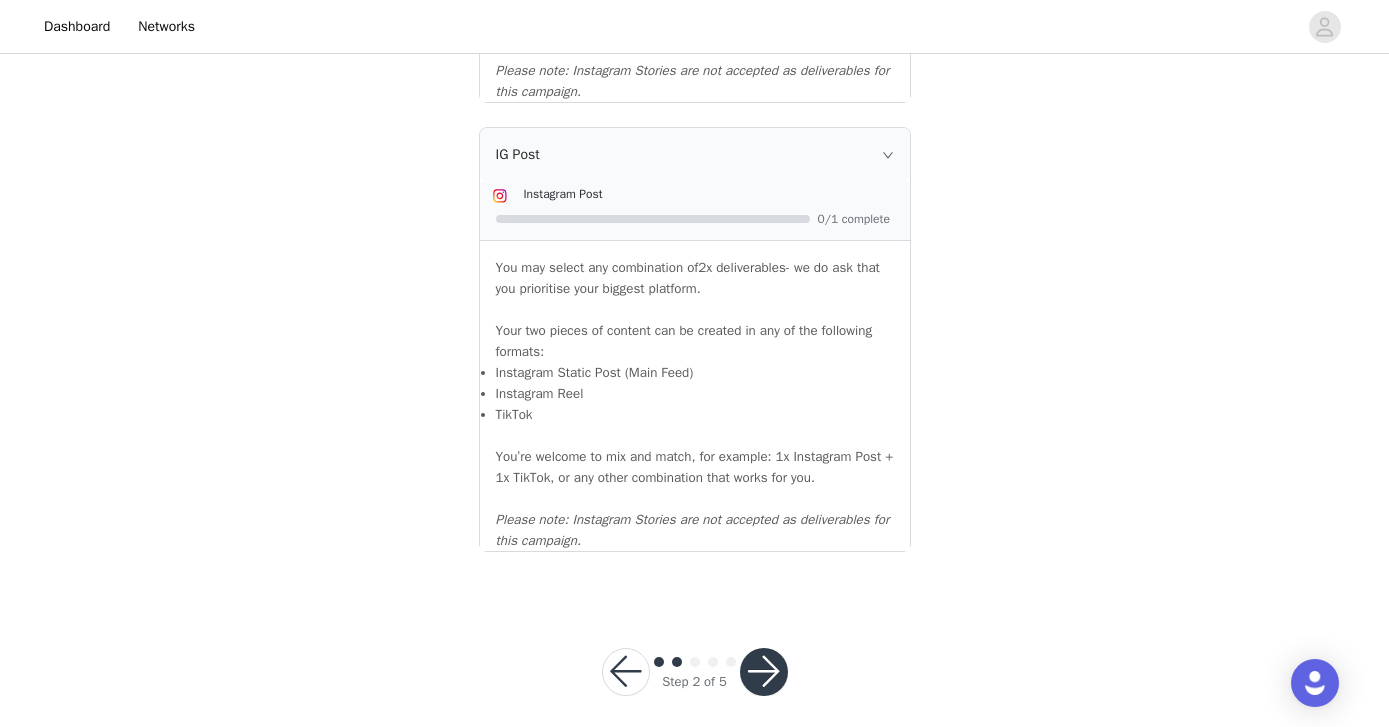 scroll, scrollTop: 2229, scrollLeft: 0, axis: vertical 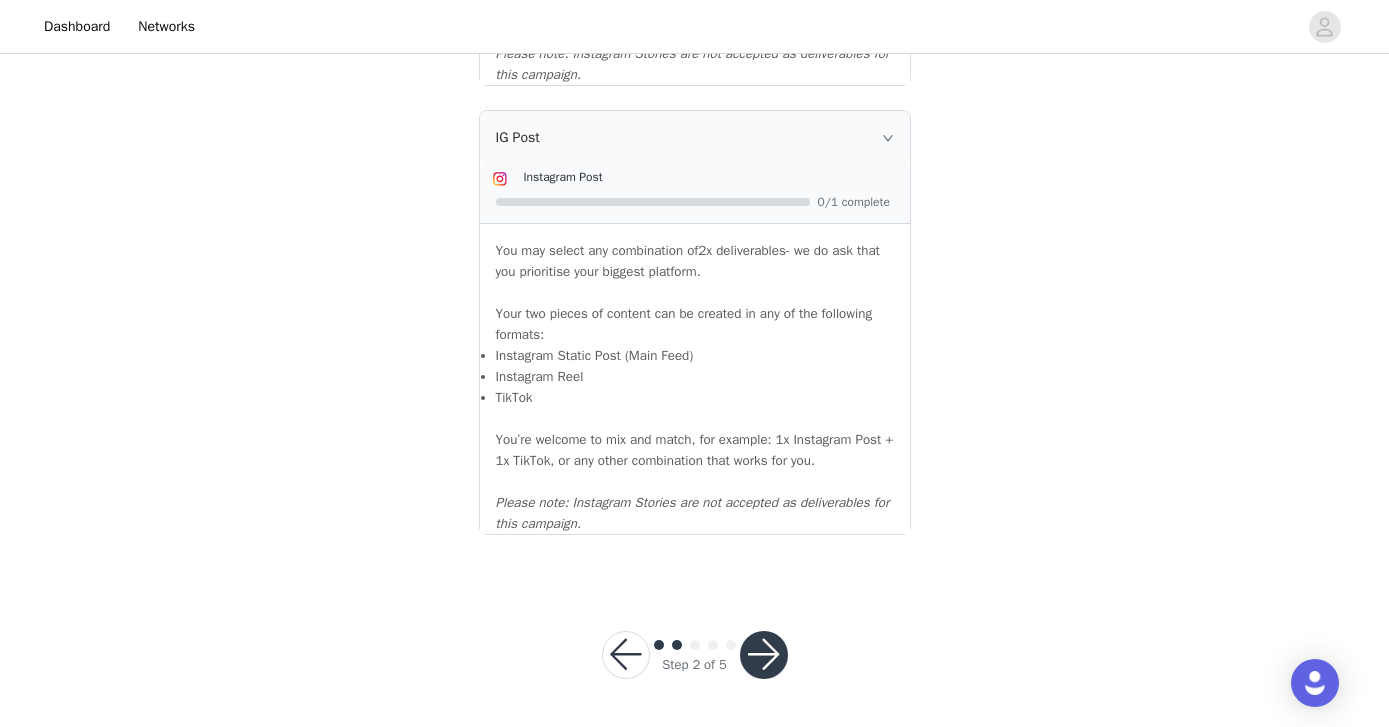click at bounding box center (764, 655) 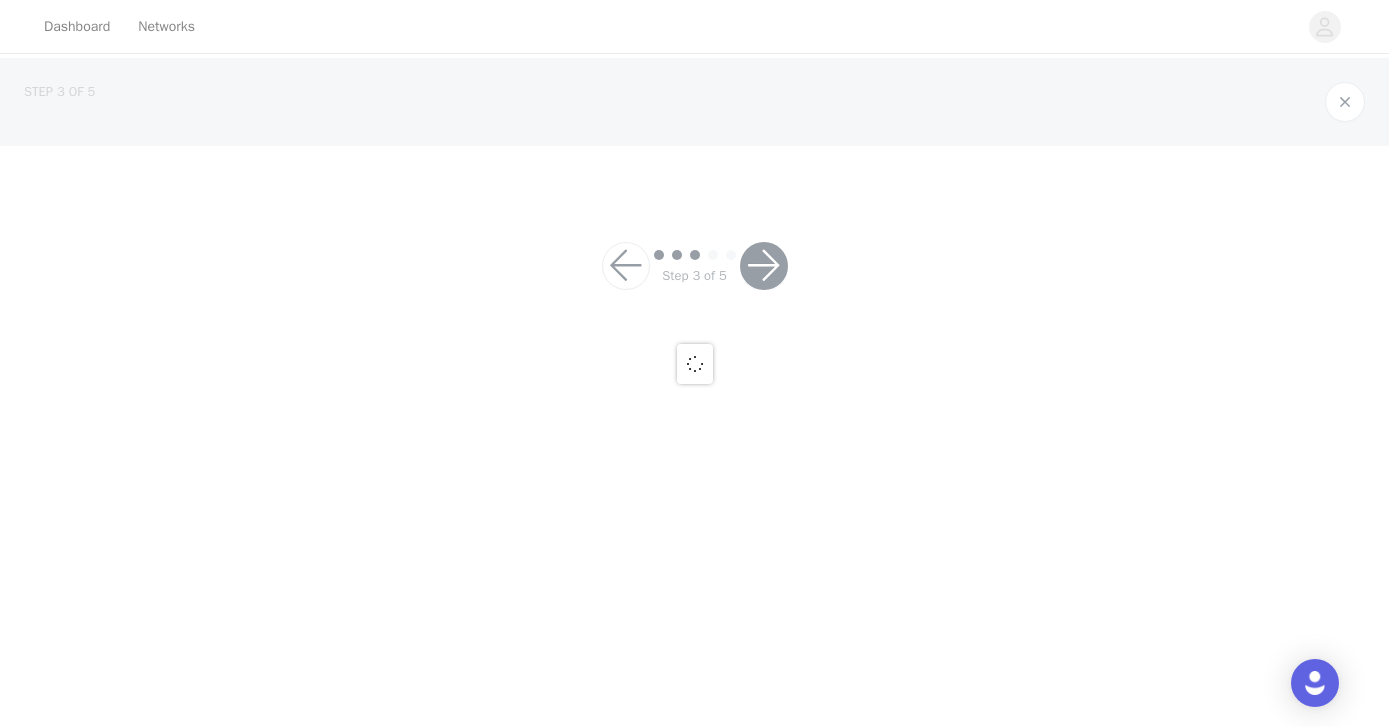 scroll, scrollTop: 0, scrollLeft: 0, axis: both 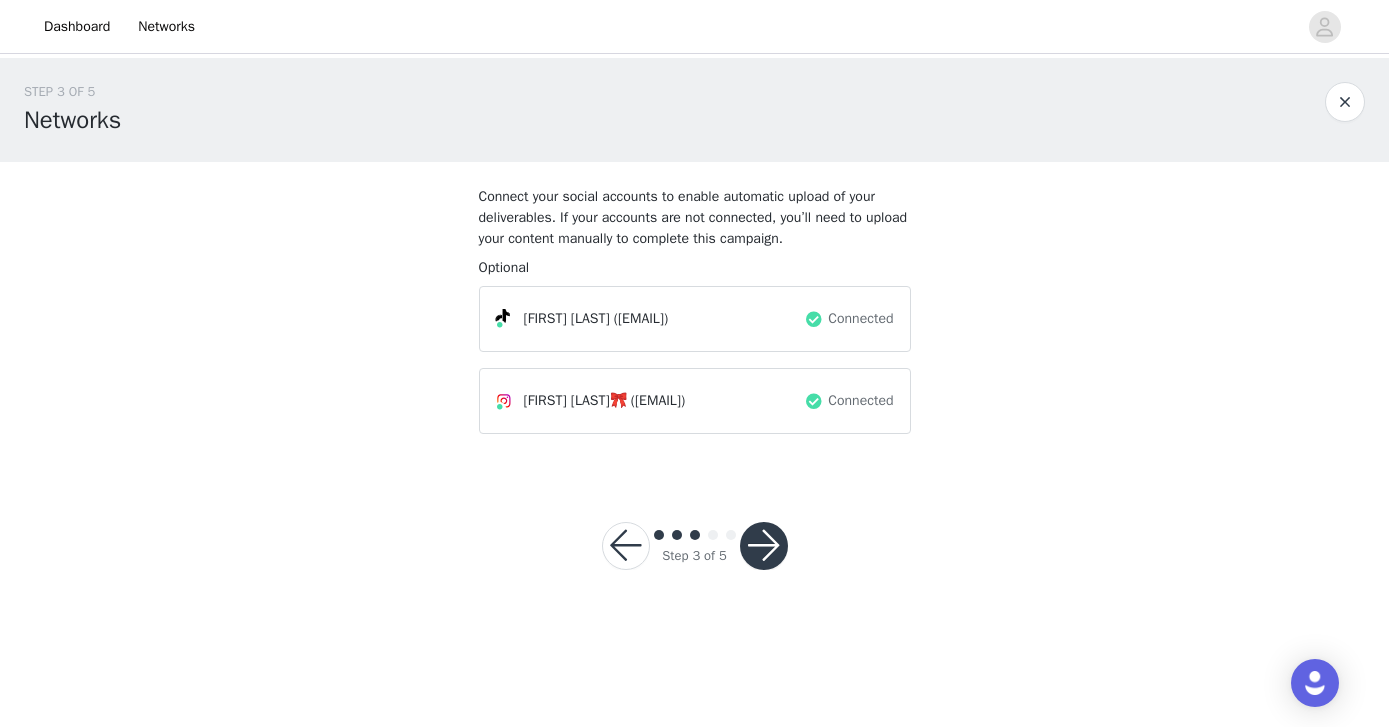 click at bounding box center [764, 546] 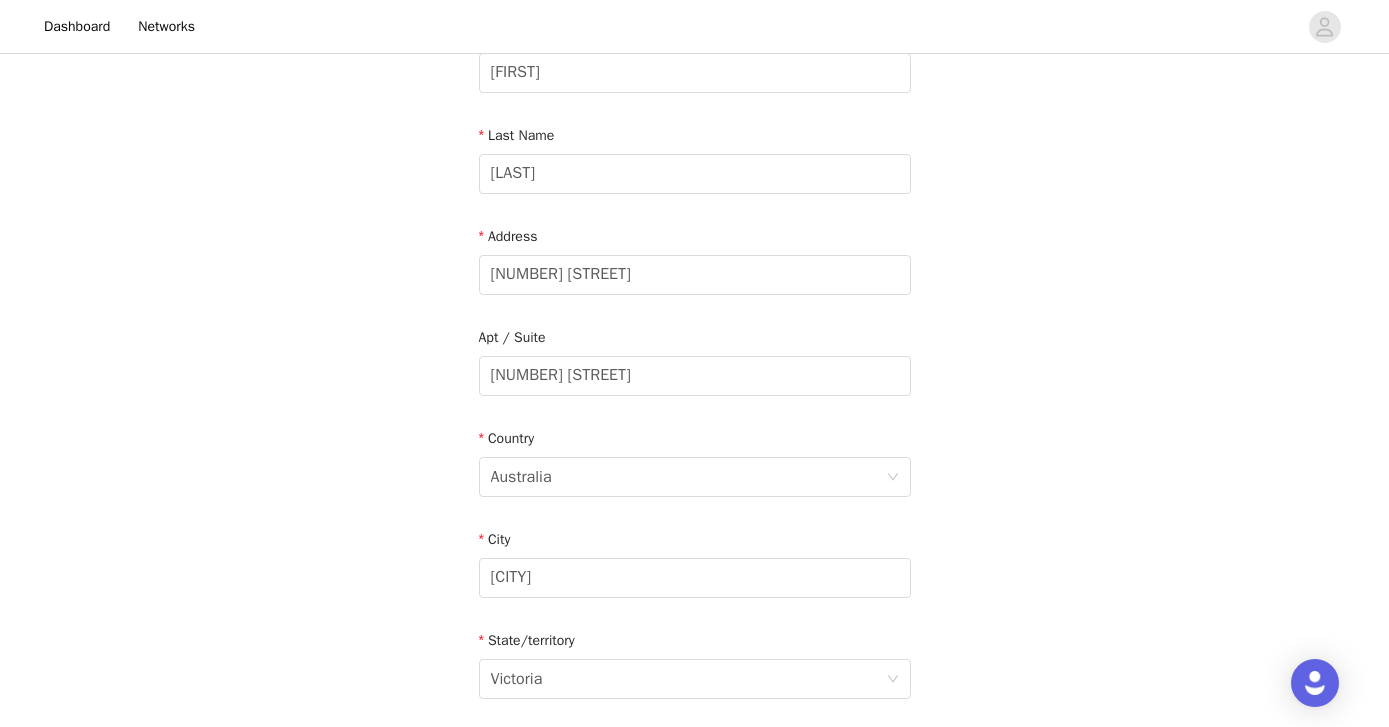 scroll, scrollTop: 306, scrollLeft: 0, axis: vertical 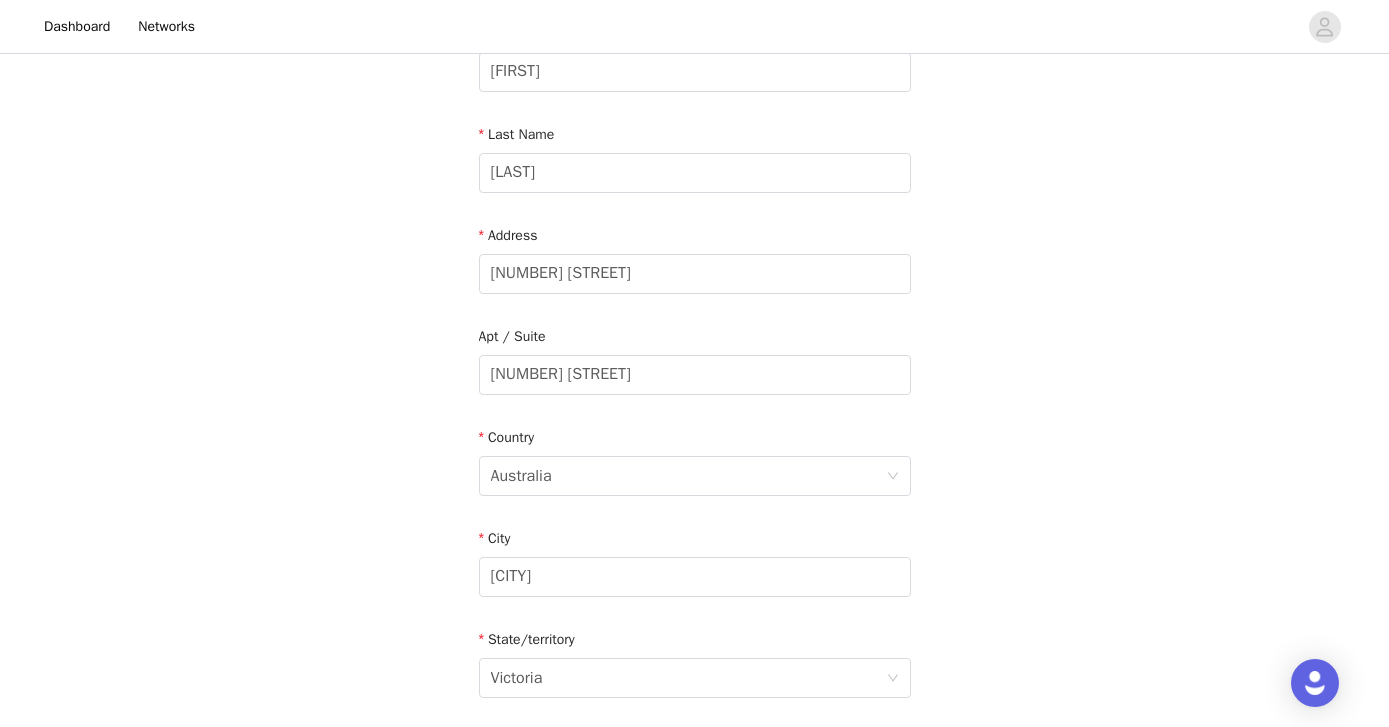 click on "Apt / Suite" at bounding box center (695, 340) 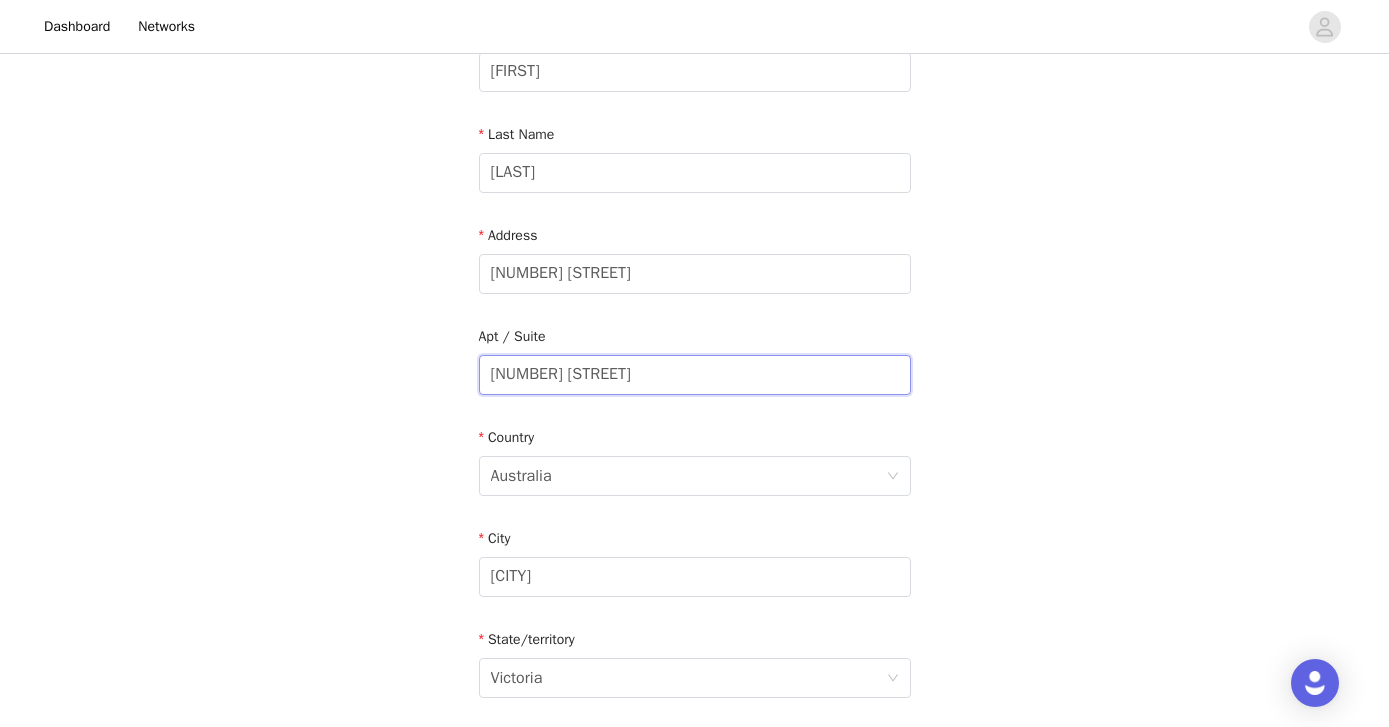 click on "[NUMBER] [STREET]" at bounding box center [695, 375] 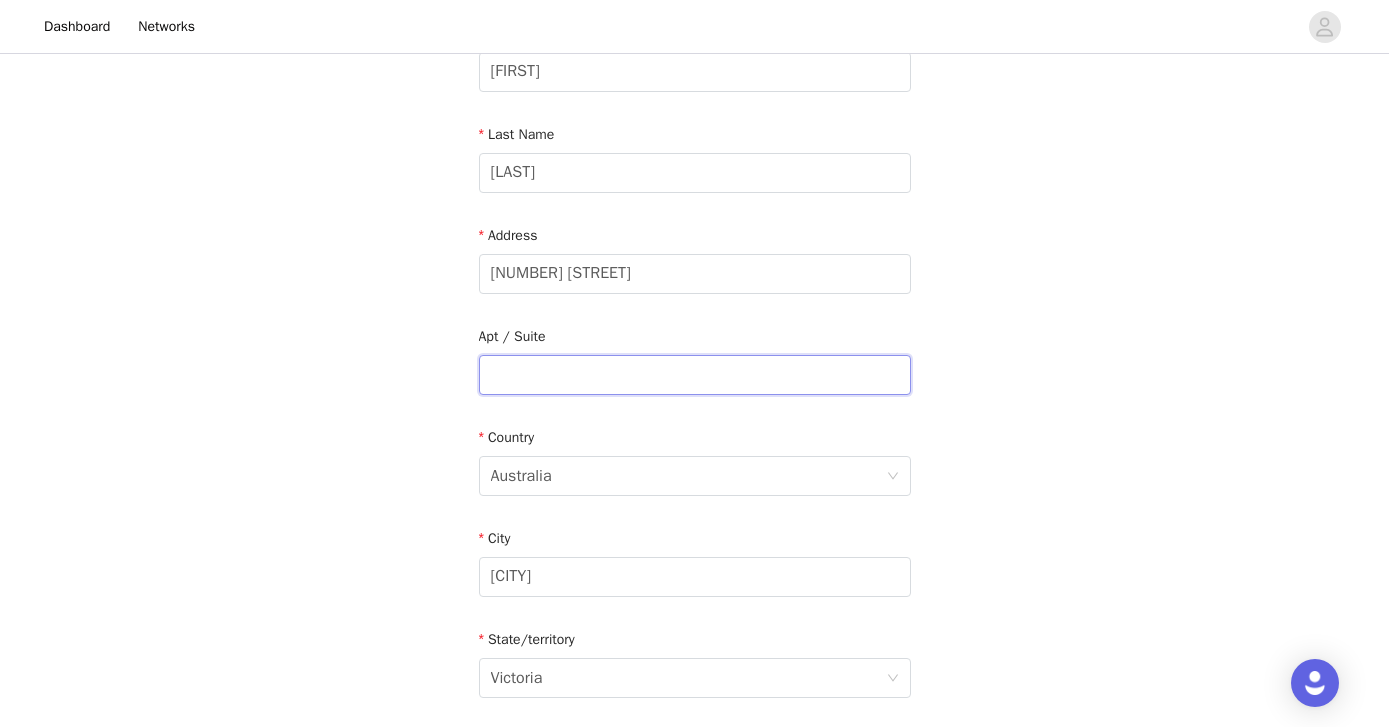scroll, scrollTop: 678, scrollLeft: 0, axis: vertical 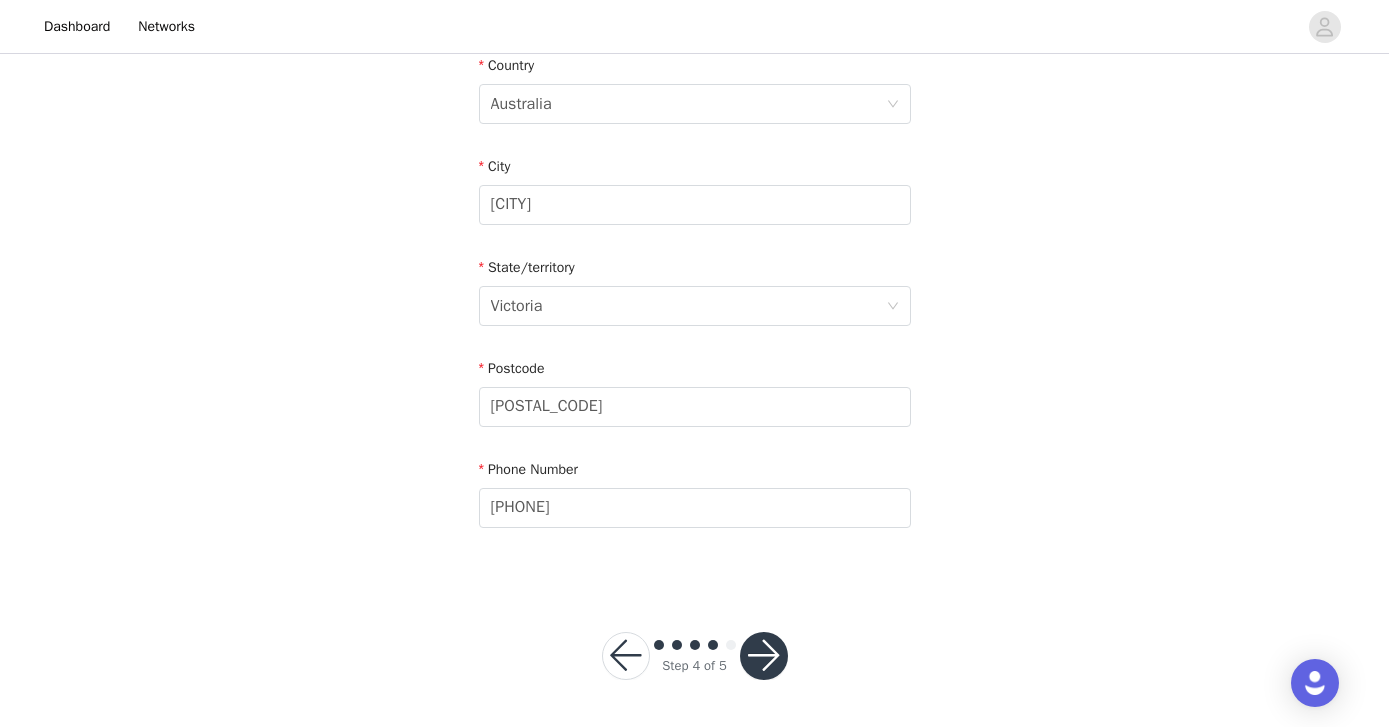 type 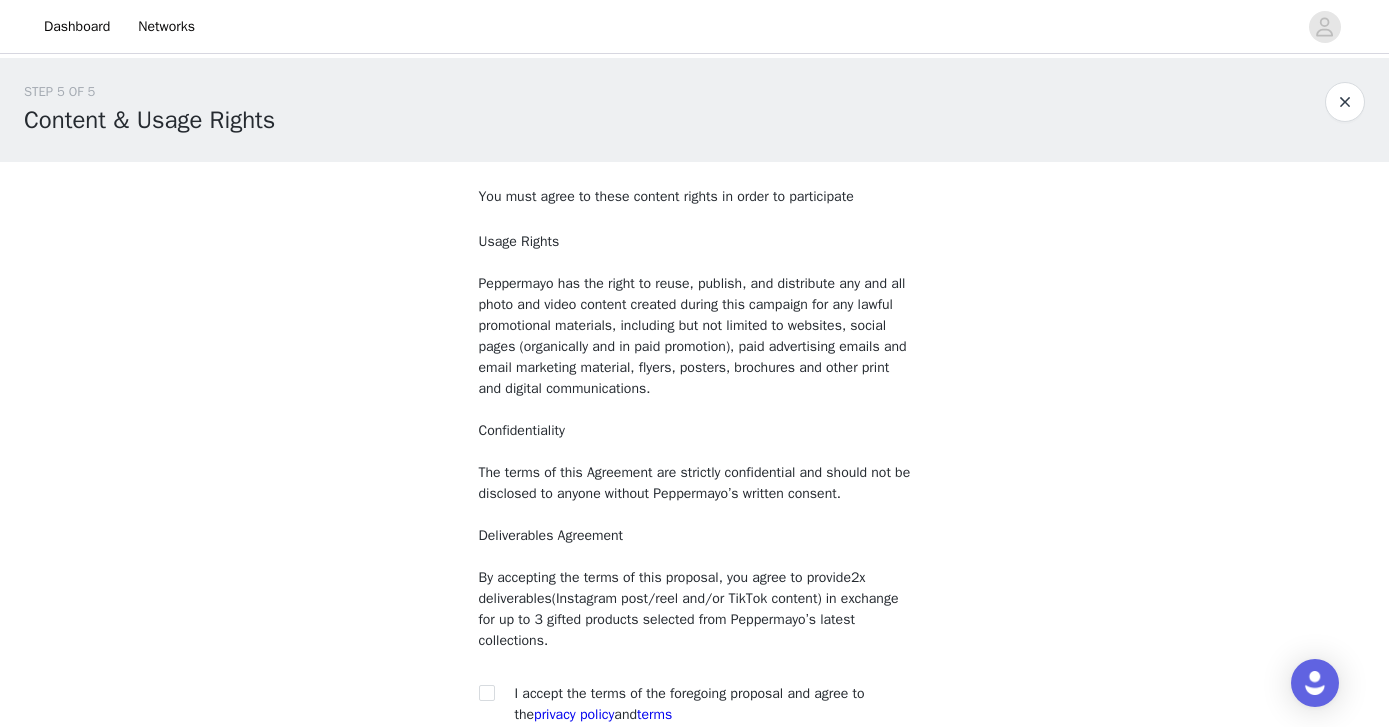 scroll, scrollTop: 197, scrollLeft: 0, axis: vertical 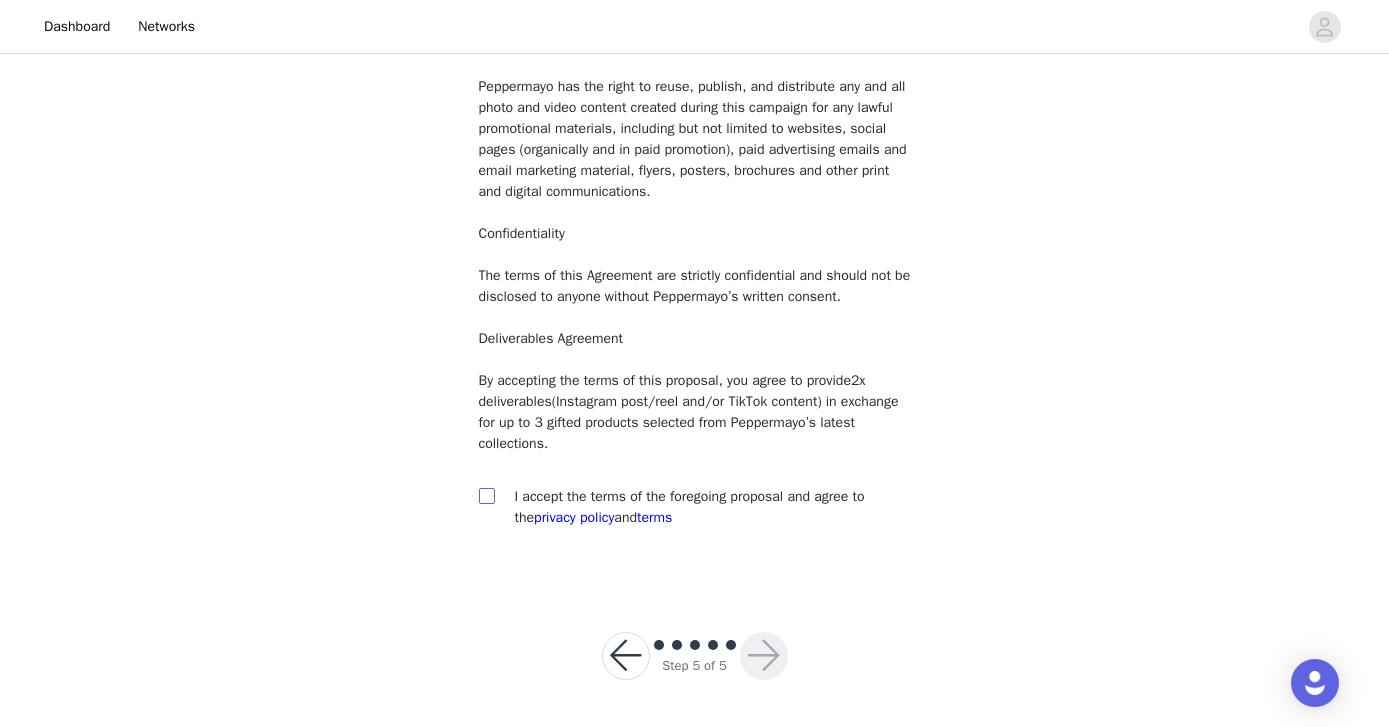 click at bounding box center [486, 495] 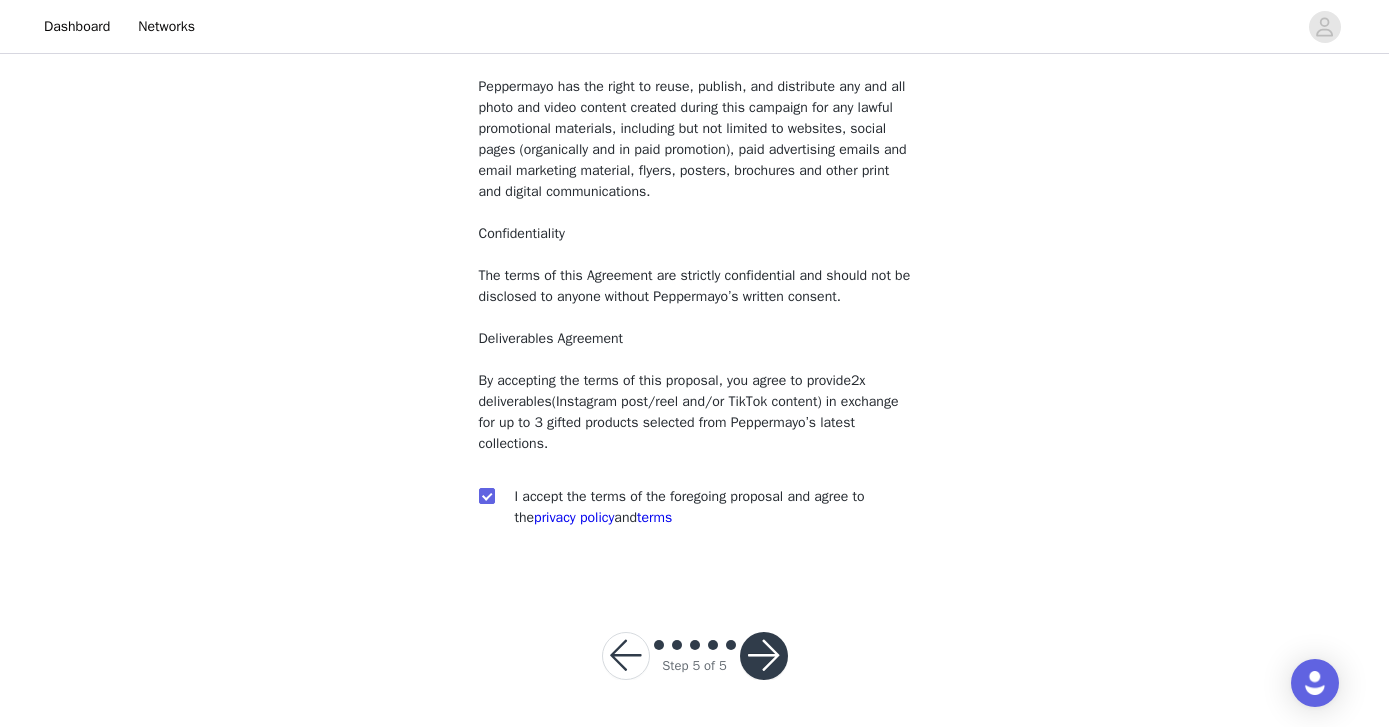 click at bounding box center (764, 656) 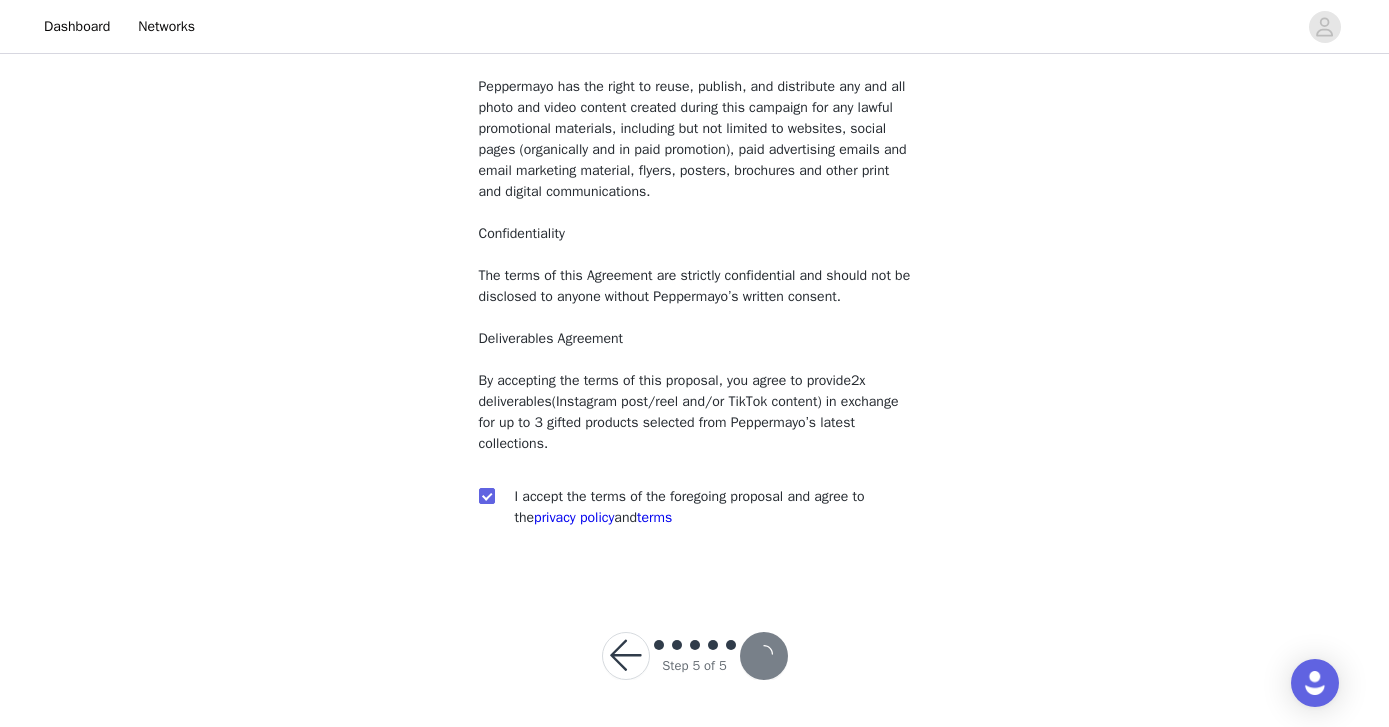 scroll, scrollTop: 0, scrollLeft: 0, axis: both 